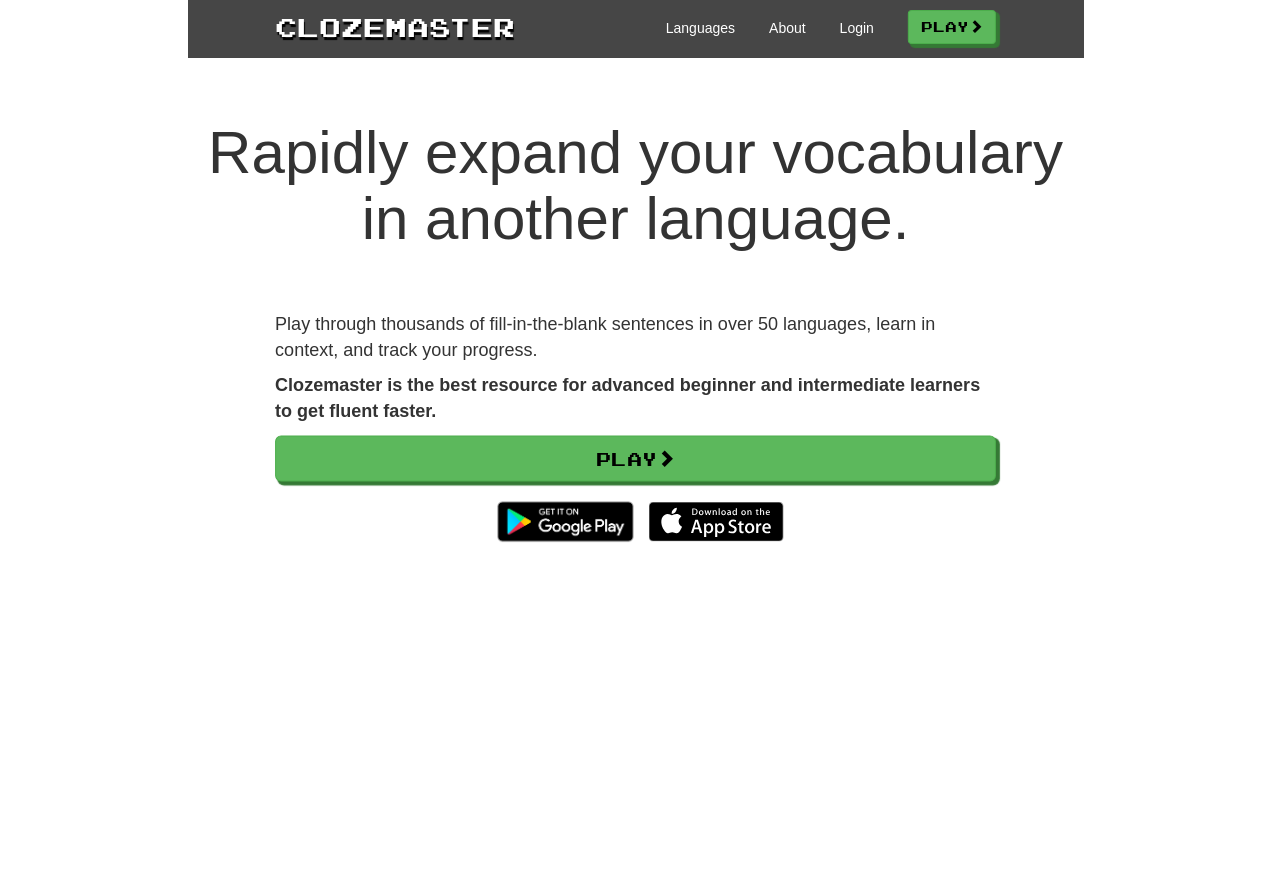 scroll, scrollTop: 0, scrollLeft: 0, axis: both 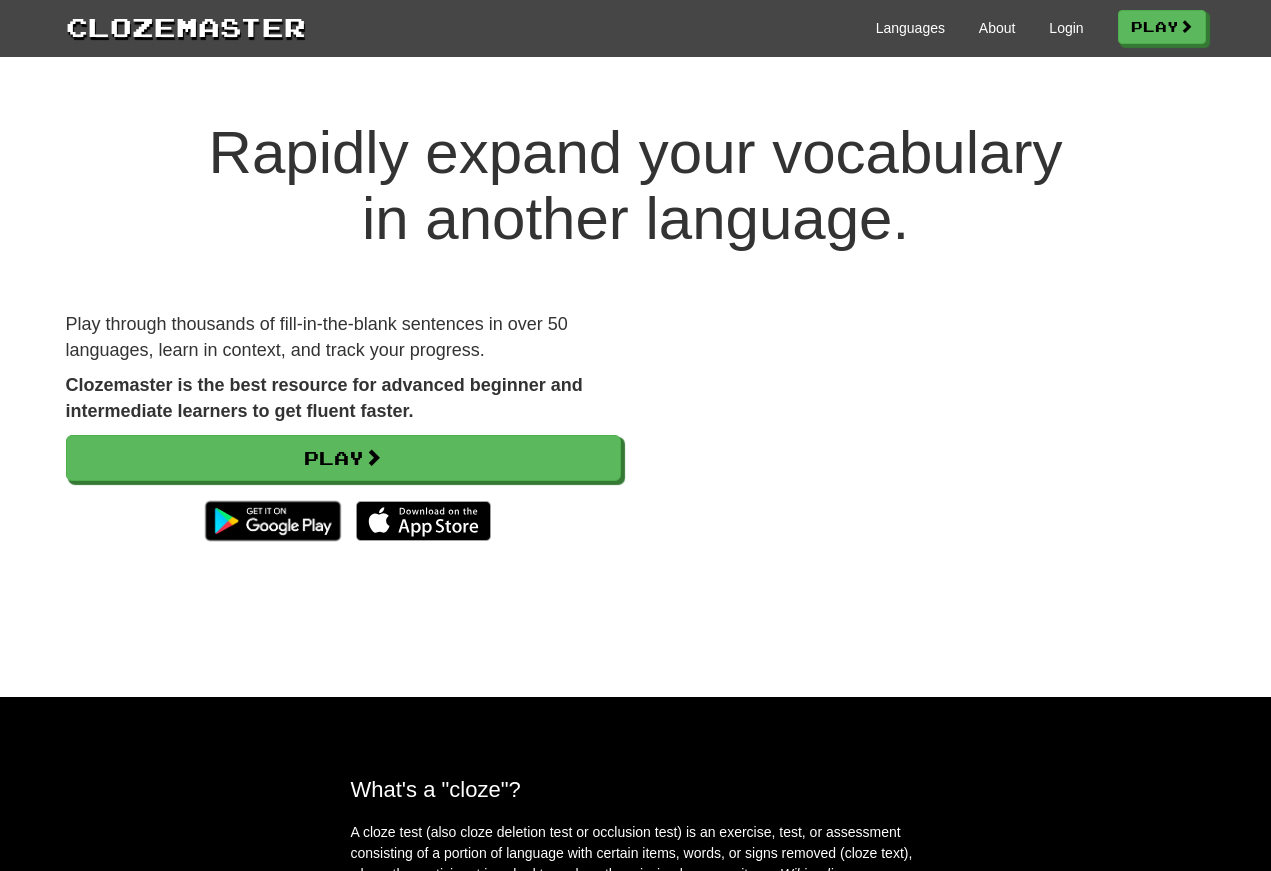 click on "Login" at bounding box center [1066, 28] 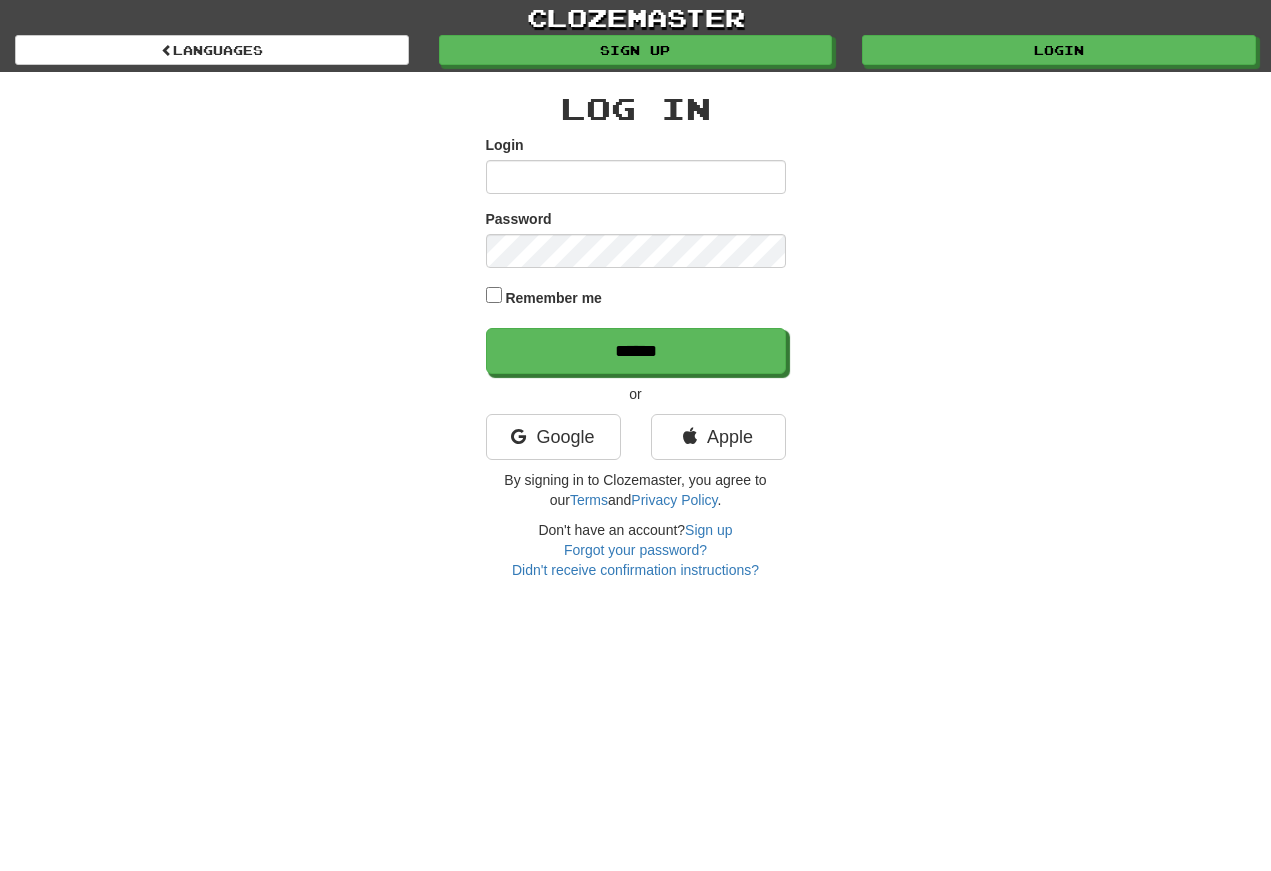 scroll, scrollTop: 0, scrollLeft: 0, axis: both 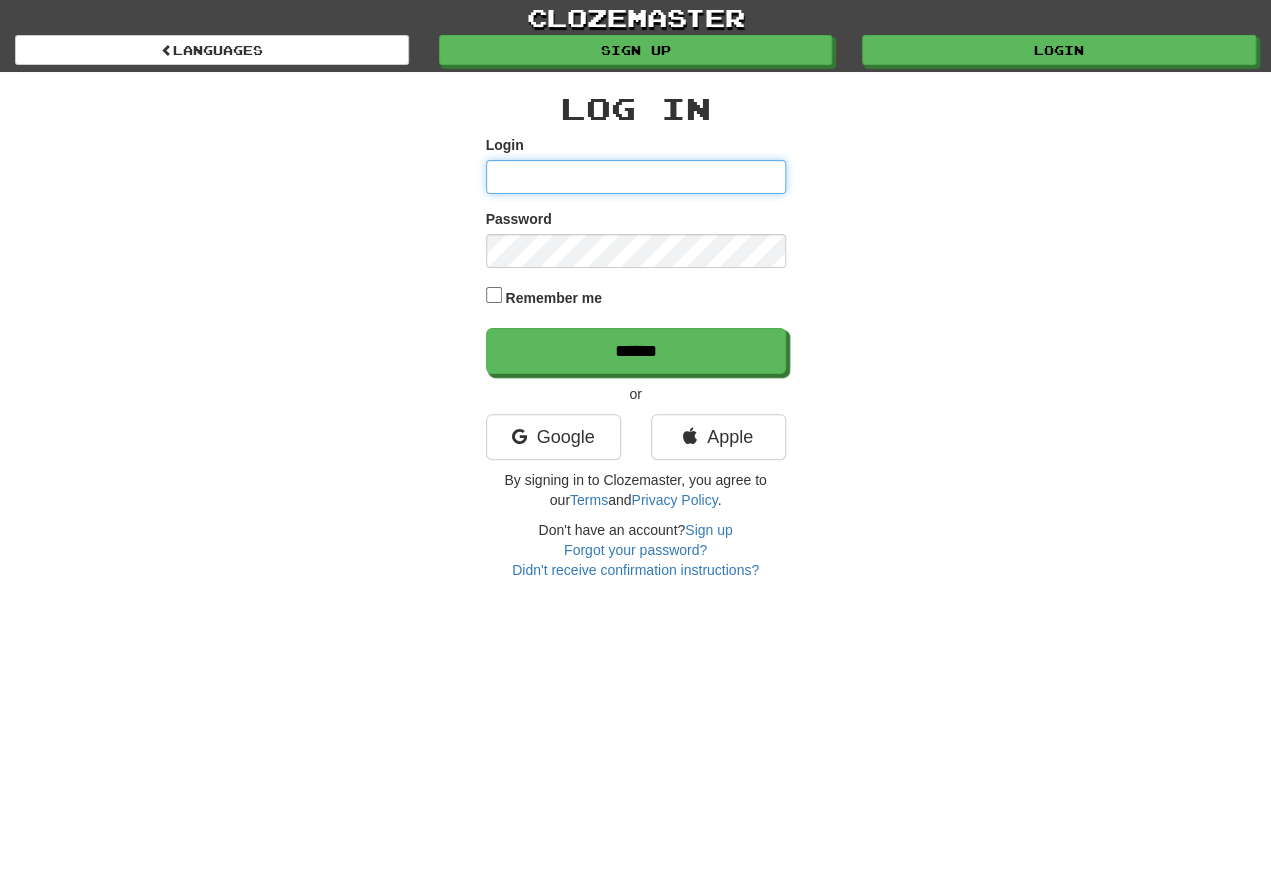 type on "**********" 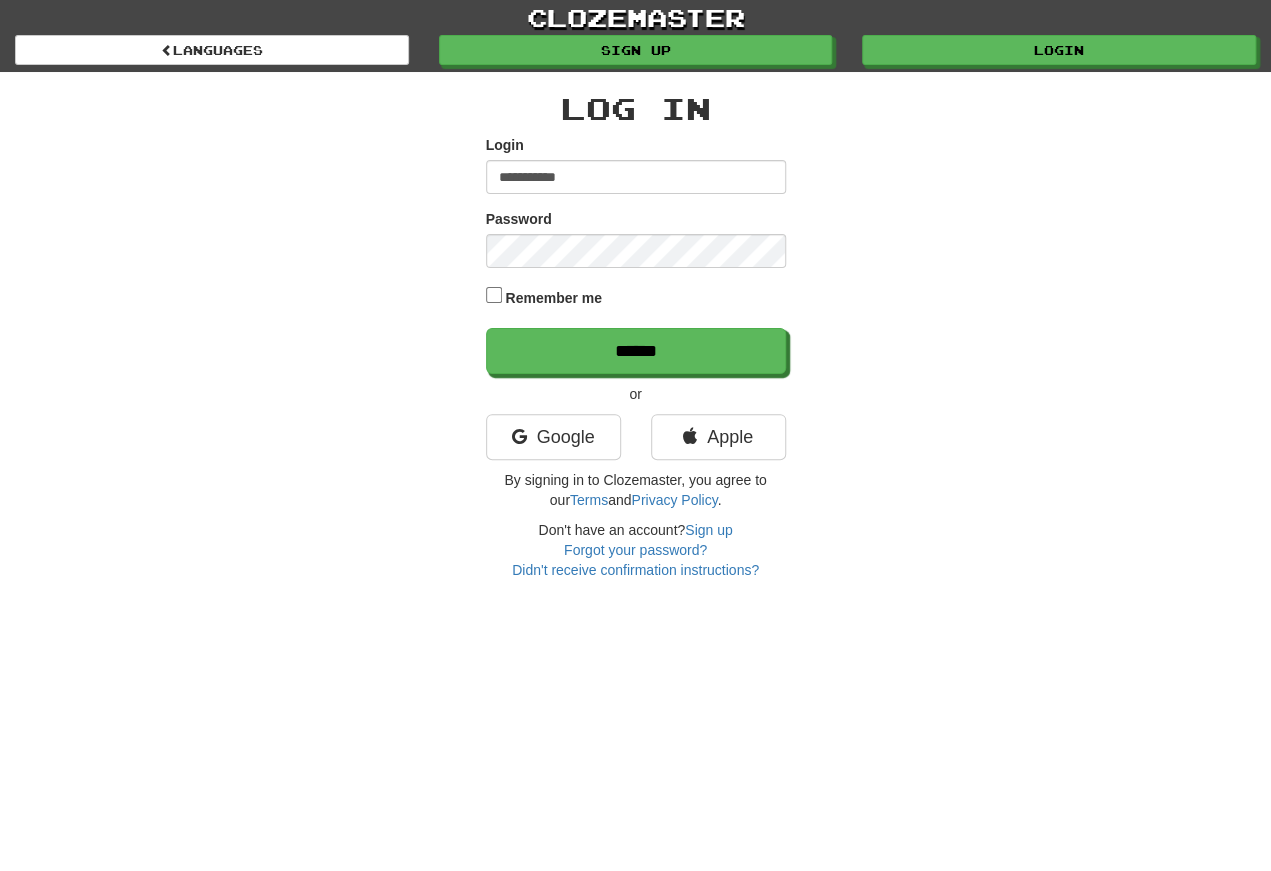 click on "******" at bounding box center (636, 351) 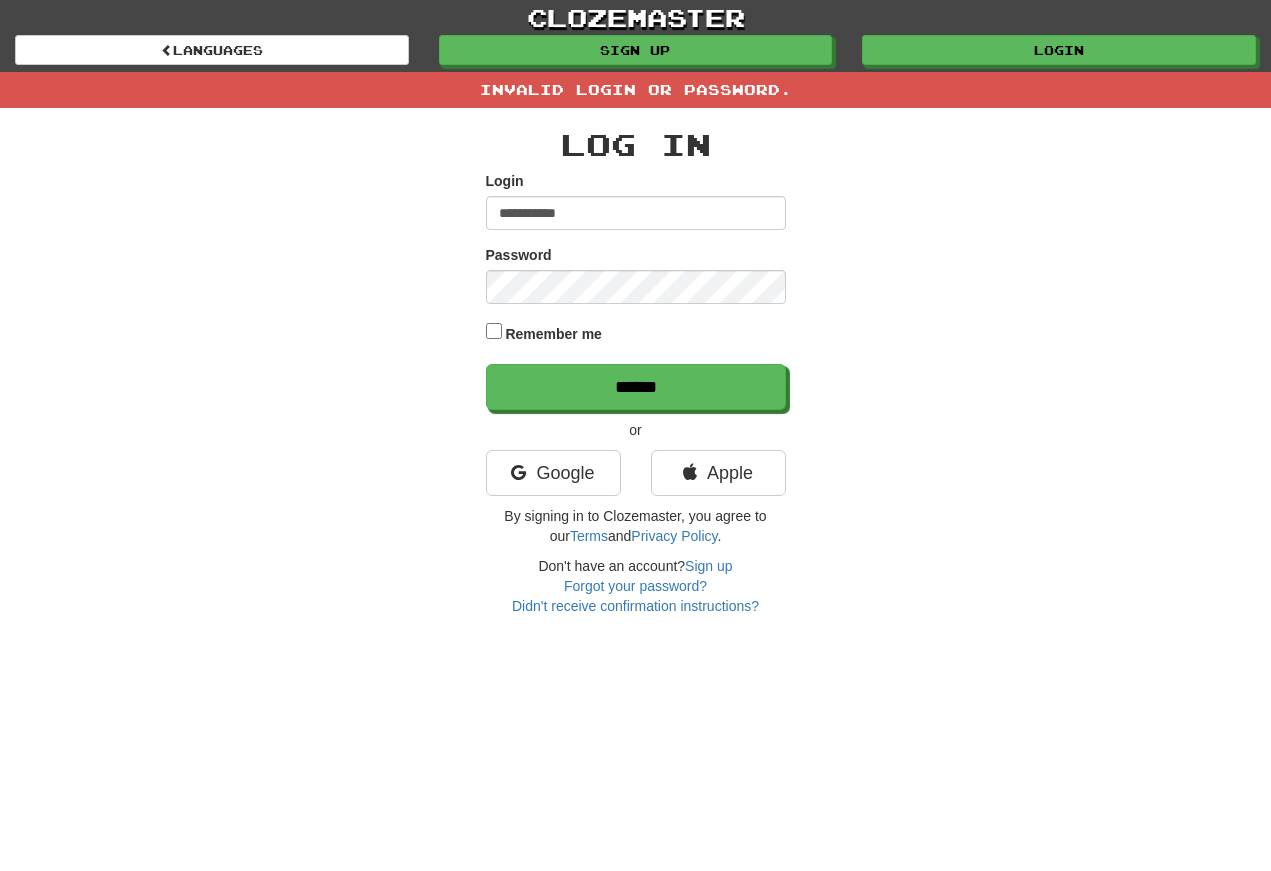 scroll, scrollTop: 0, scrollLeft: 0, axis: both 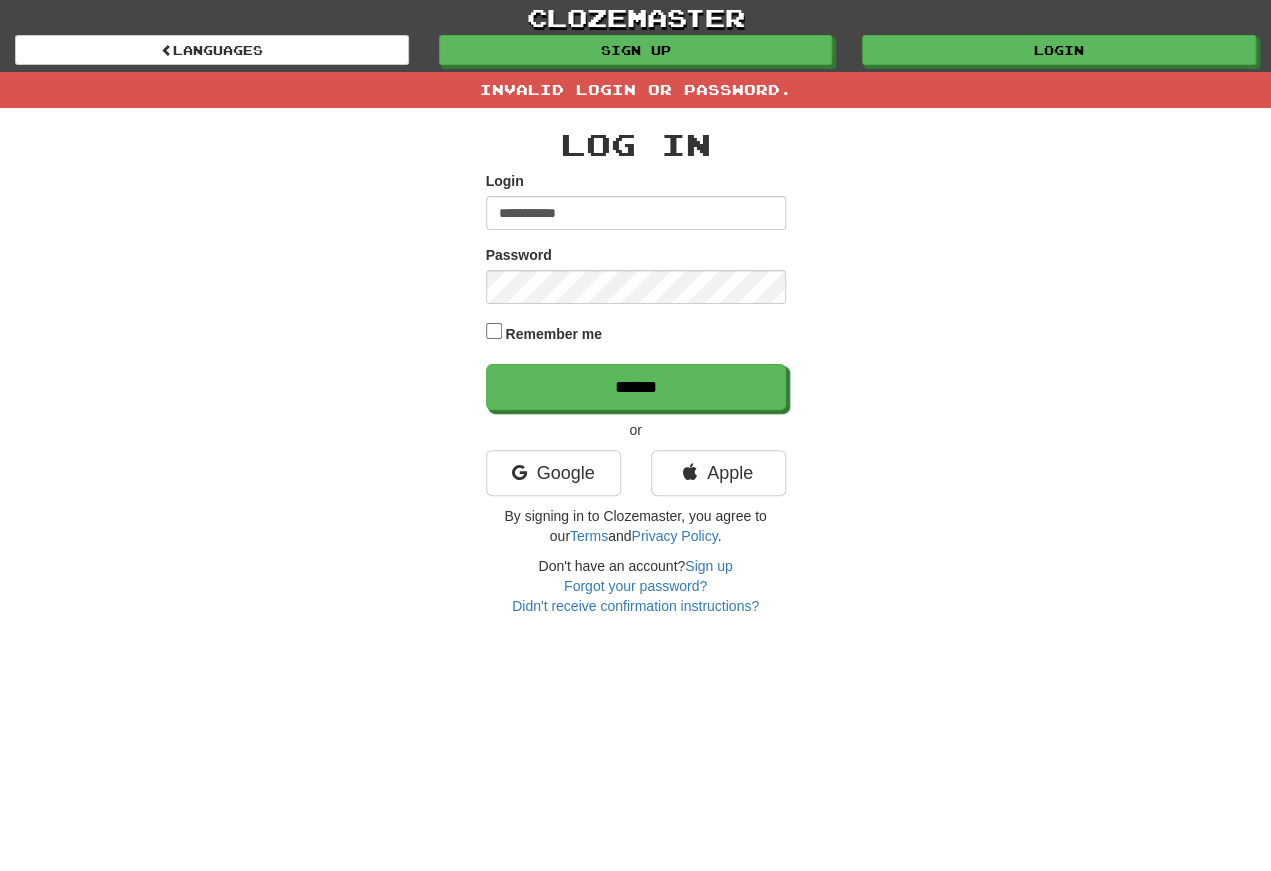 click on "******" at bounding box center (636, 387) 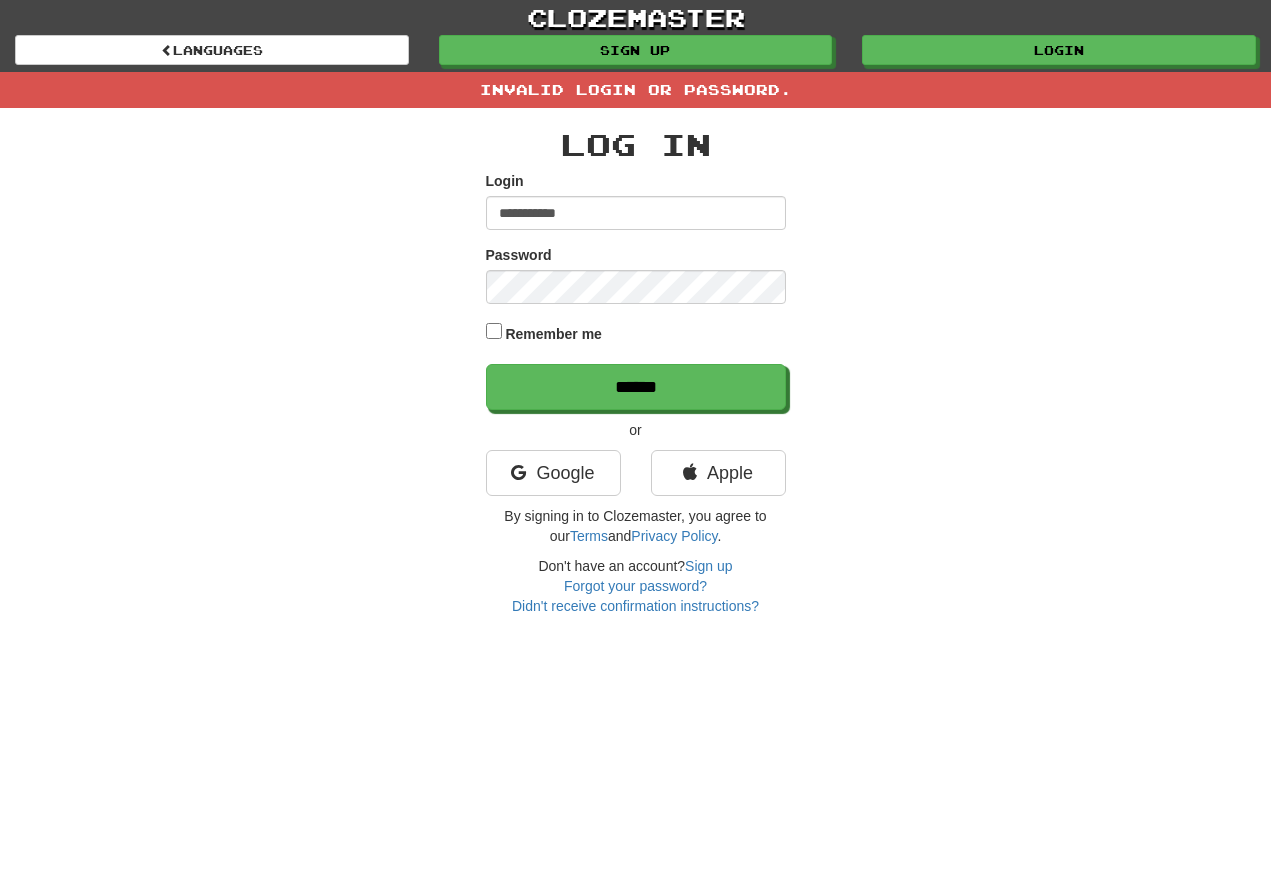 scroll, scrollTop: 0, scrollLeft: 0, axis: both 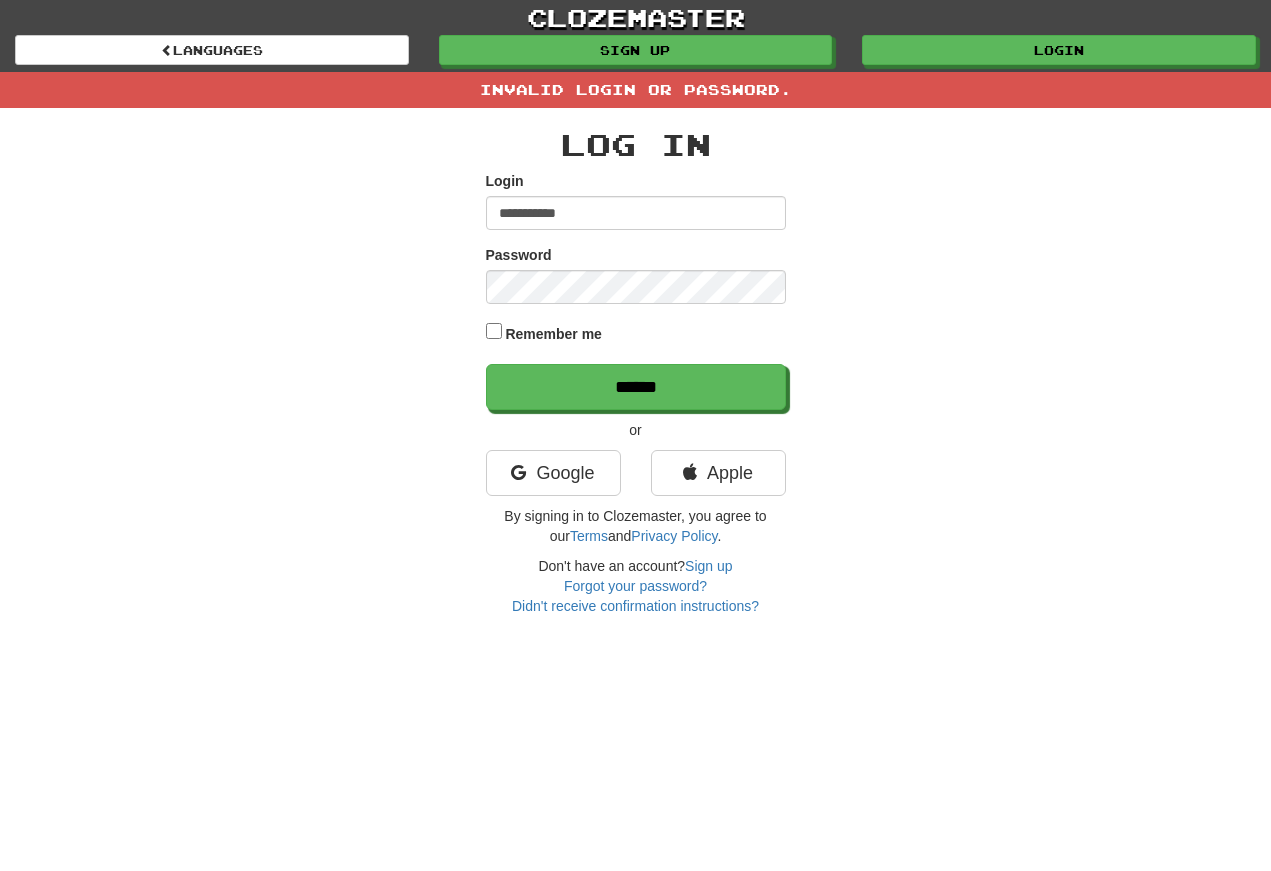 click on "**********" at bounding box center [636, 213] 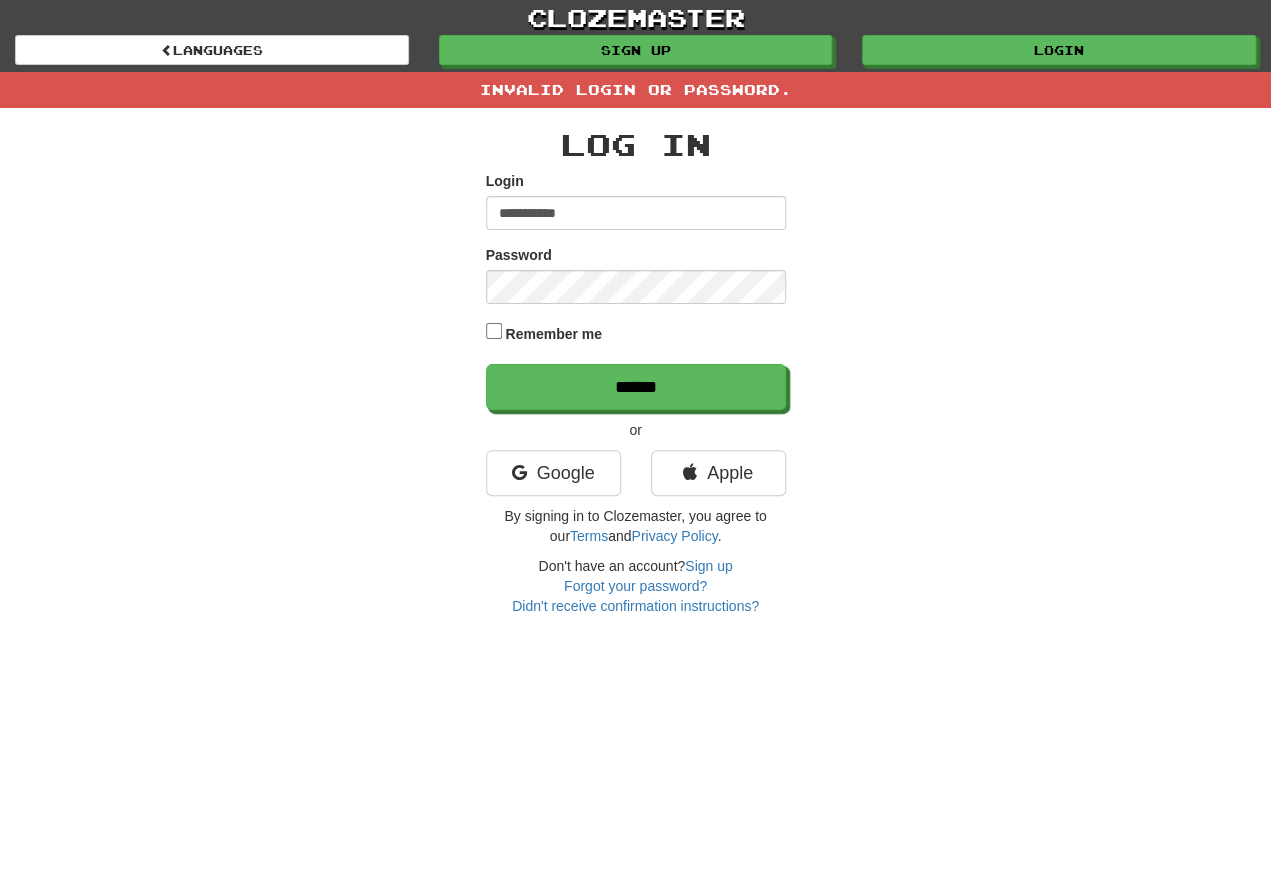 type on "**********" 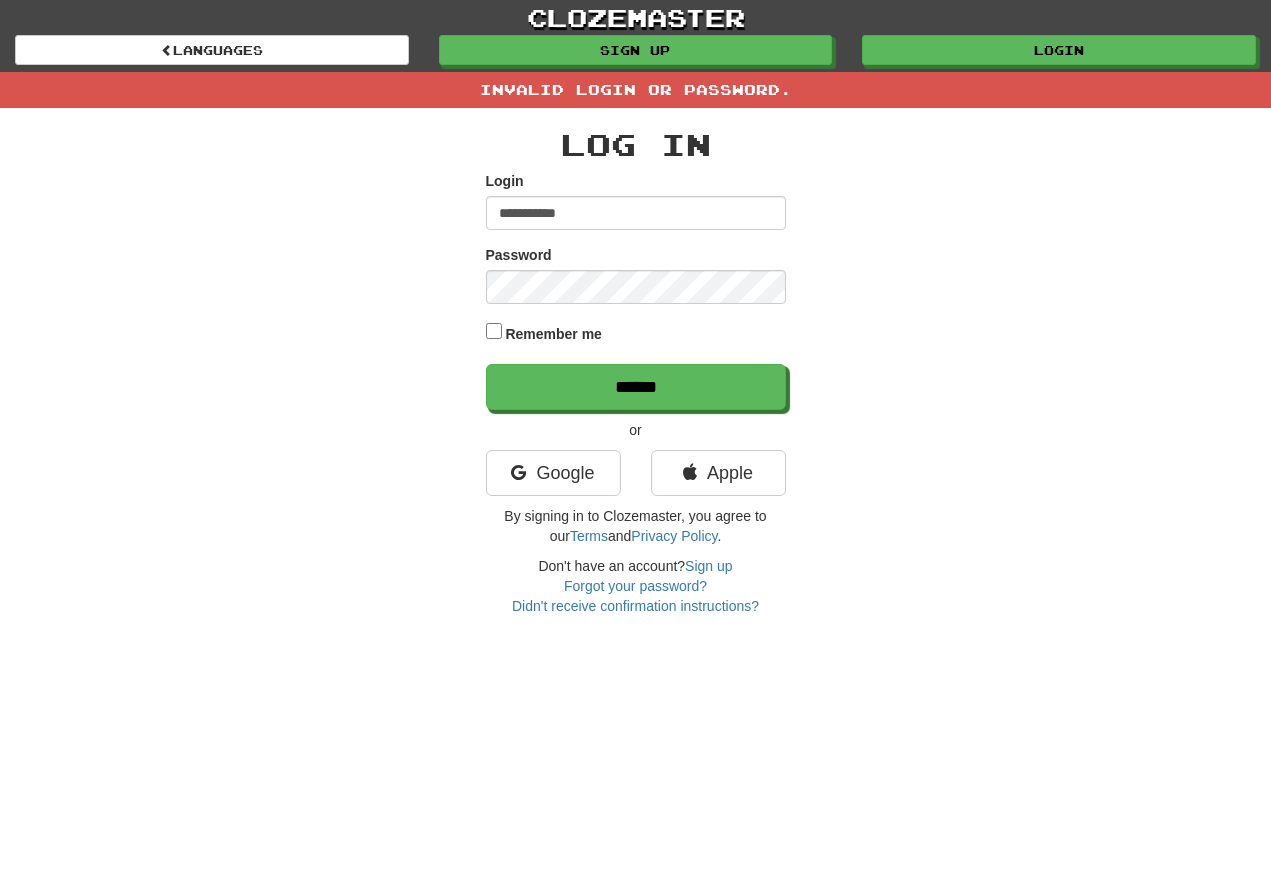 scroll, scrollTop: 0, scrollLeft: 0, axis: both 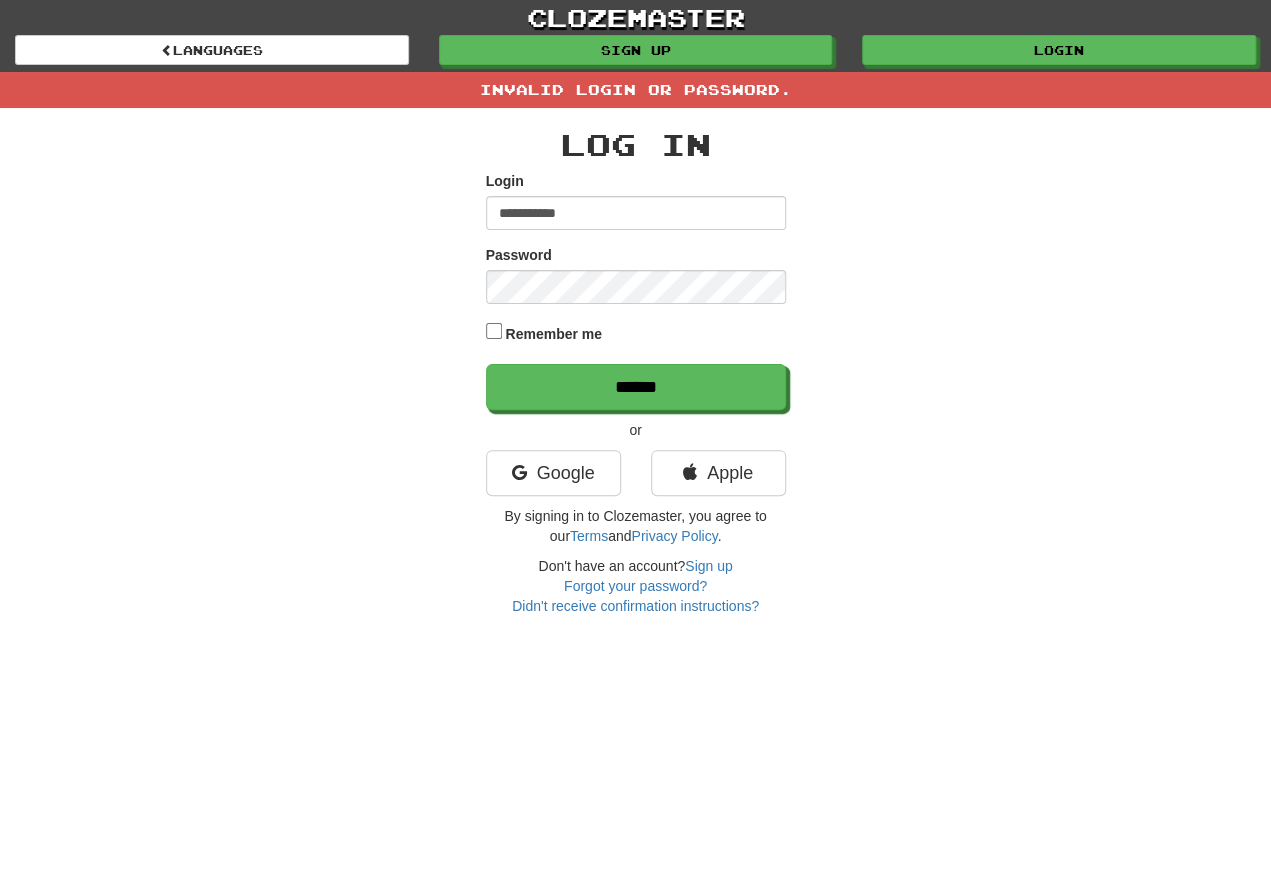 click on "**********" at bounding box center (636, 213) 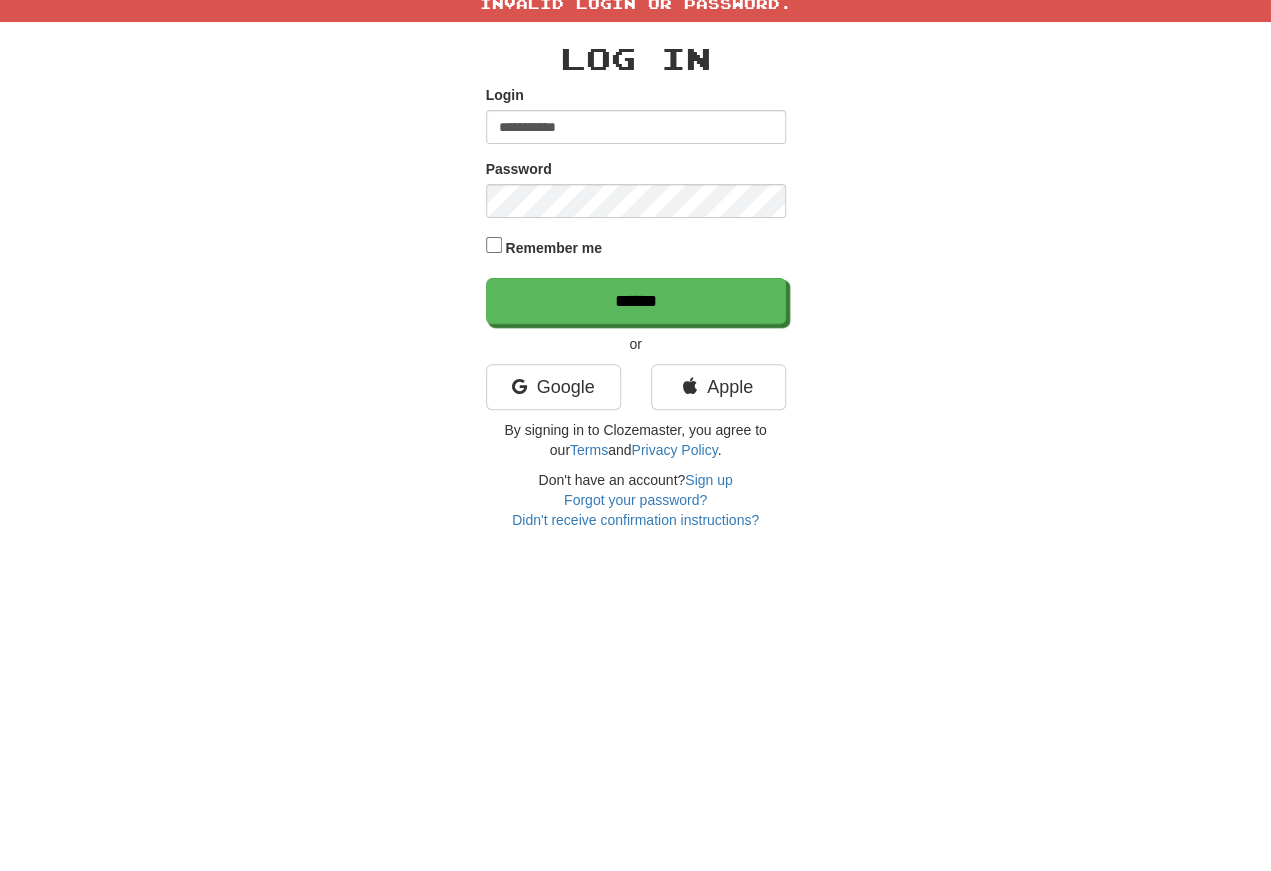 type on "**********" 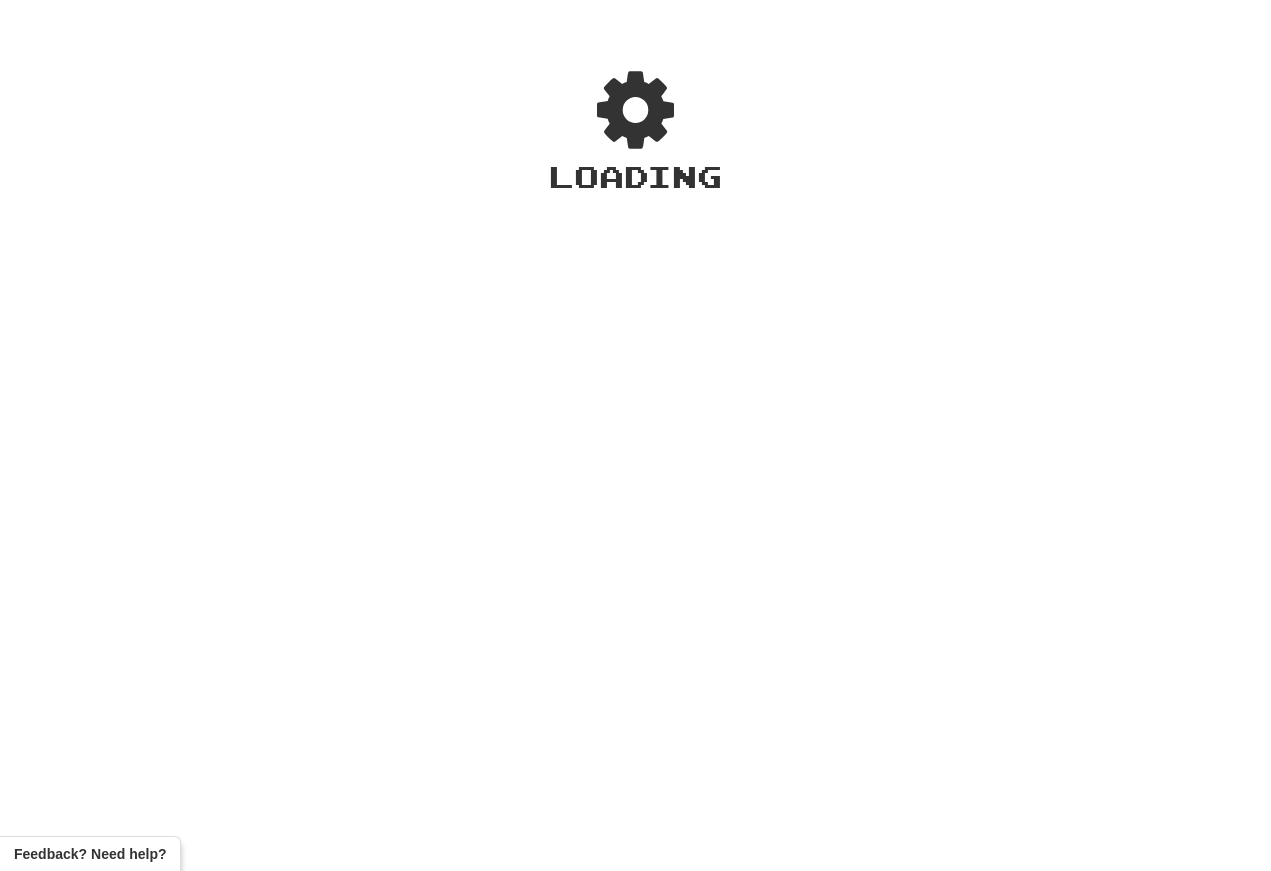 scroll, scrollTop: 0, scrollLeft: 0, axis: both 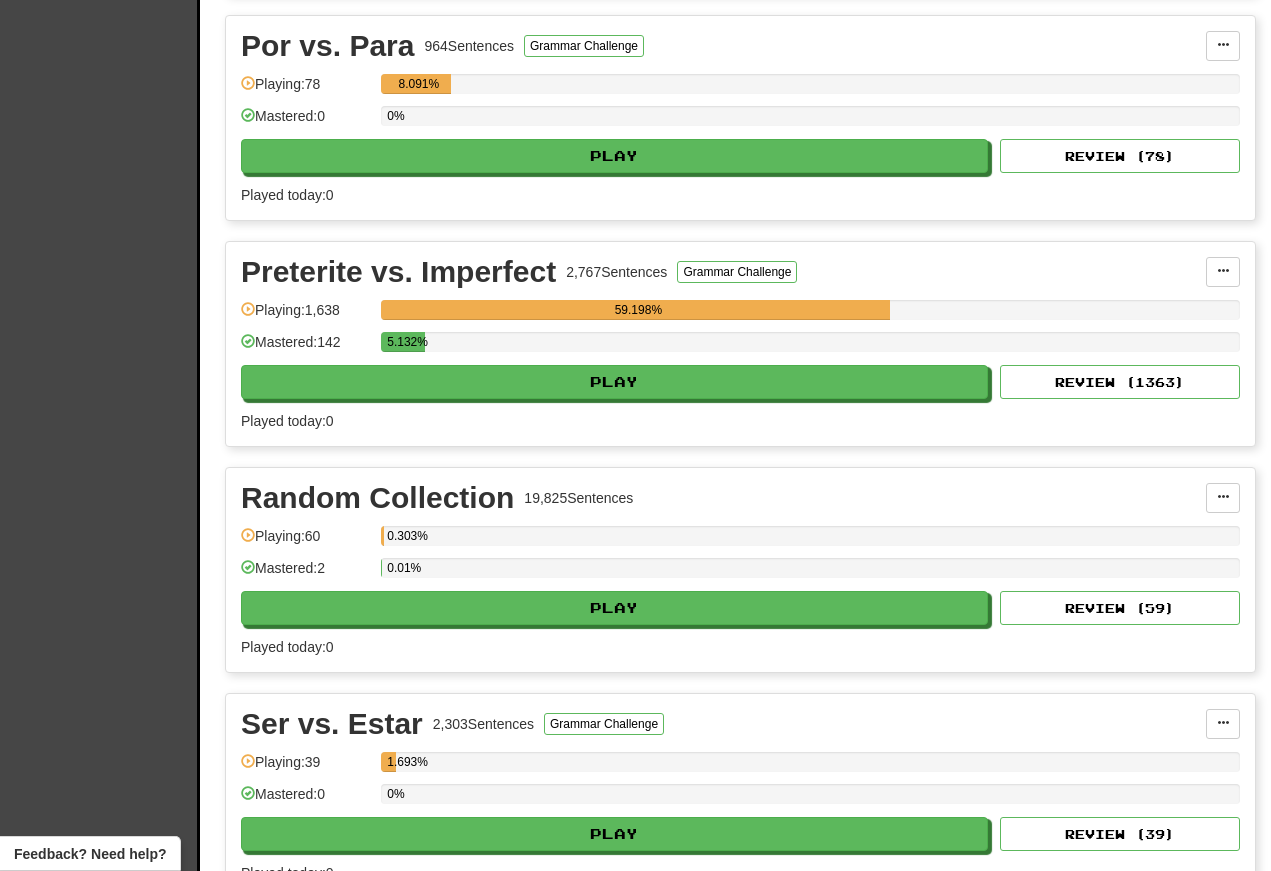 click on "Play" at bounding box center [614, 382] 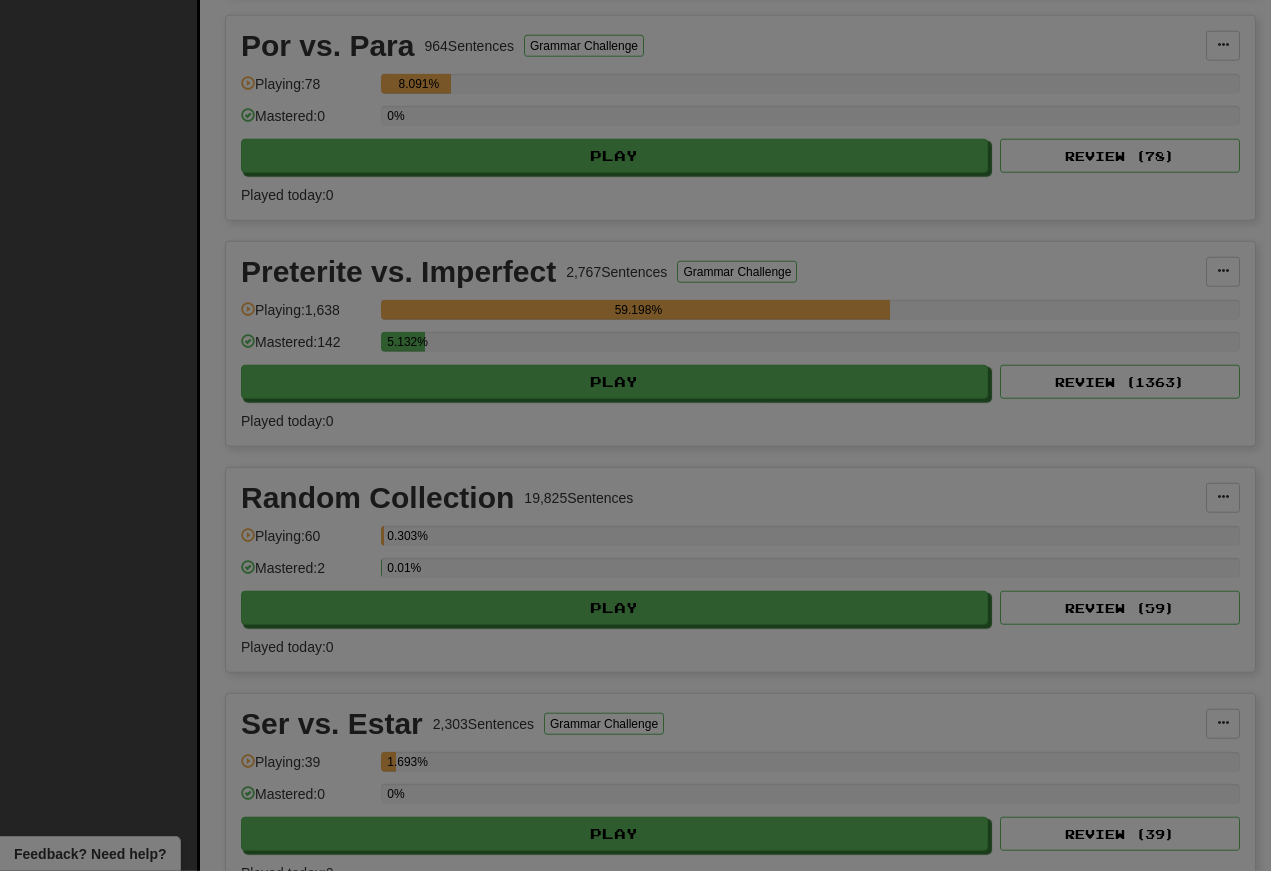 scroll, scrollTop: 6754, scrollLeft: 0, axis: vertical 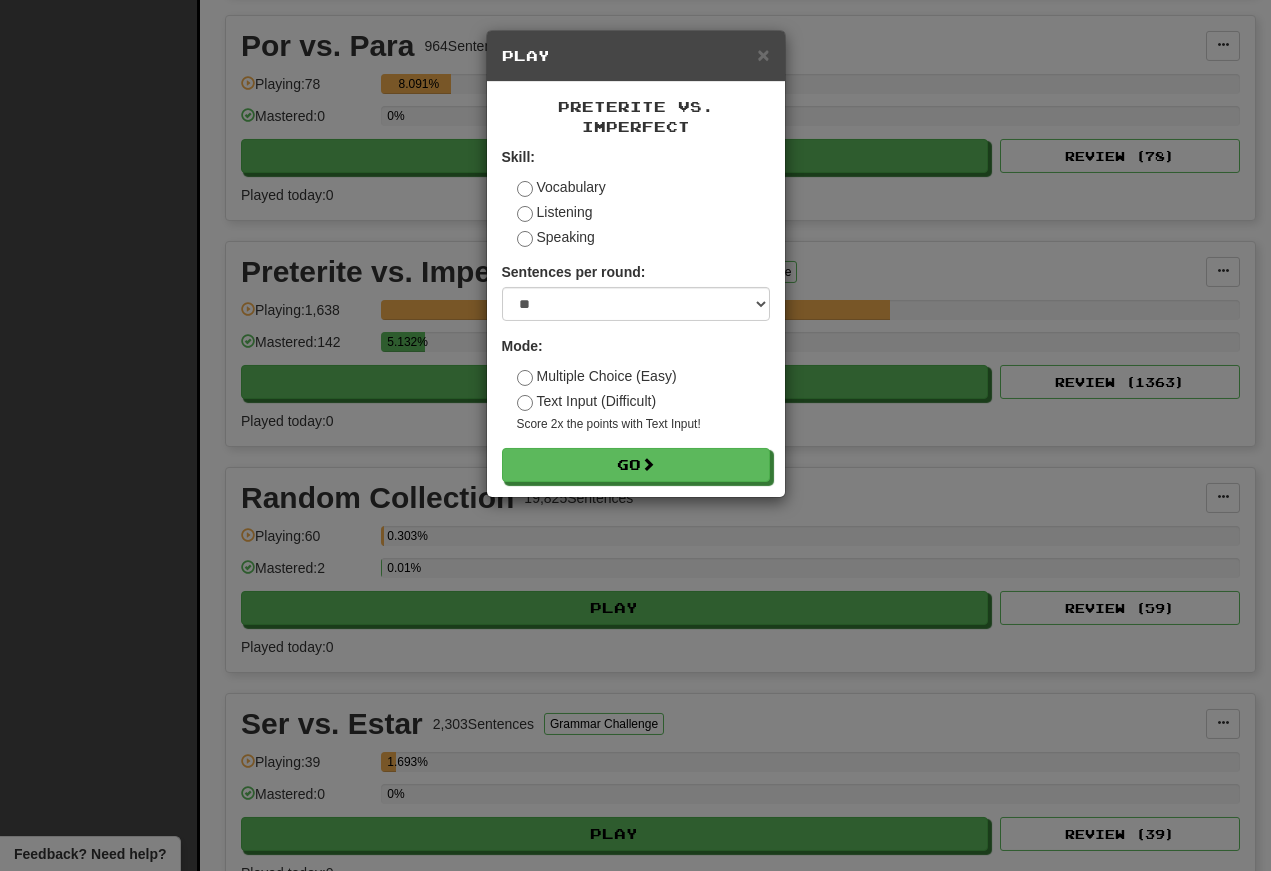 click on "Go" at bounding box center [636, 465] 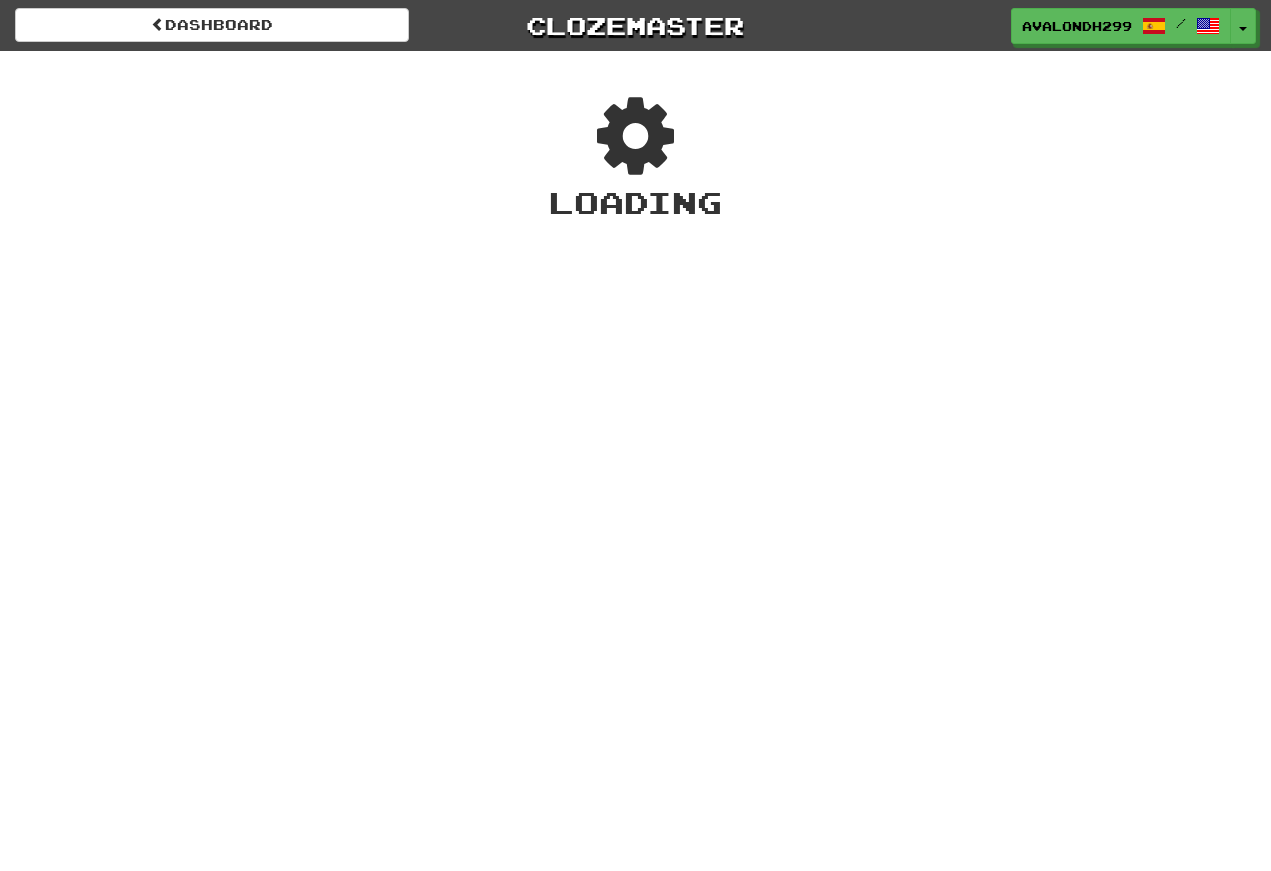 scroll, scrollTop: 0, scrollLeft: 0, axis: both 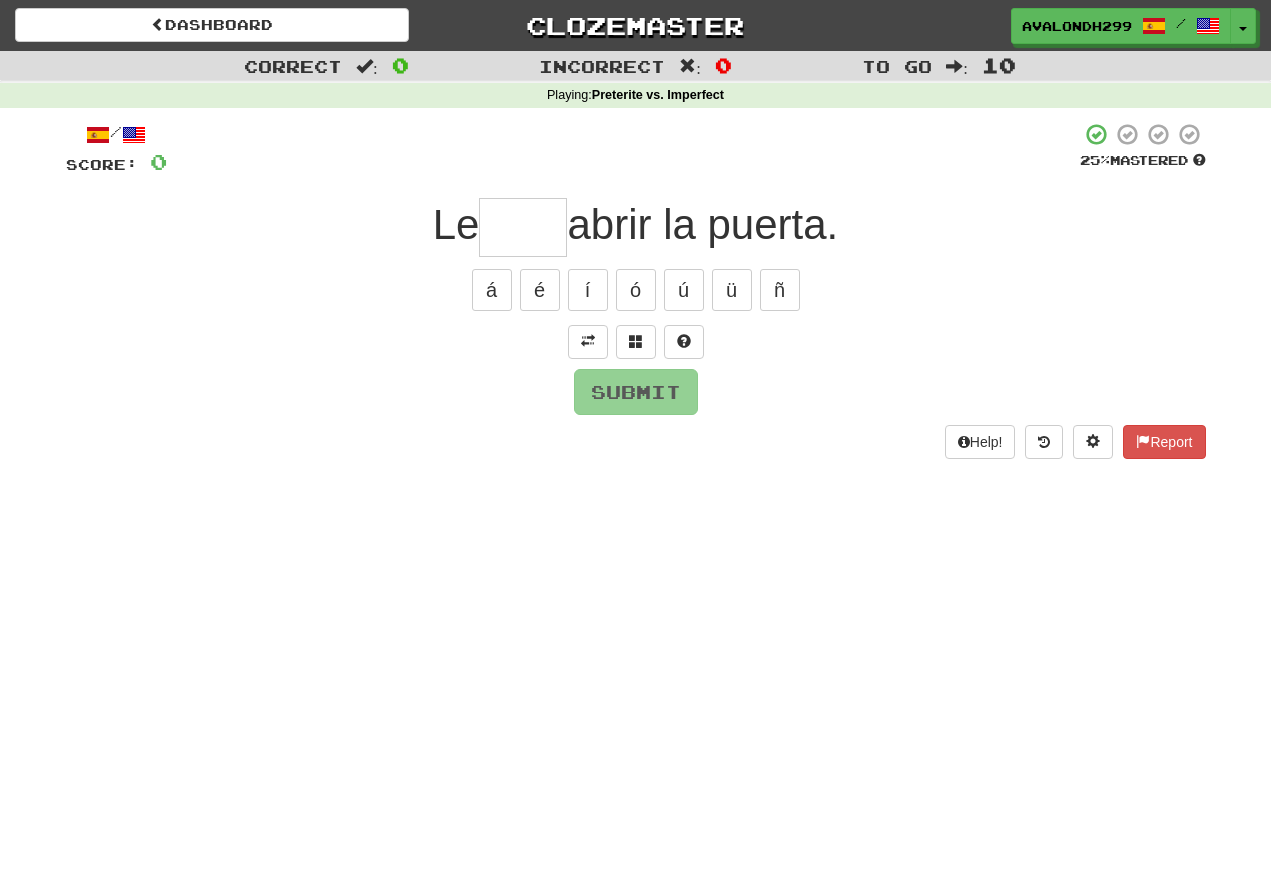 click at bounding box center (588, 342) 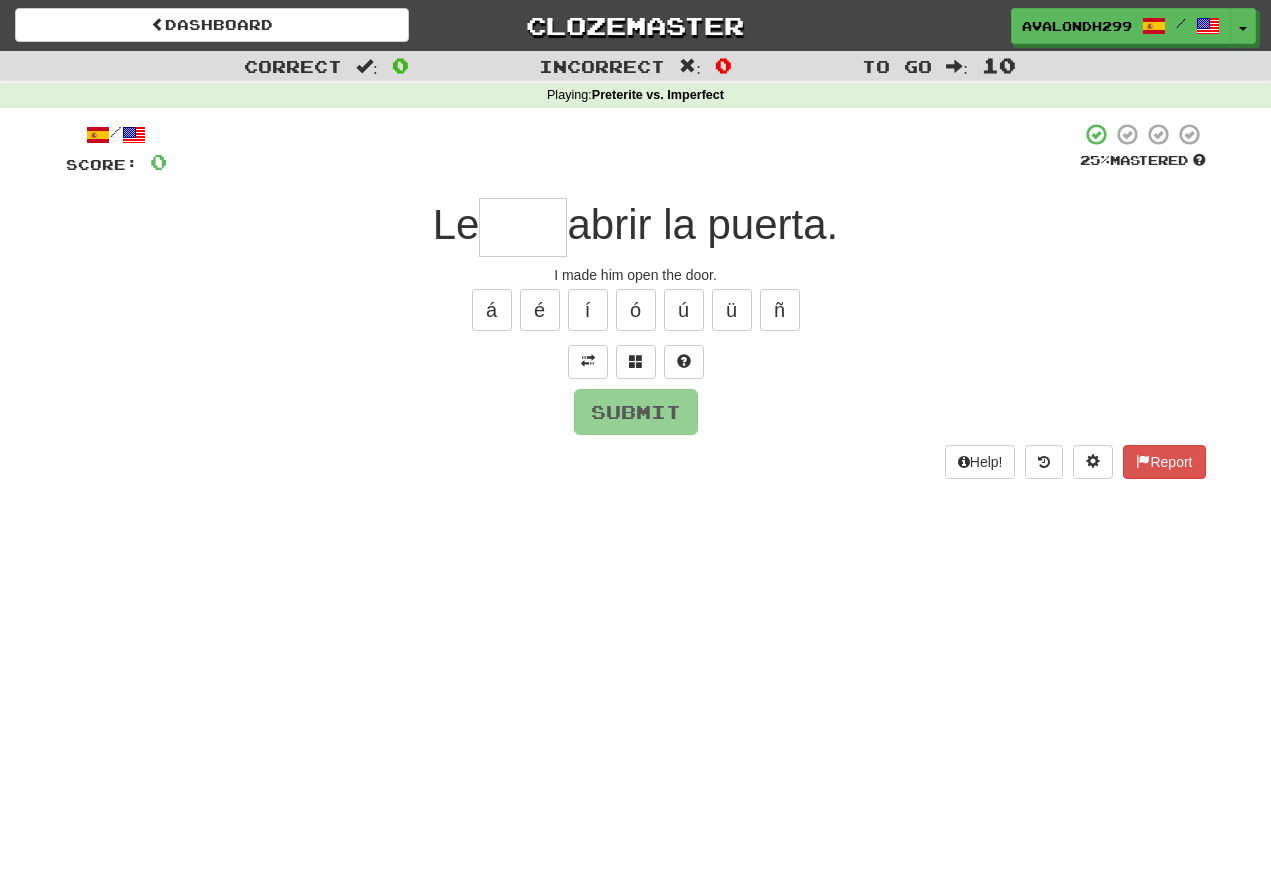 click at bounding box center (523, 227) 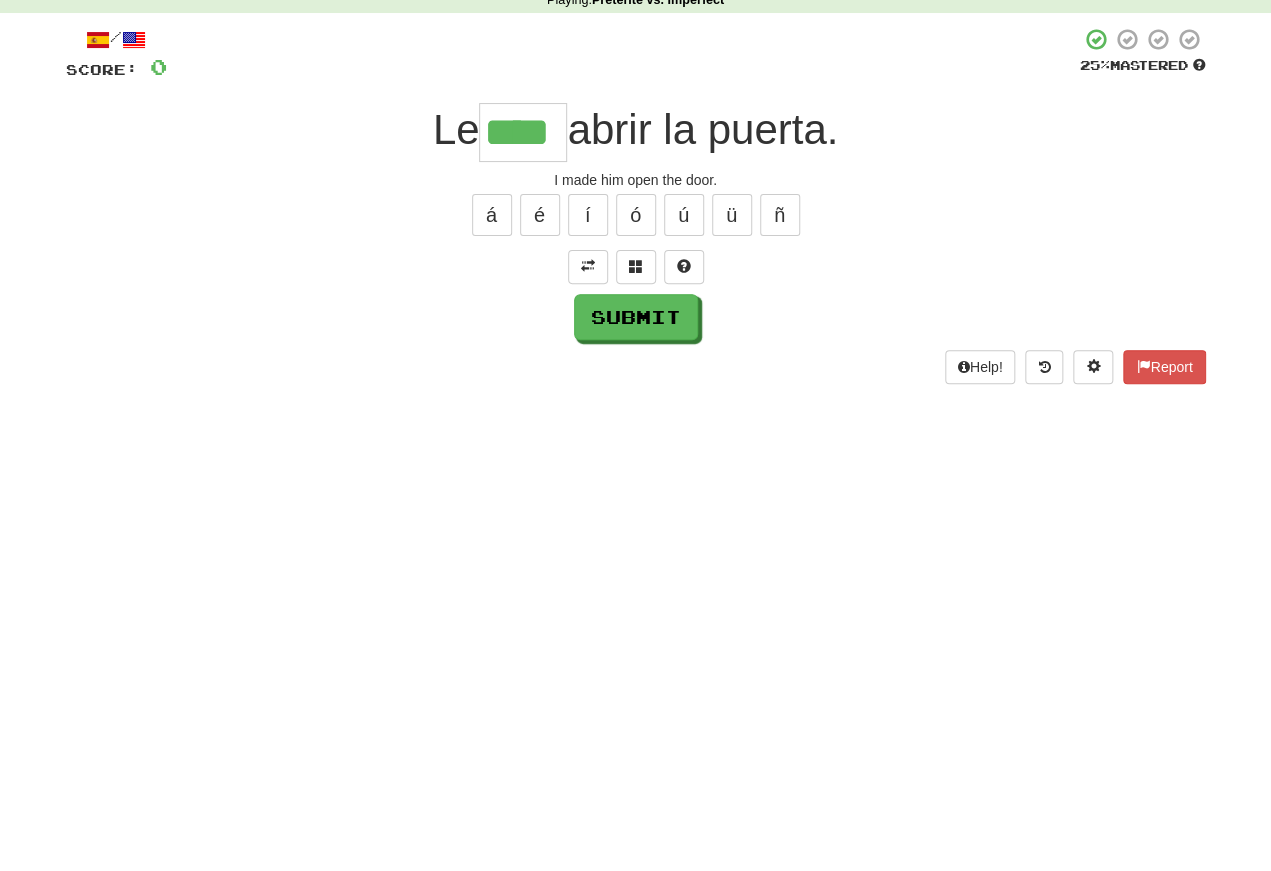 type on "****" 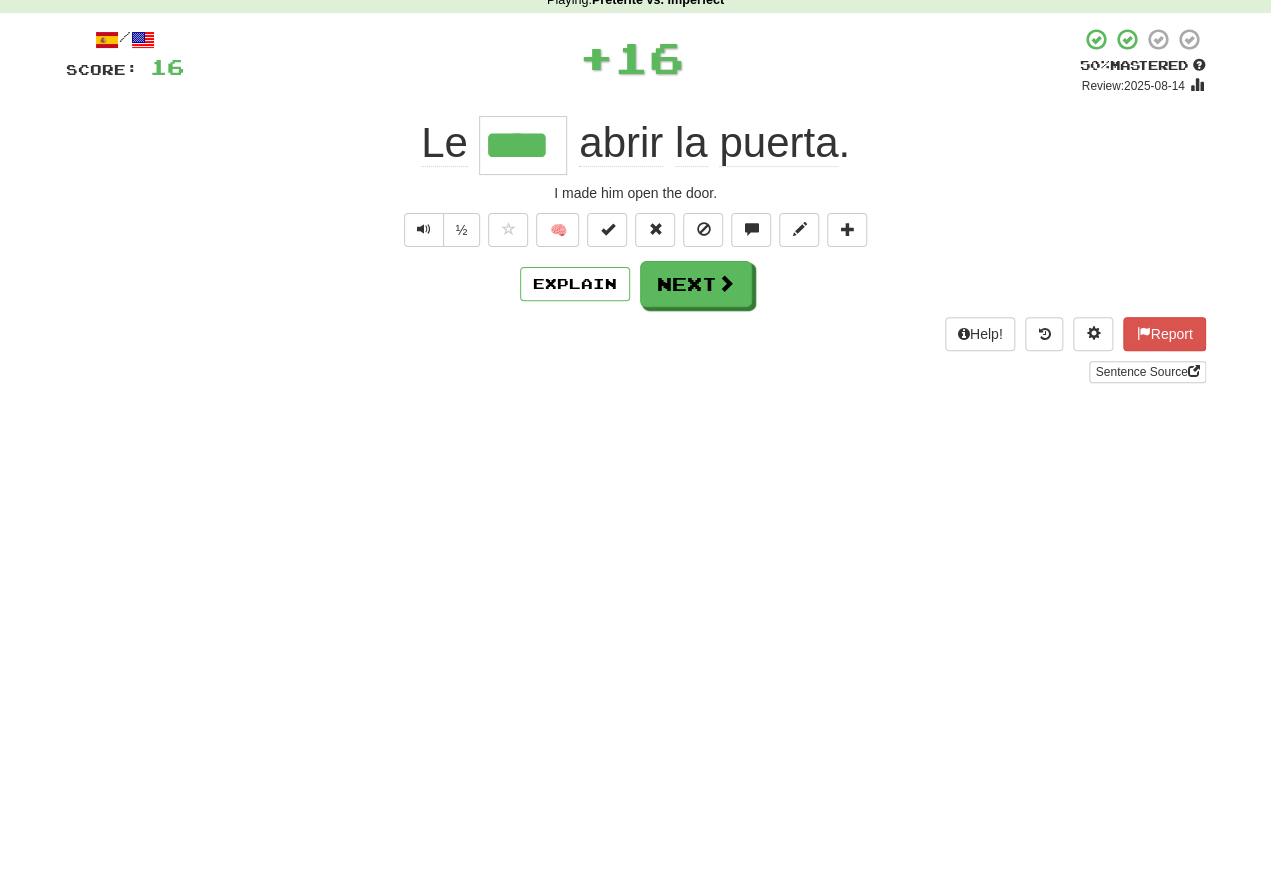 scroll, scrollTop: 94, scrollLeft: 0, axis: vertical 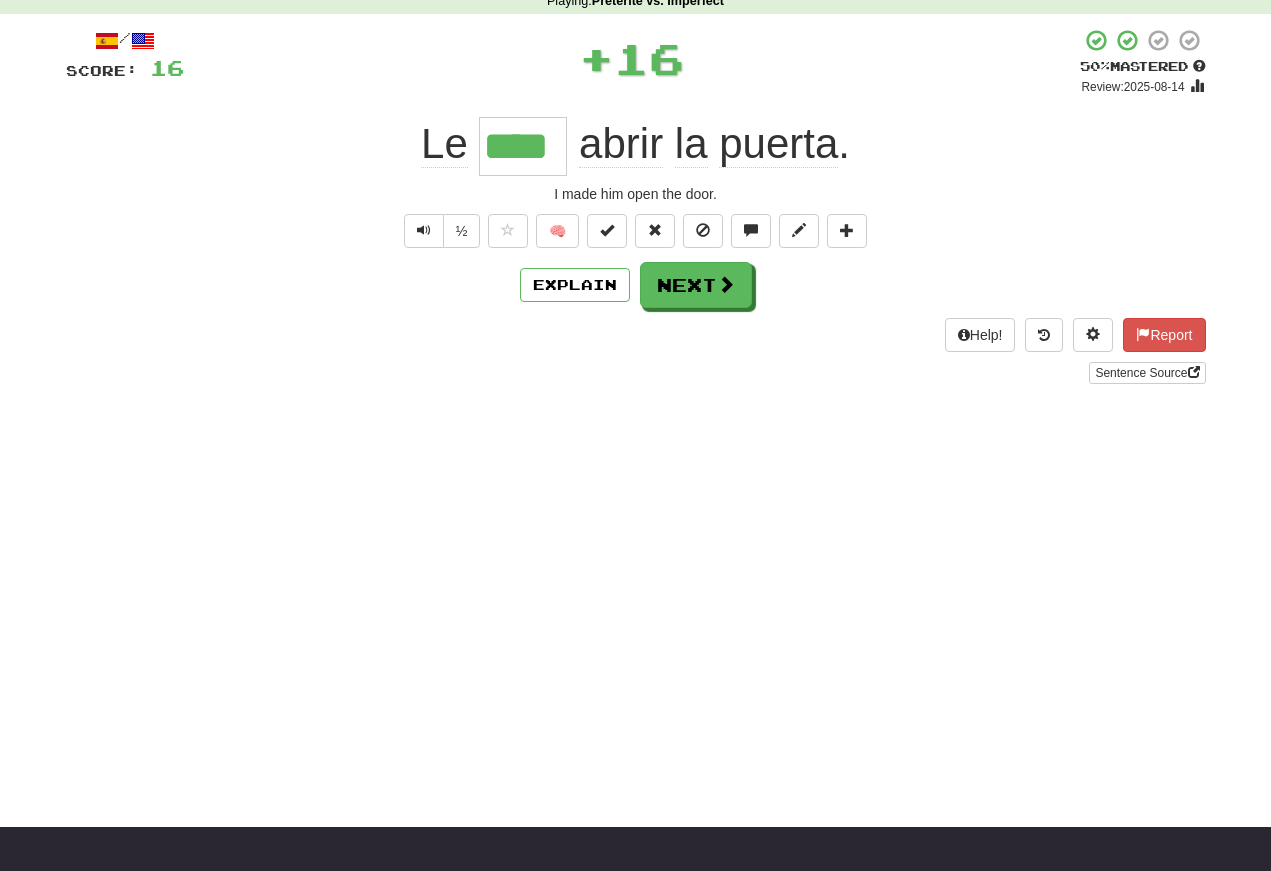 click at bounding box center [424, 230] 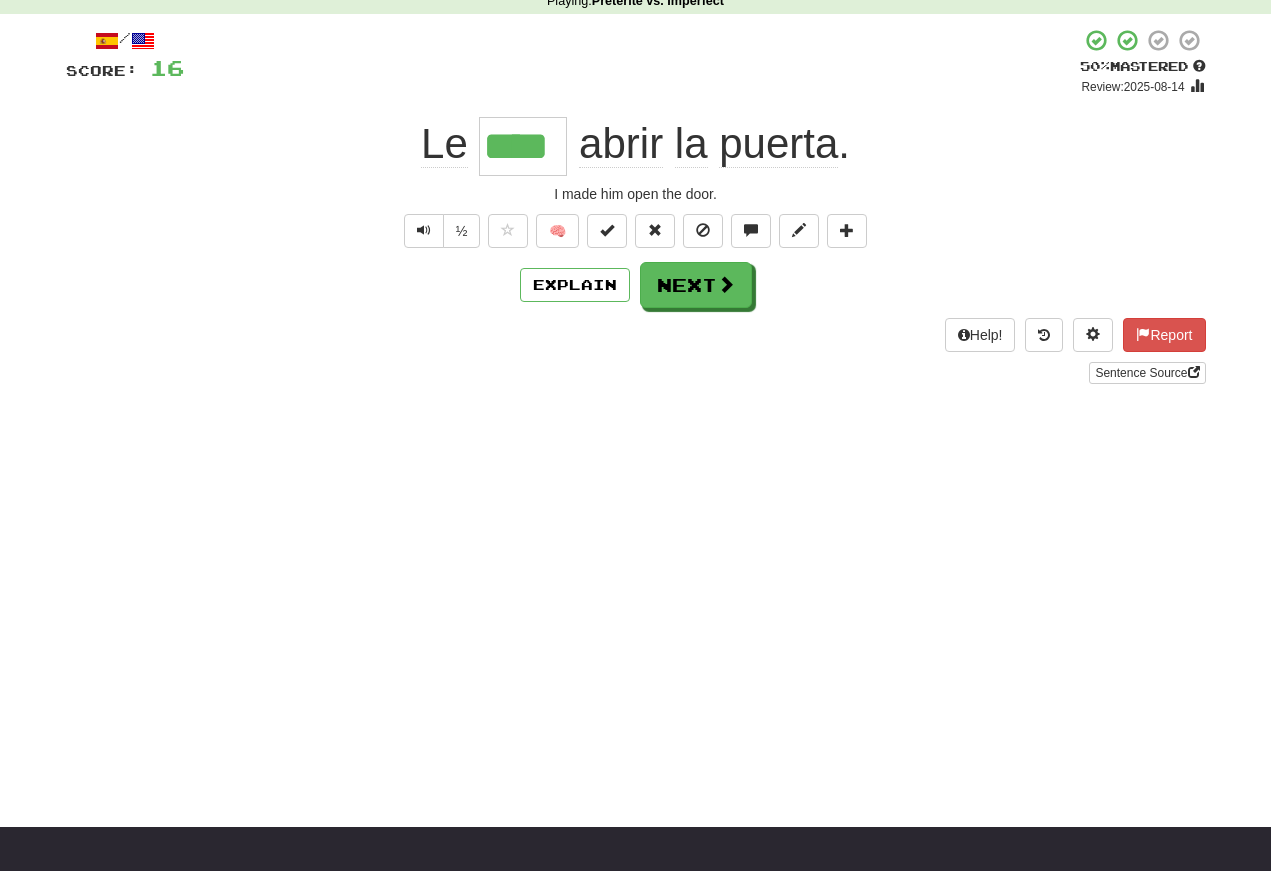 click at bounding box center (424, 231) 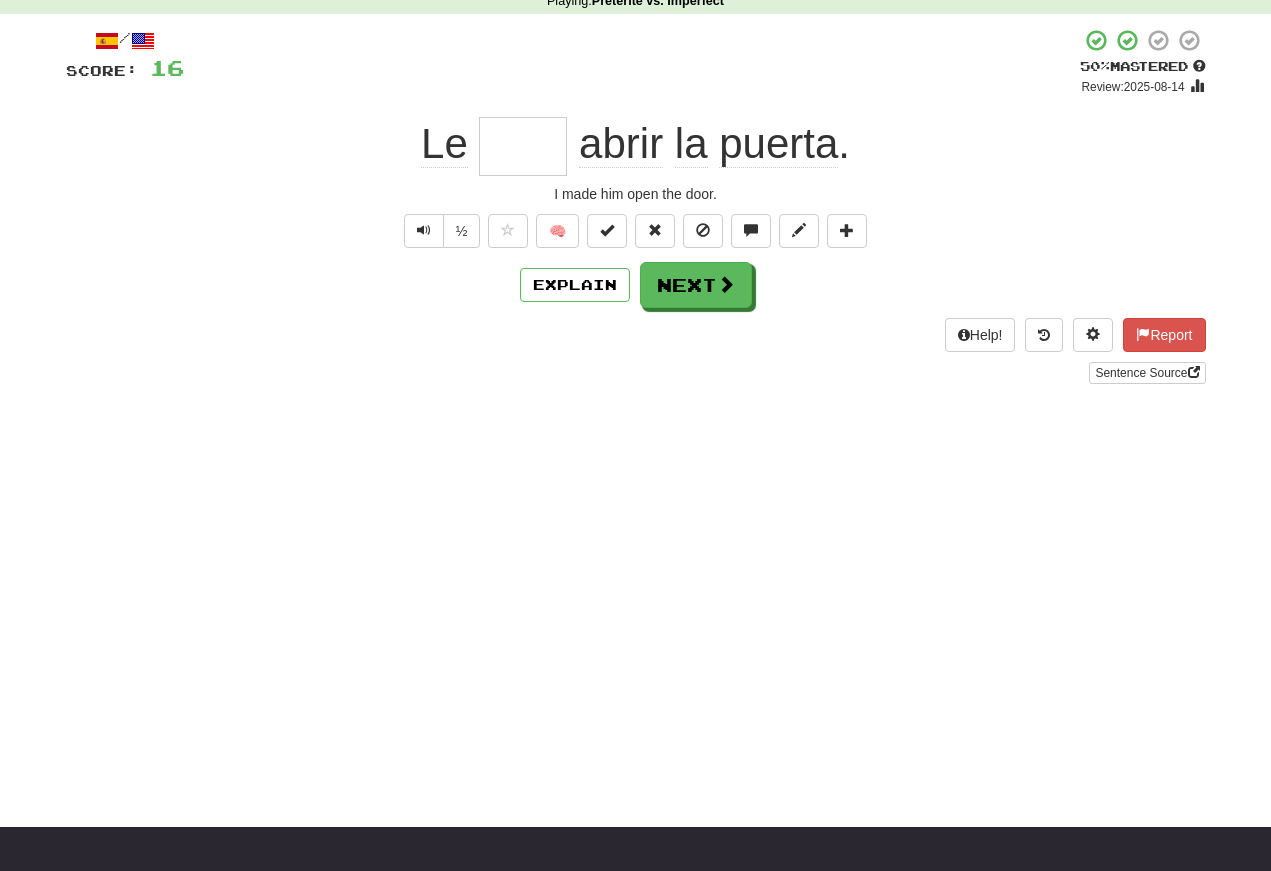 scroll, scrollTop: 94, scrollLeft: 0, axis: vertical 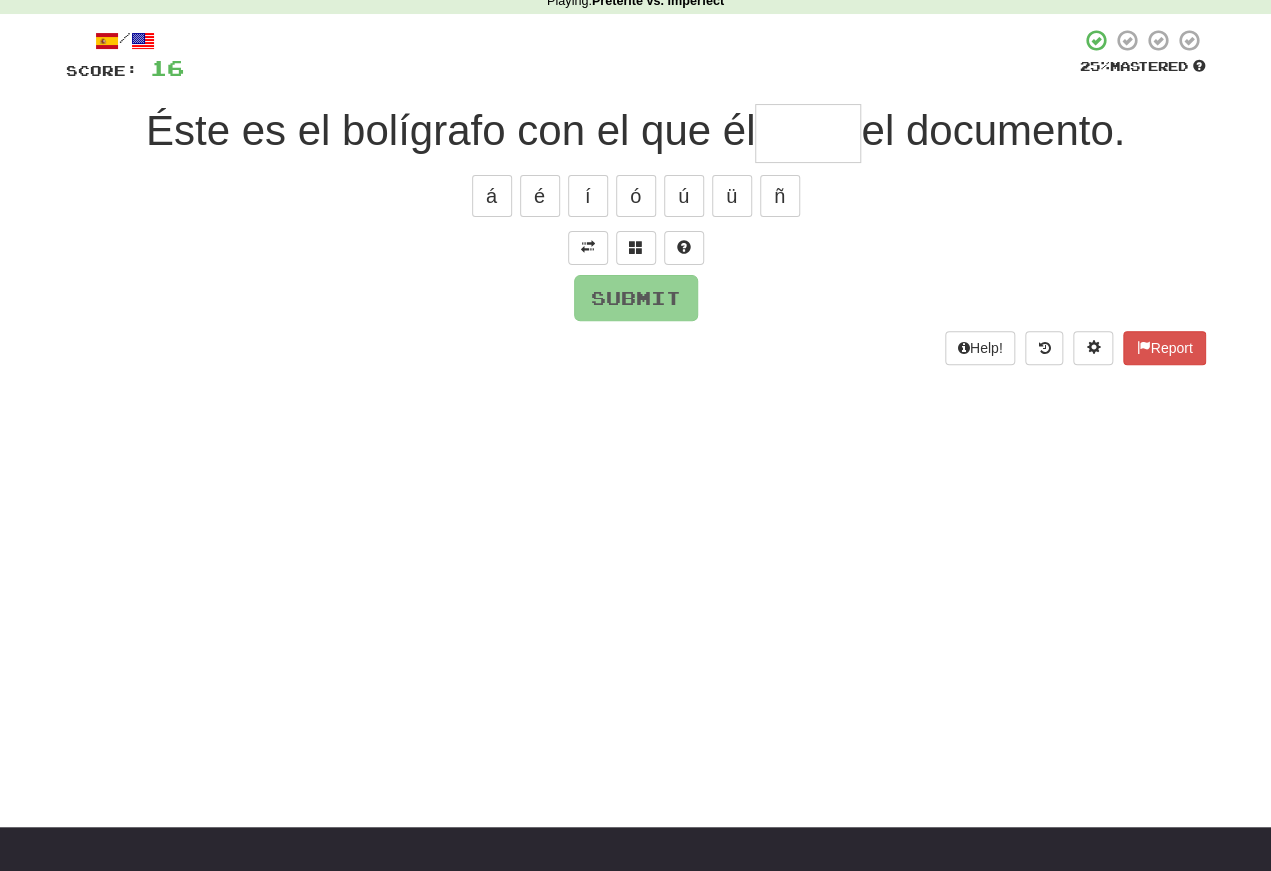 click at bounding box center [588, 248] 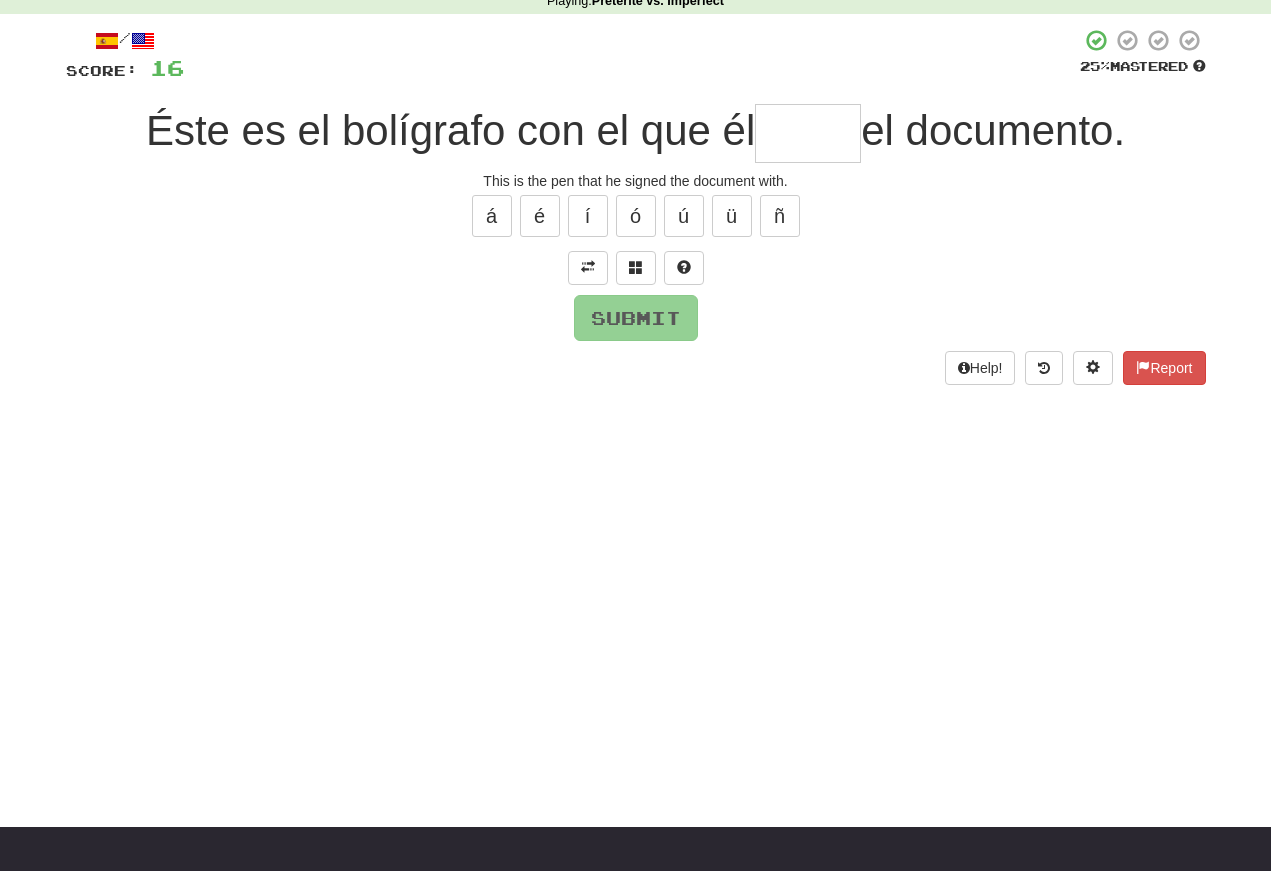 click at bounding box center (808, 133) 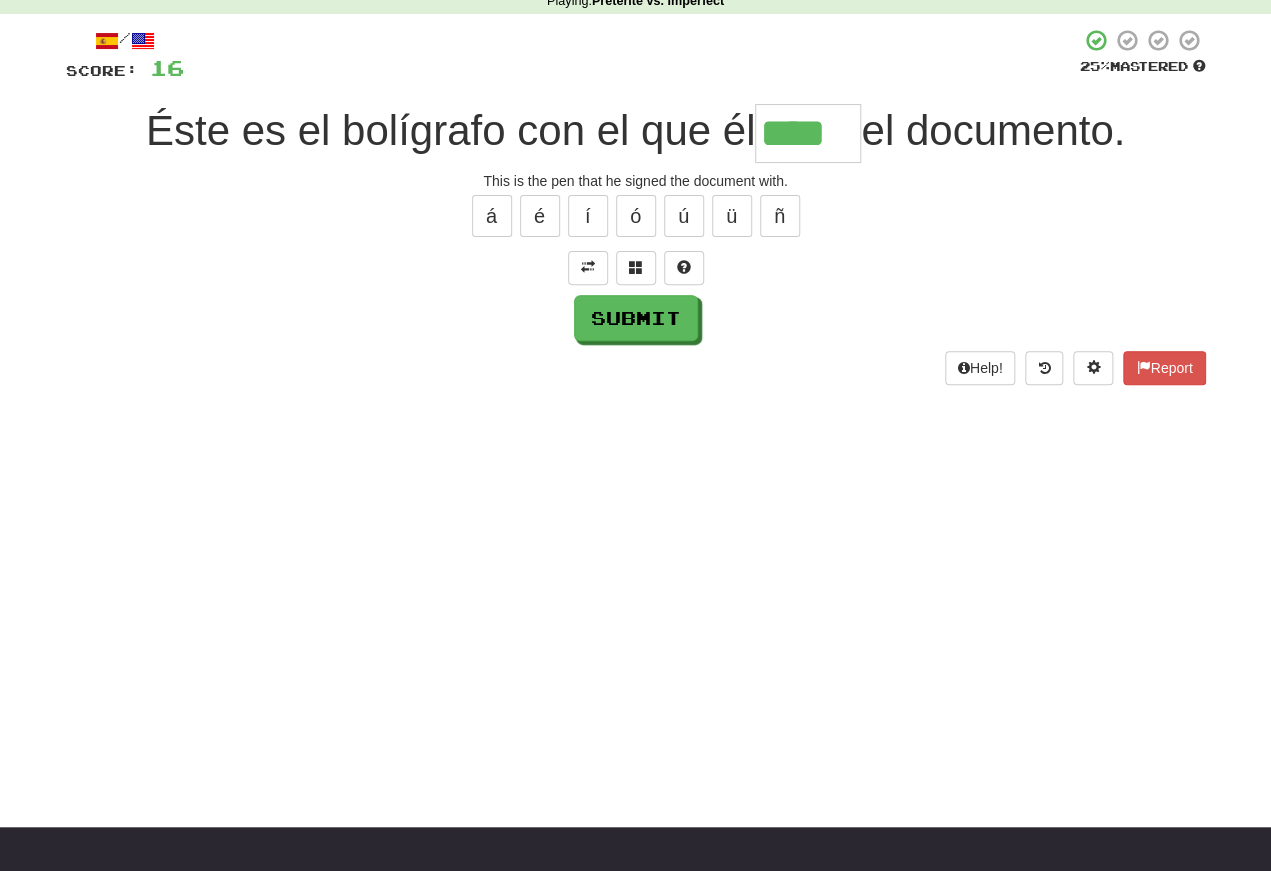 click on "ó" at bounding box center [636, 216] 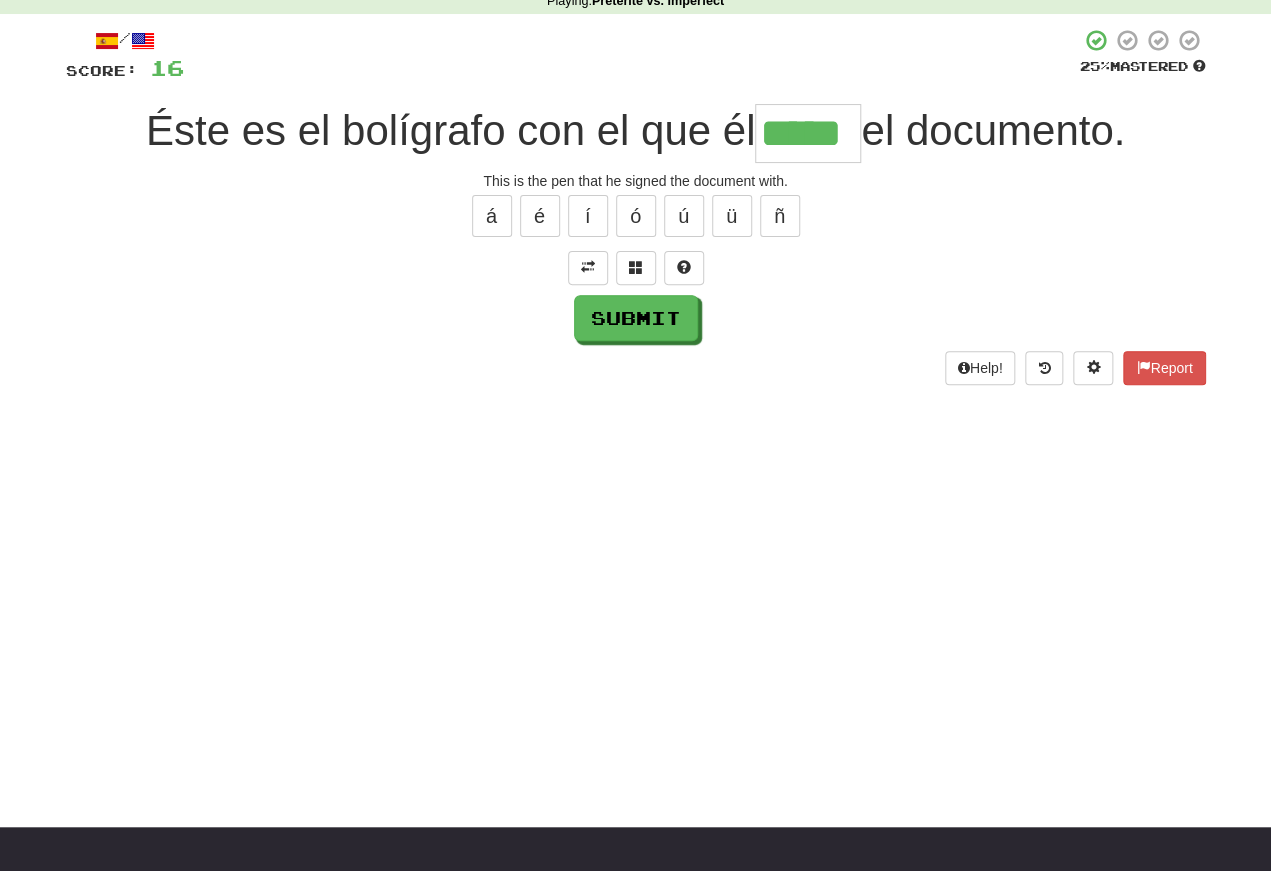 click on "Submit" at bounding box center (636, 318) 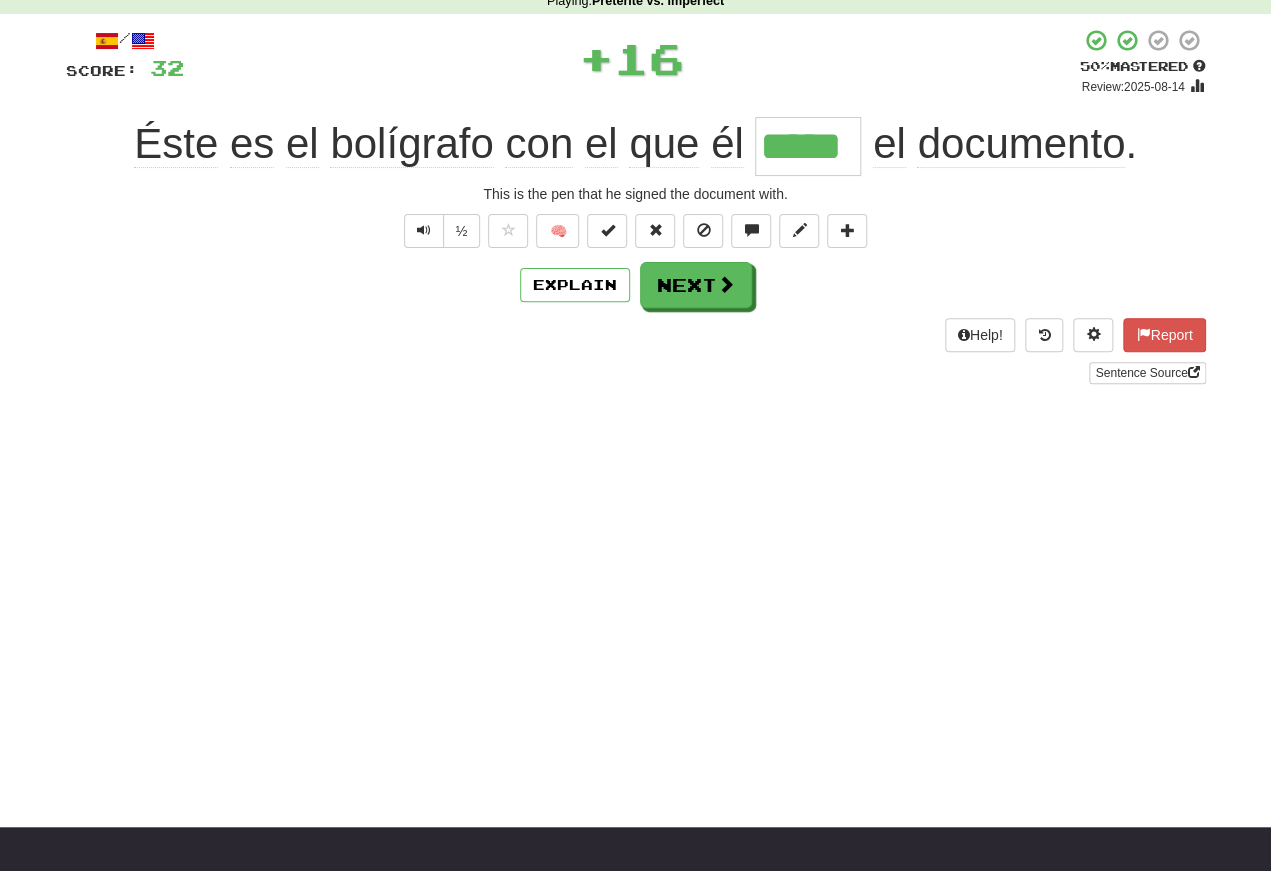 scroll, scrollTop: 94, scrollLeft: 0, axis: vertical 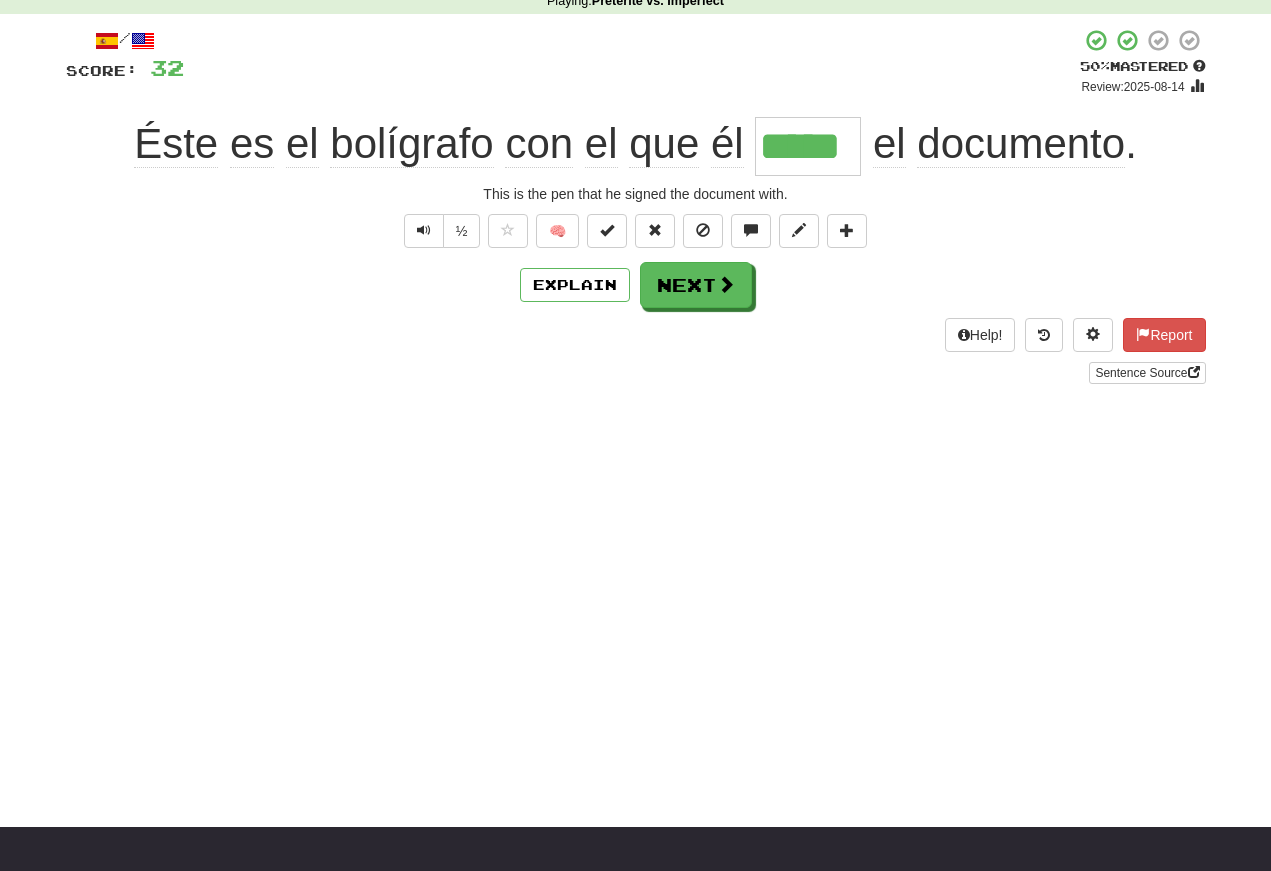 click at bounding box center (424, 231) 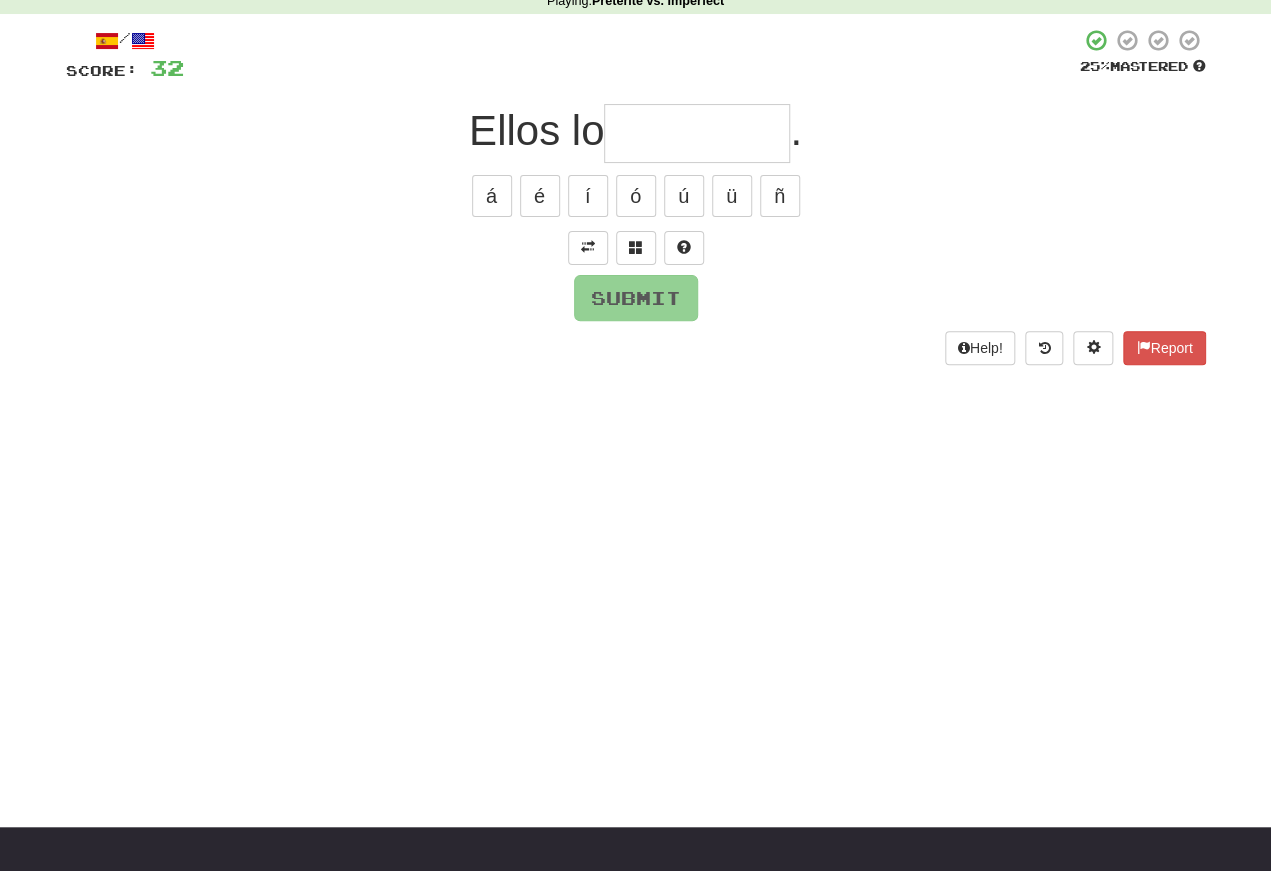 click at bounding box center [588, 247] 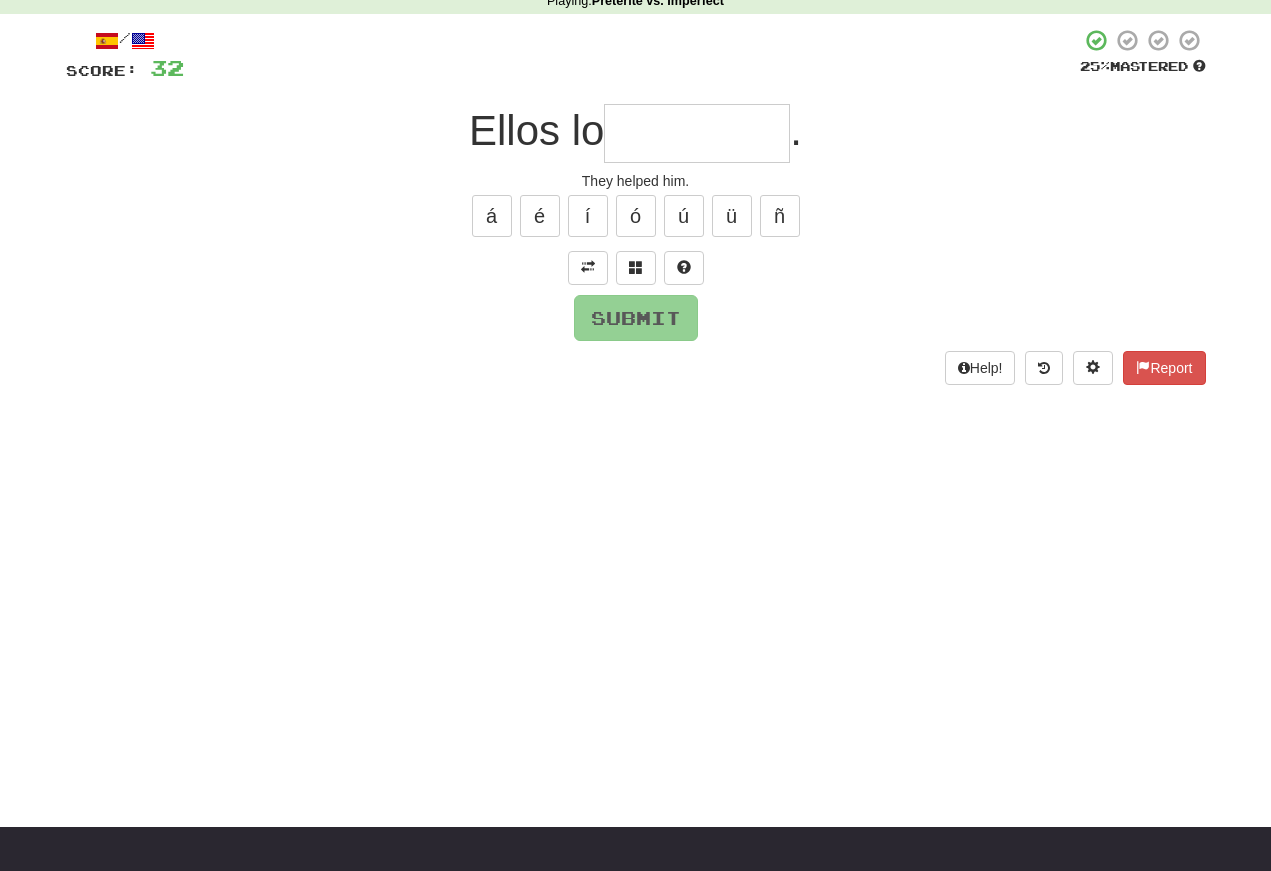 click at bounding box center (697, 133) 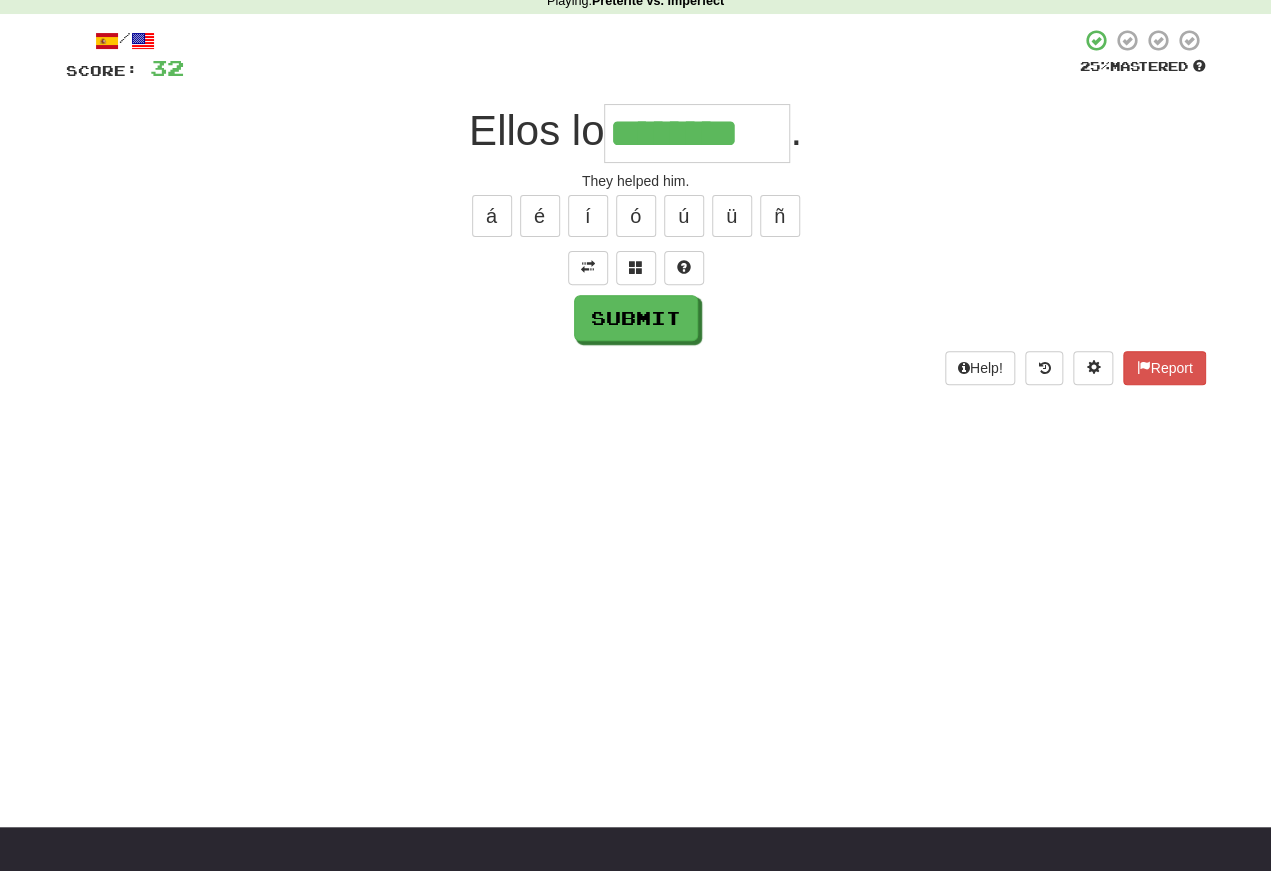 type on "********" 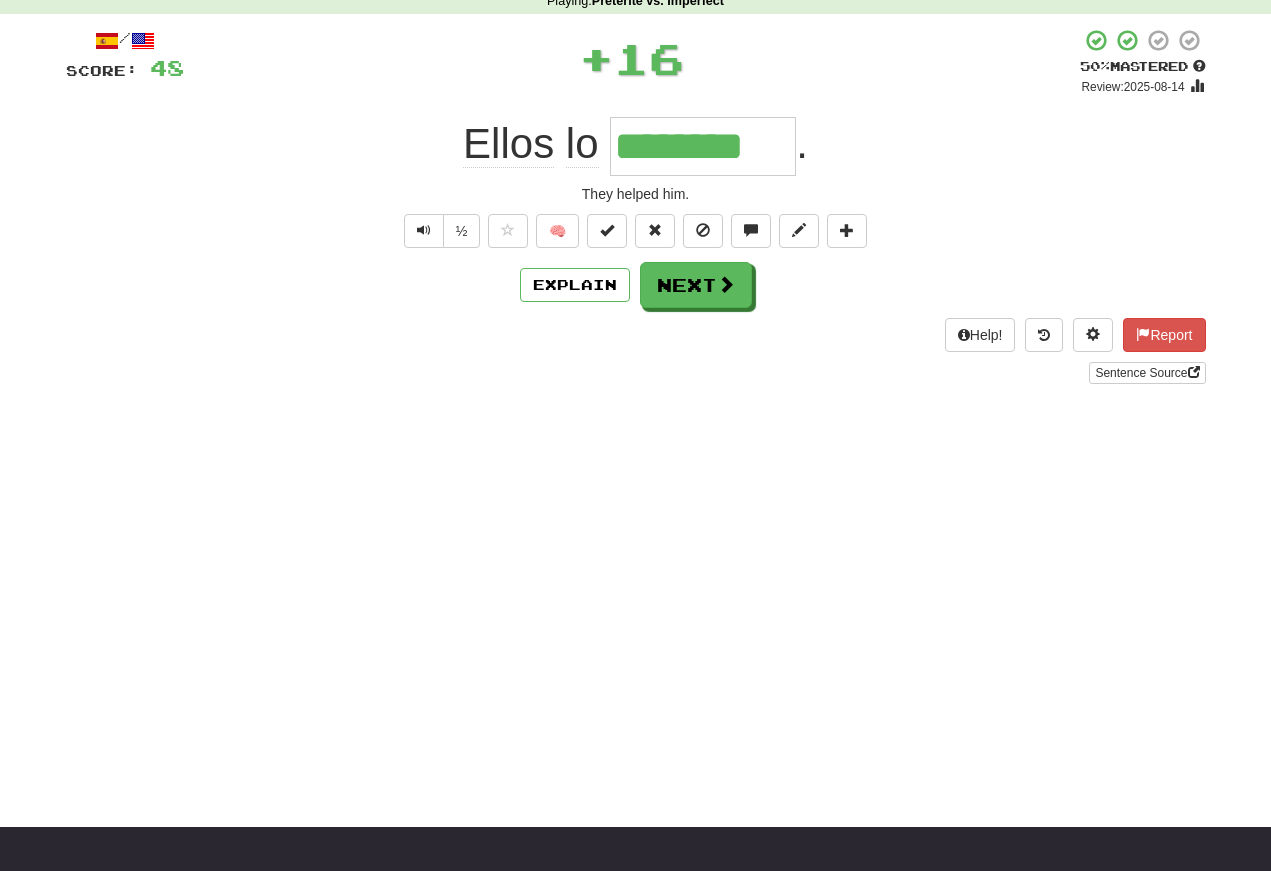 click at bounding box center (424, 231) 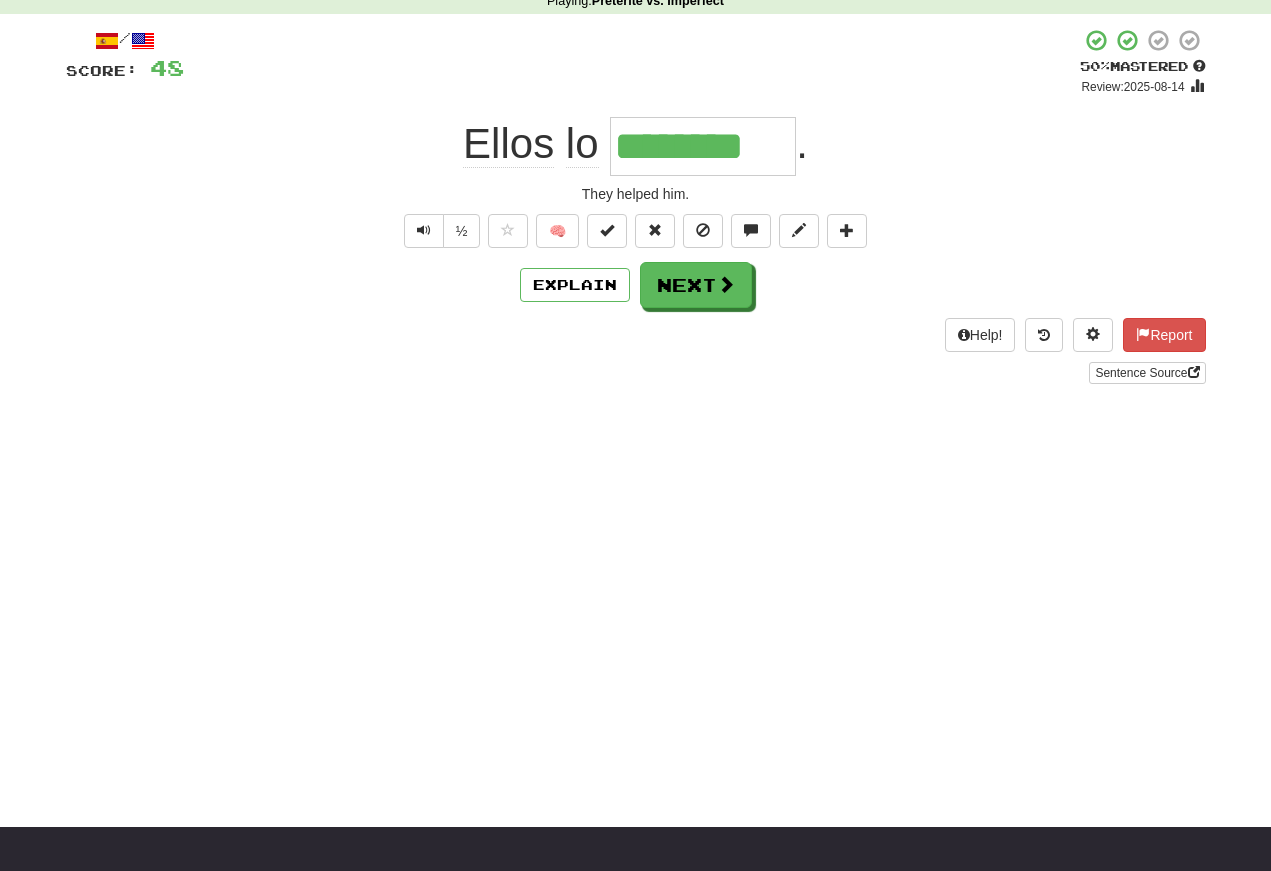 click at bounding box center [424, 230] 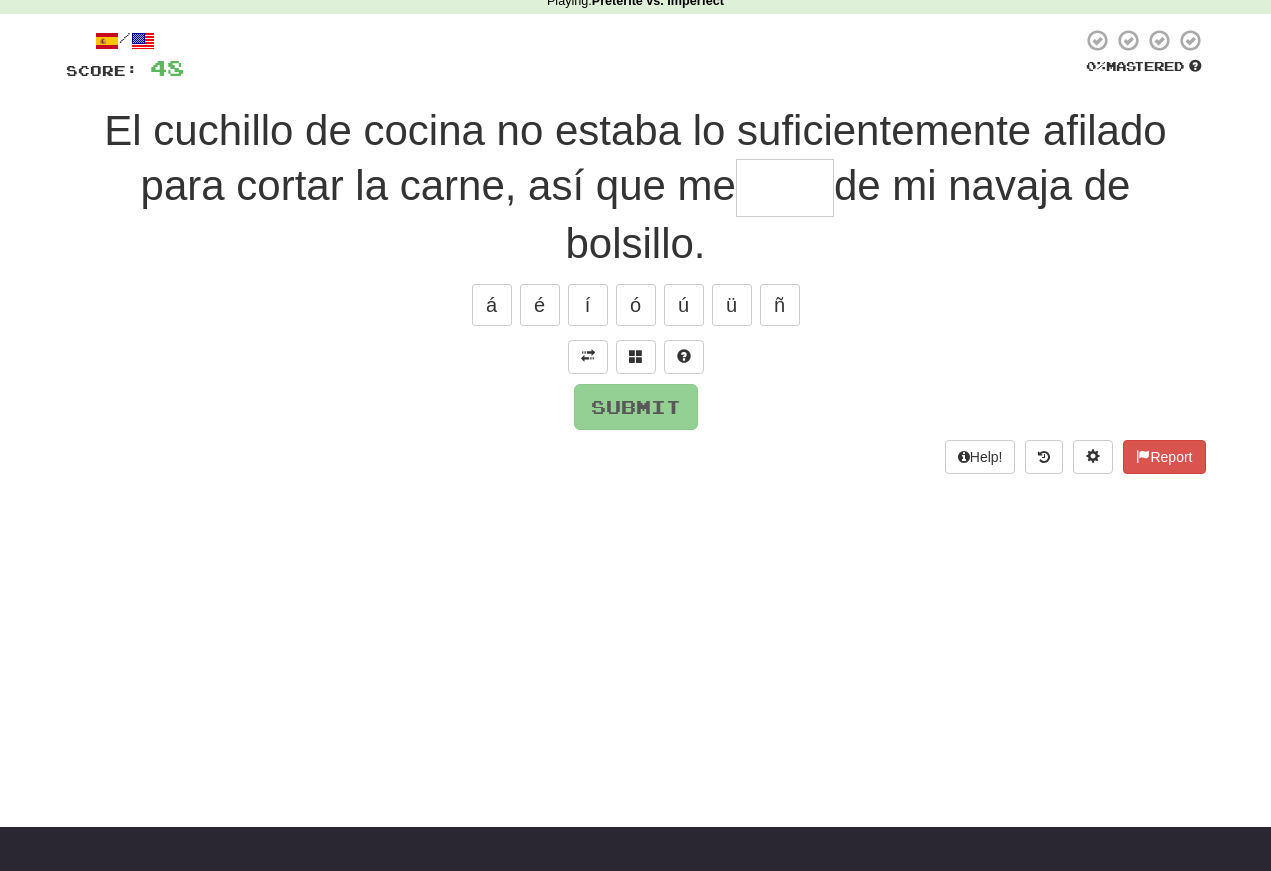 scroll, scrollTop: 94, scrollLeft: 0, axis: vertical 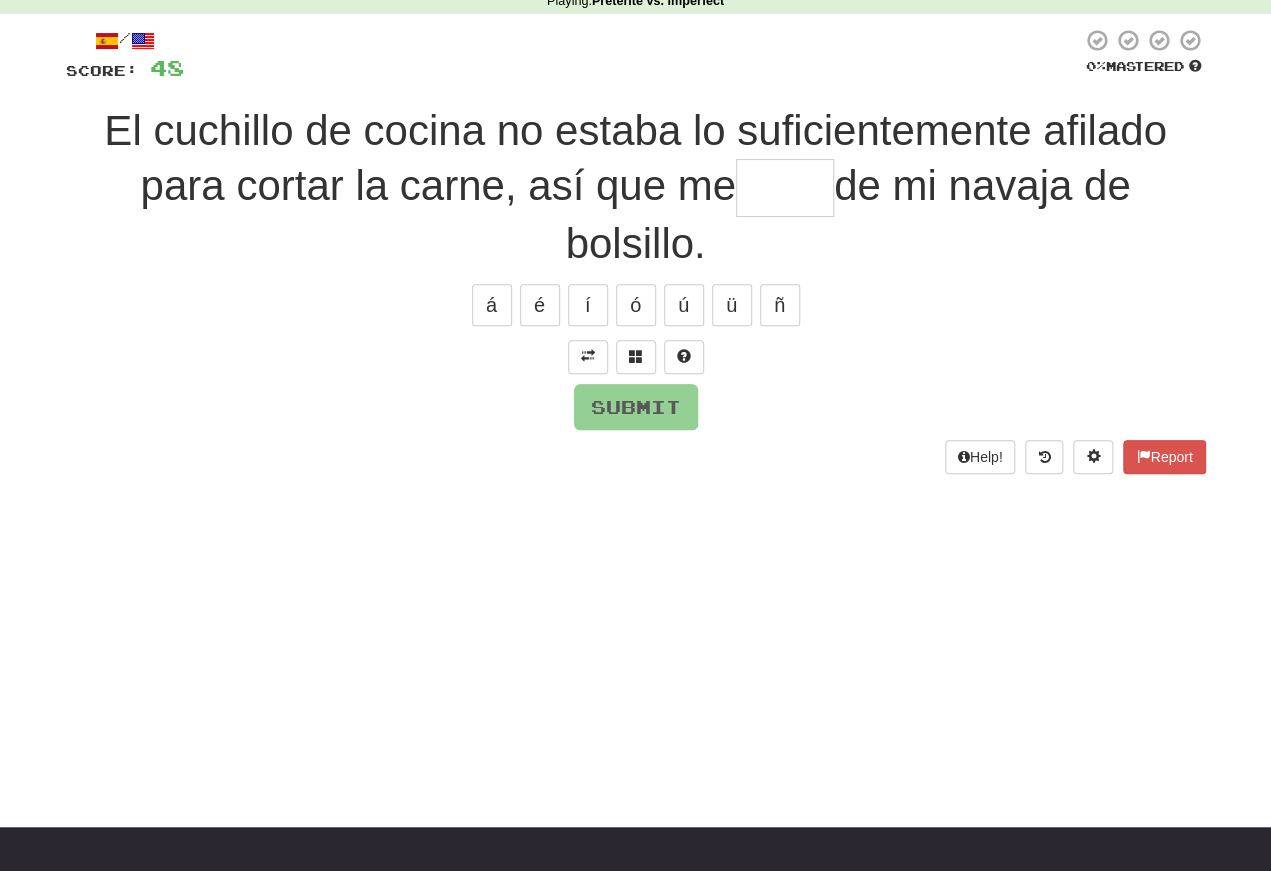 click on "ú" at bounding box center [684, 305] 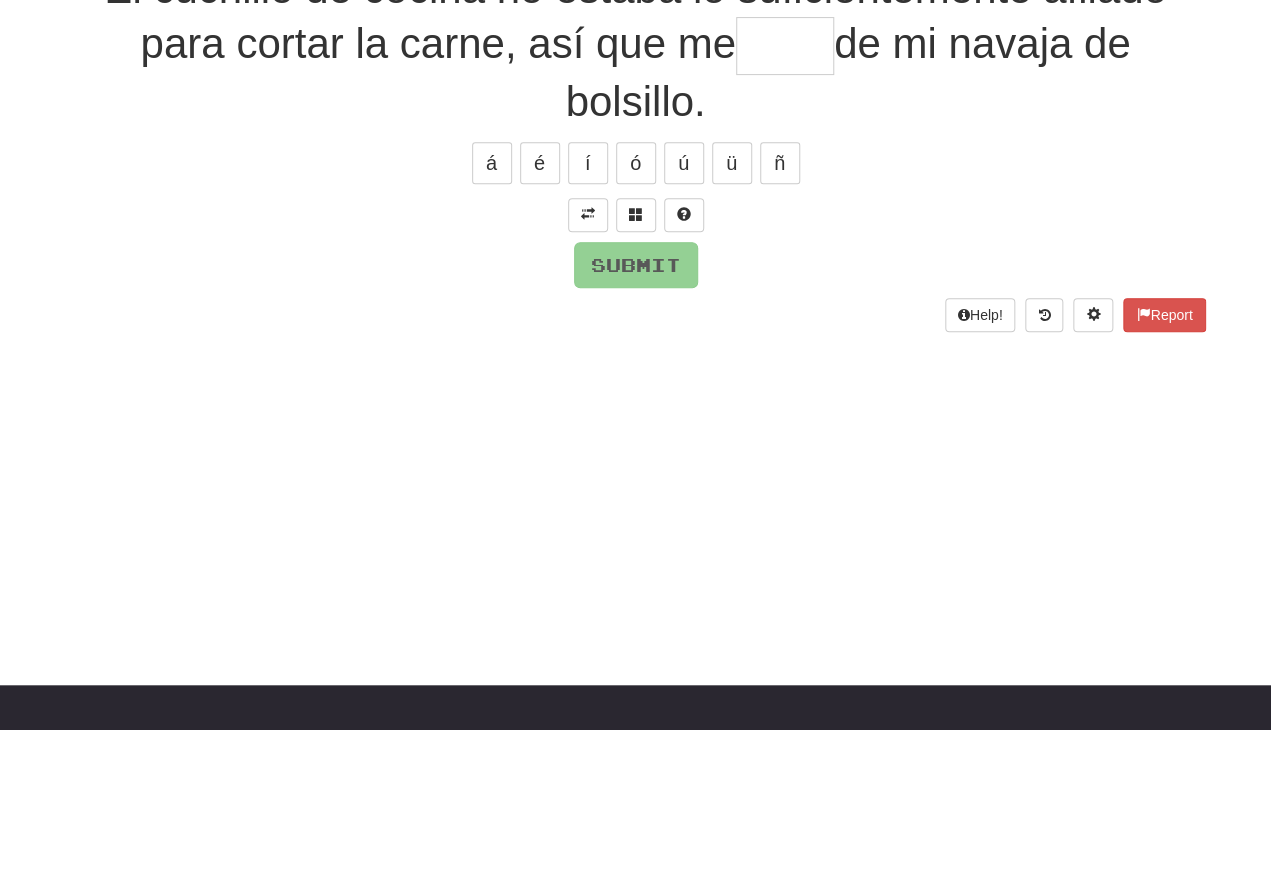 click at bounding box center [588, 356] 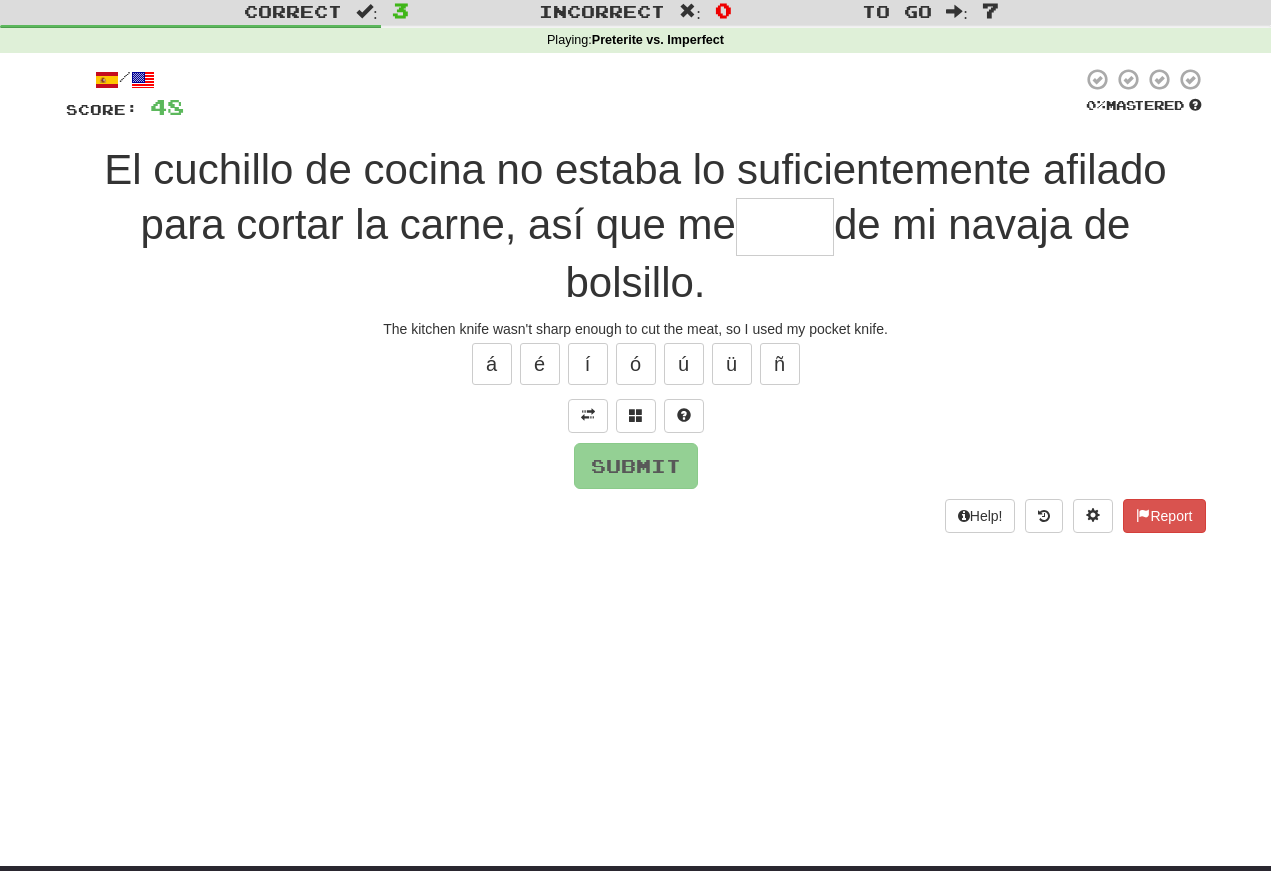 scroll, scrollTop: 56, scrollLeft: 0, axis: vertical 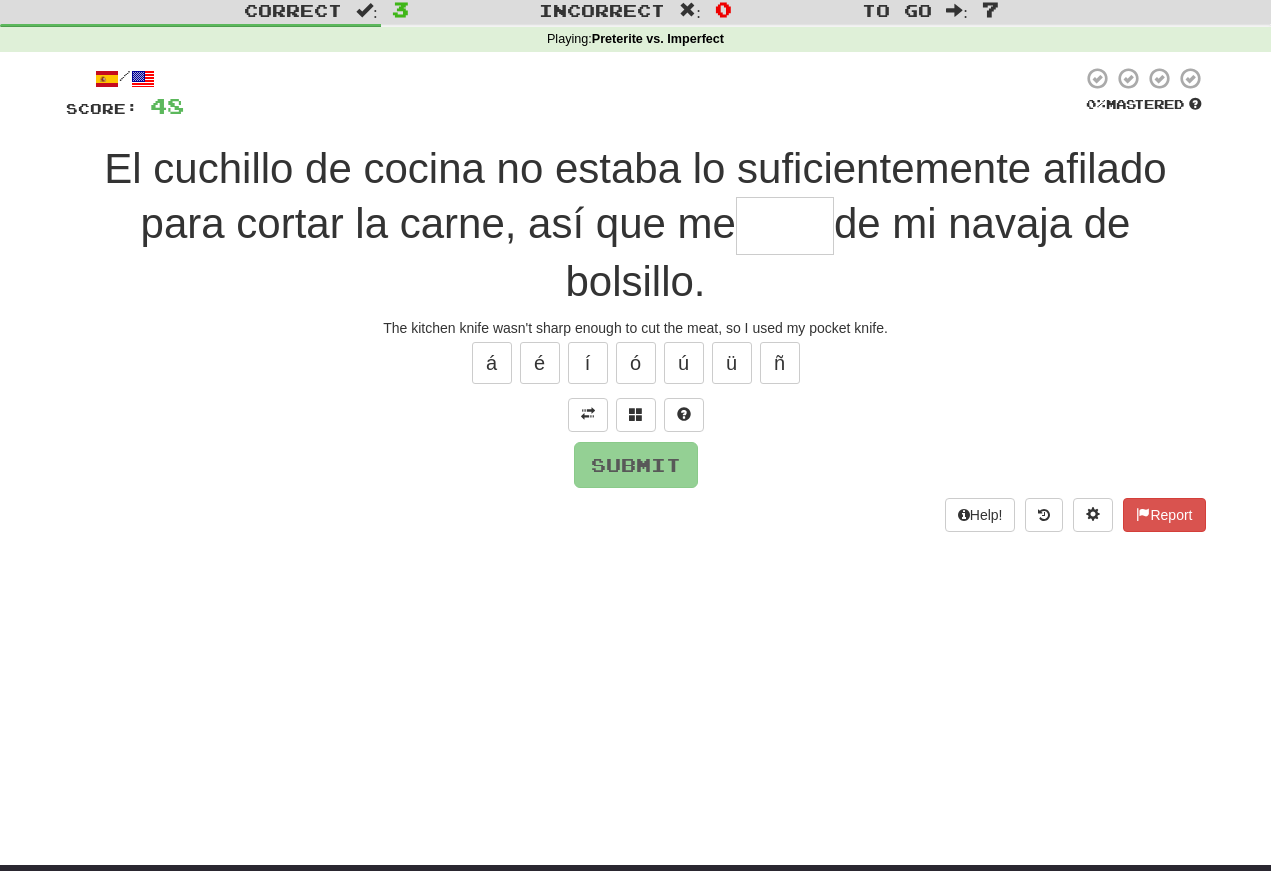click at bounding box center [785, 226] 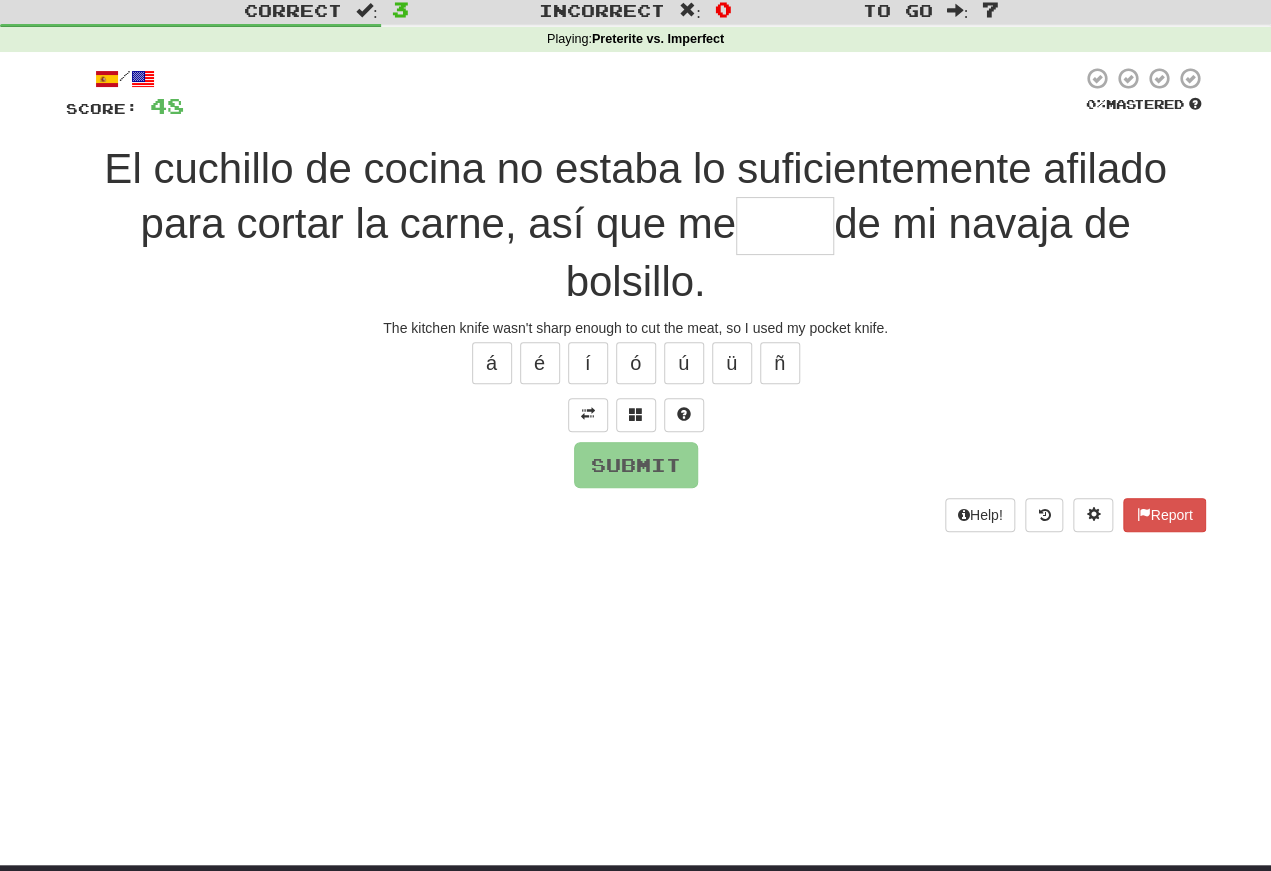 type on "*" 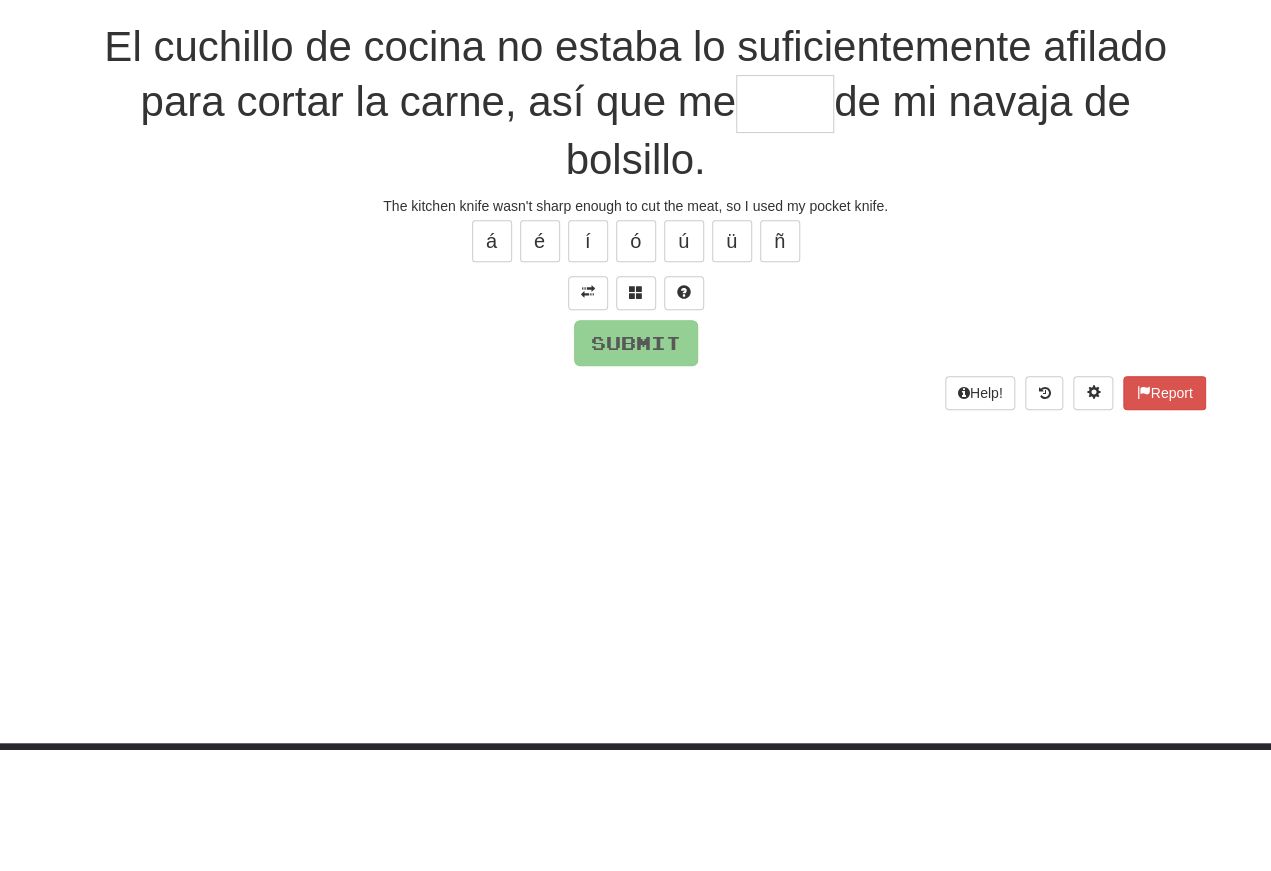click at bounding box center (636, 414) 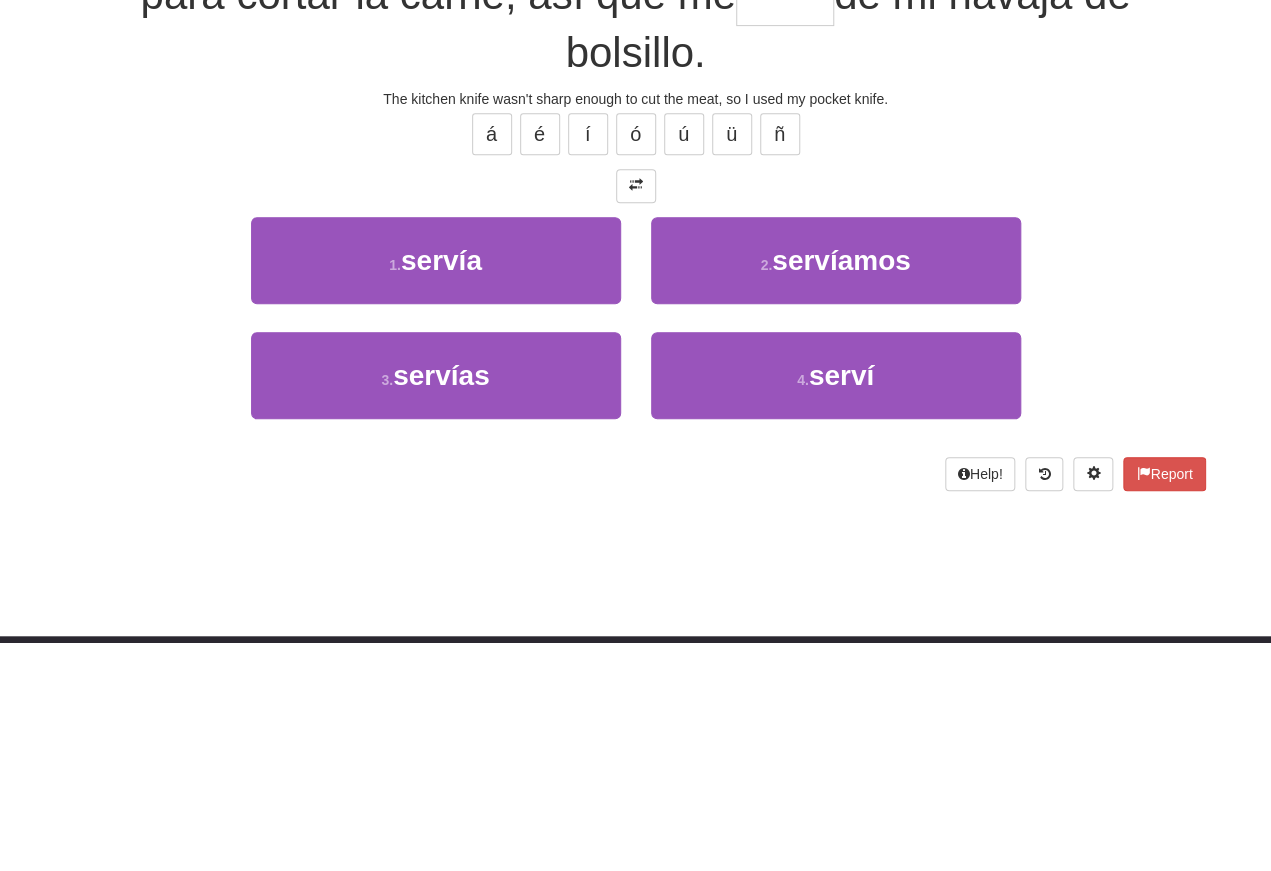 click on "4 . serví" at bounding box center (836, 604) 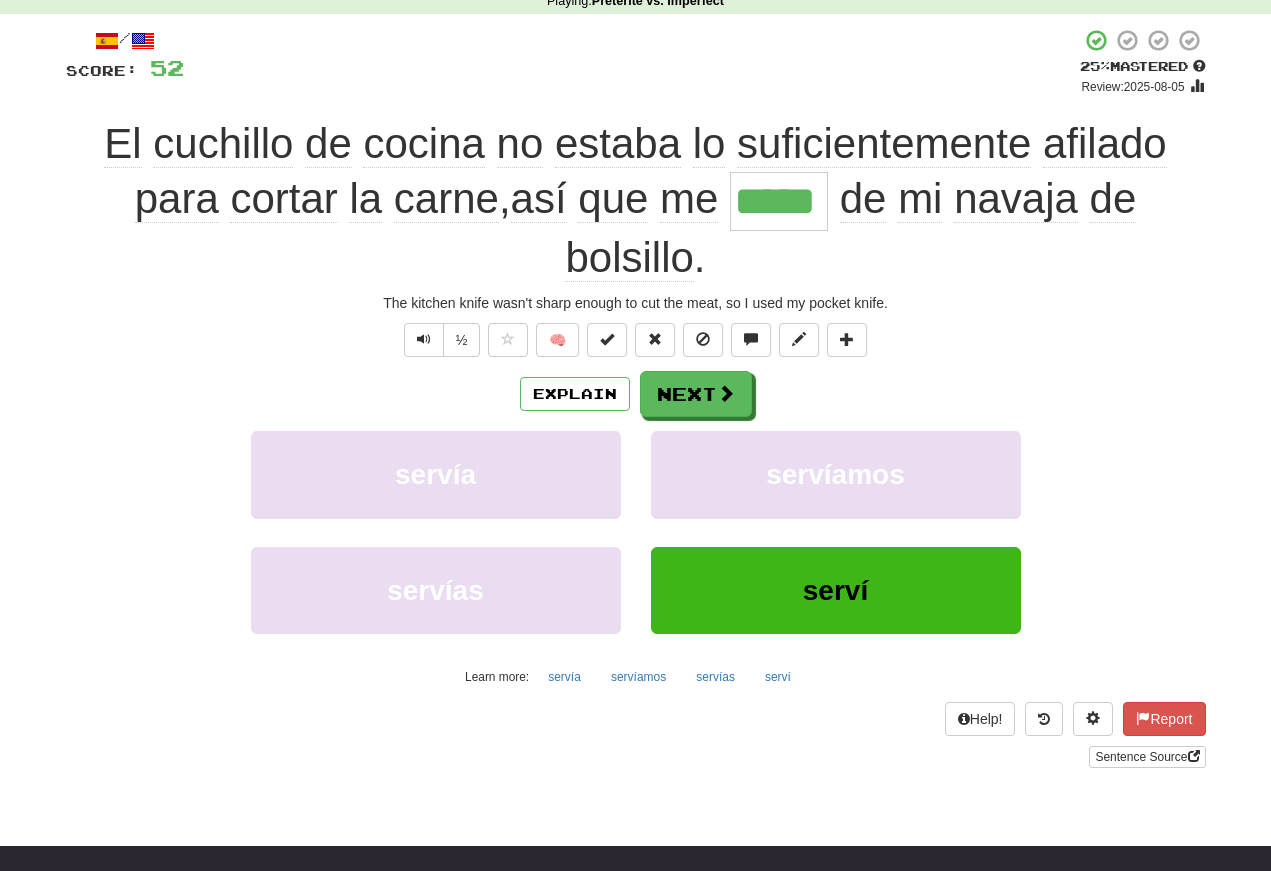 scroll, scrollTop: 94, scrollLeft: 0, axis: vertical 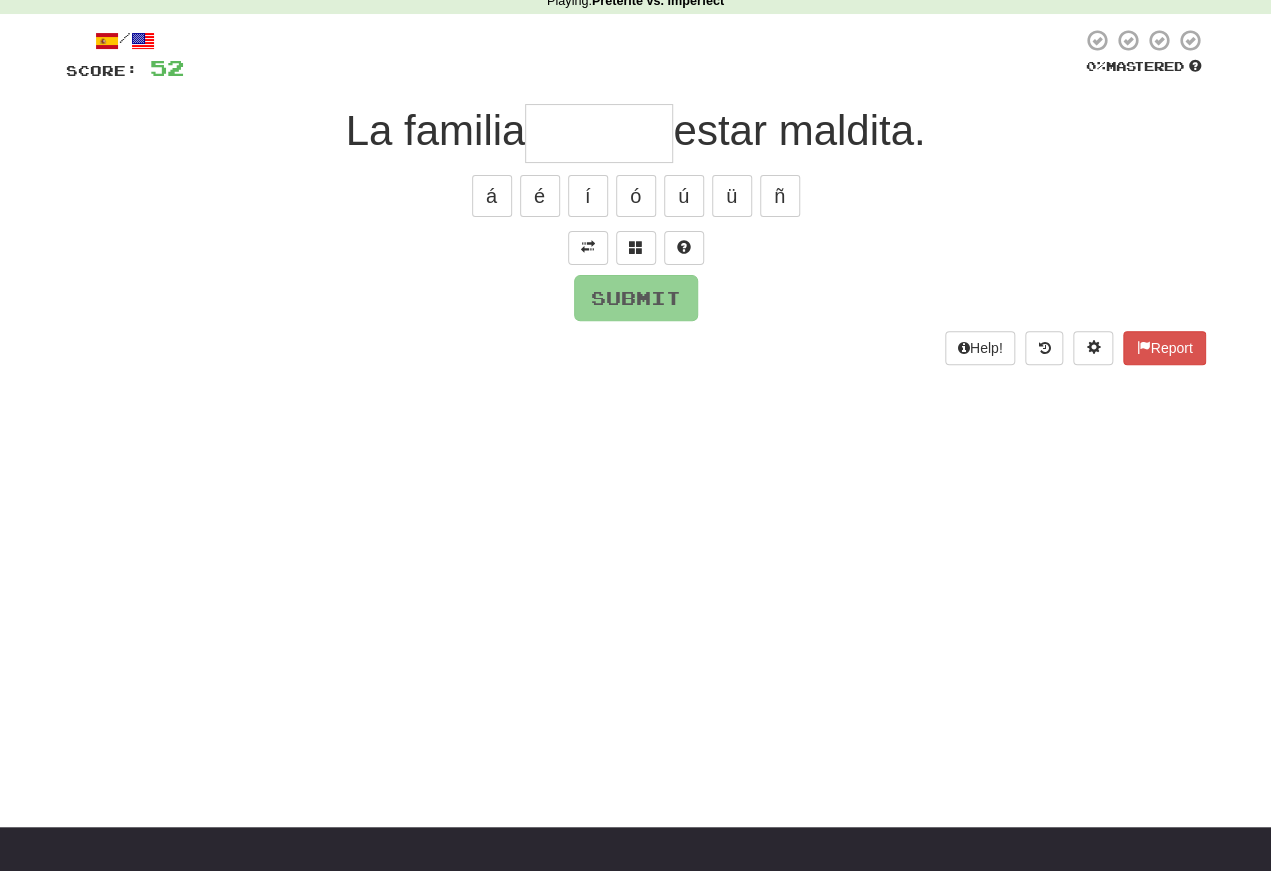 click at bounding box center (588, 248) 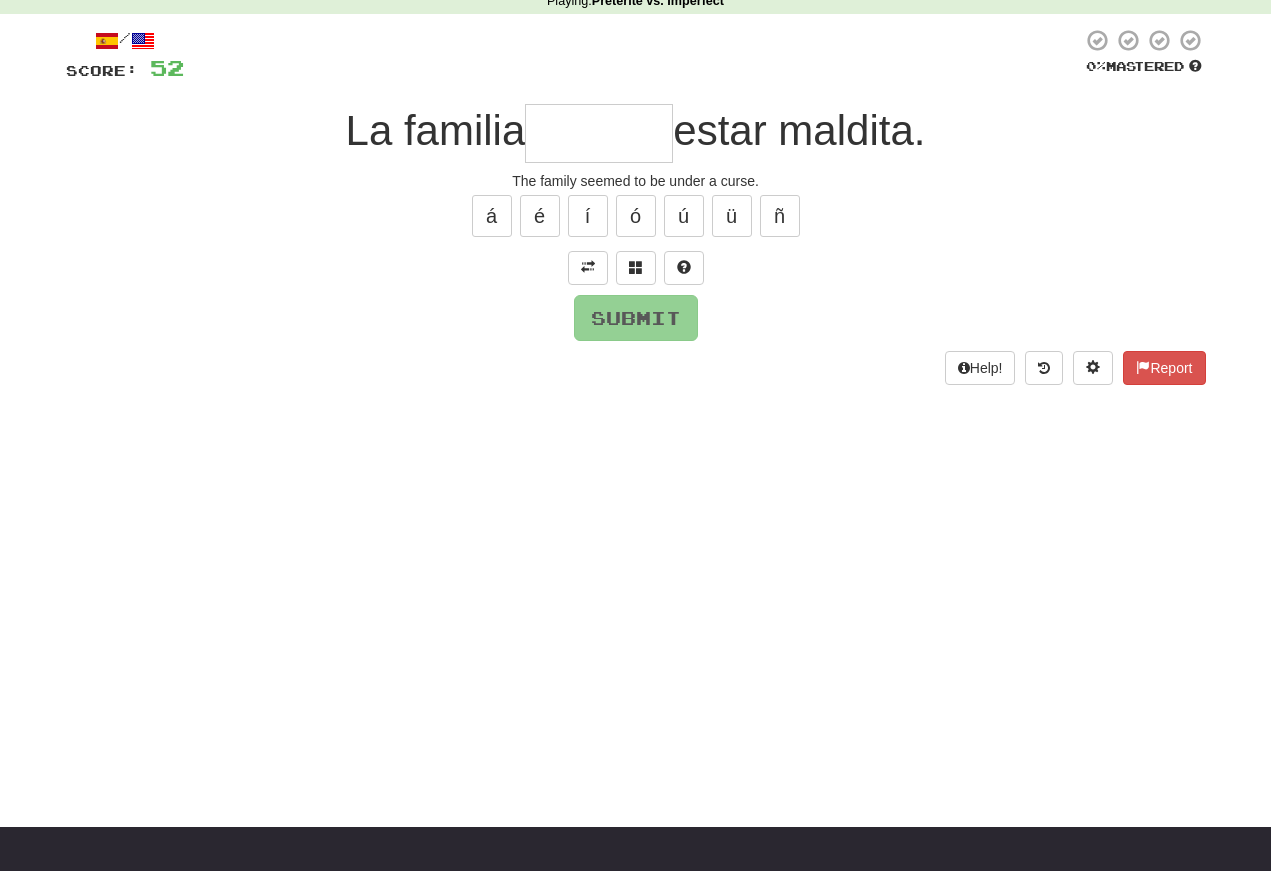 click at bounding box center [599, 133] 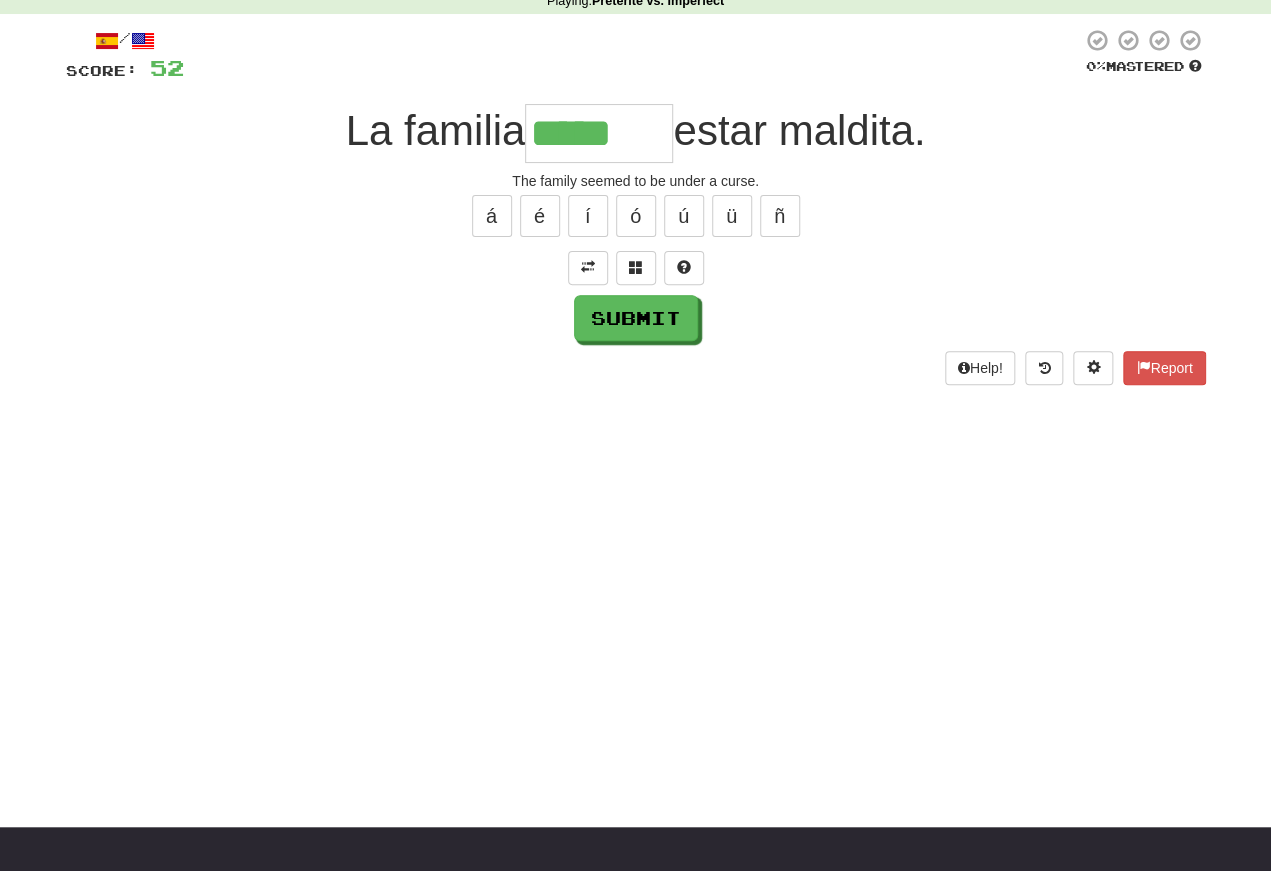 click on "í" at bounding box center (588, 216) 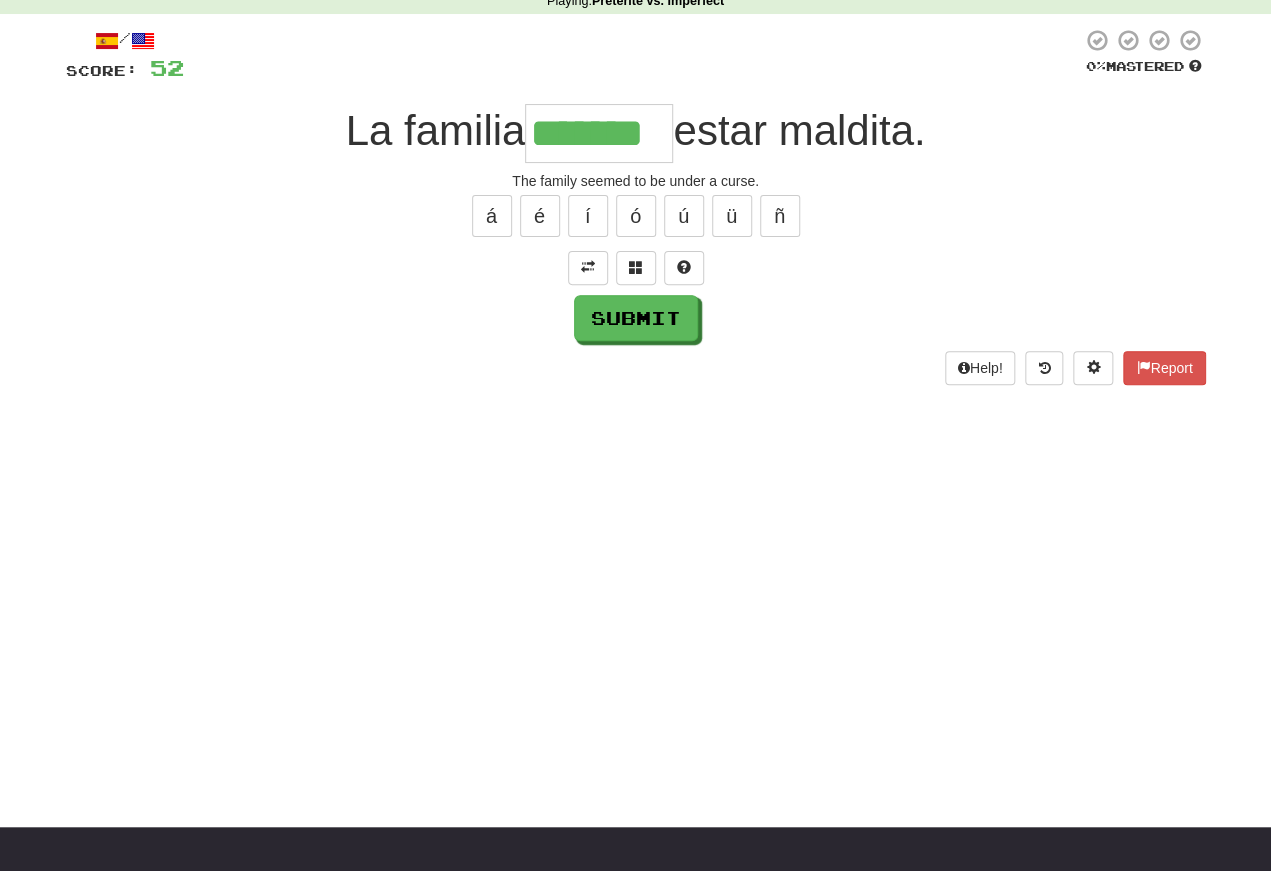 type on "*******" 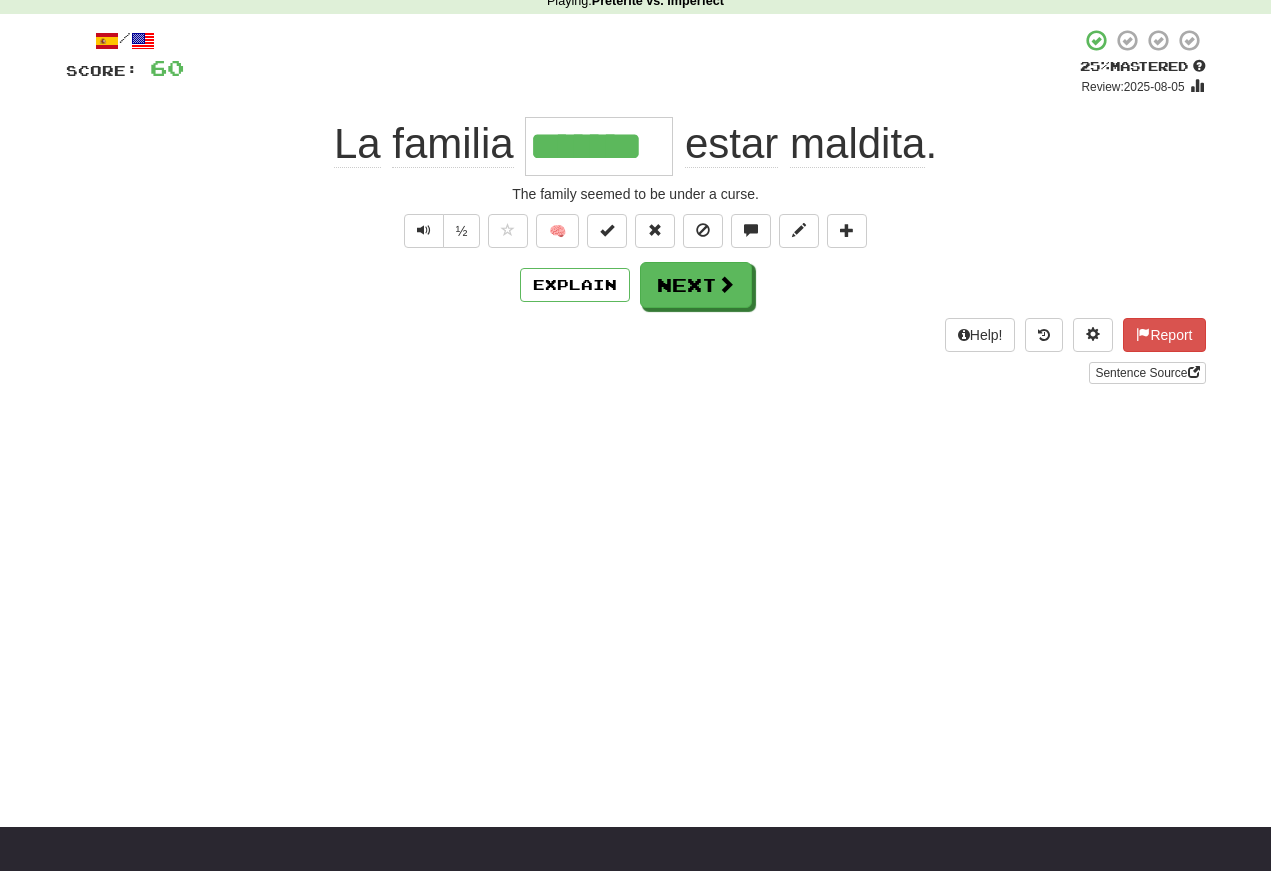 click at bounding box center (424, 230) 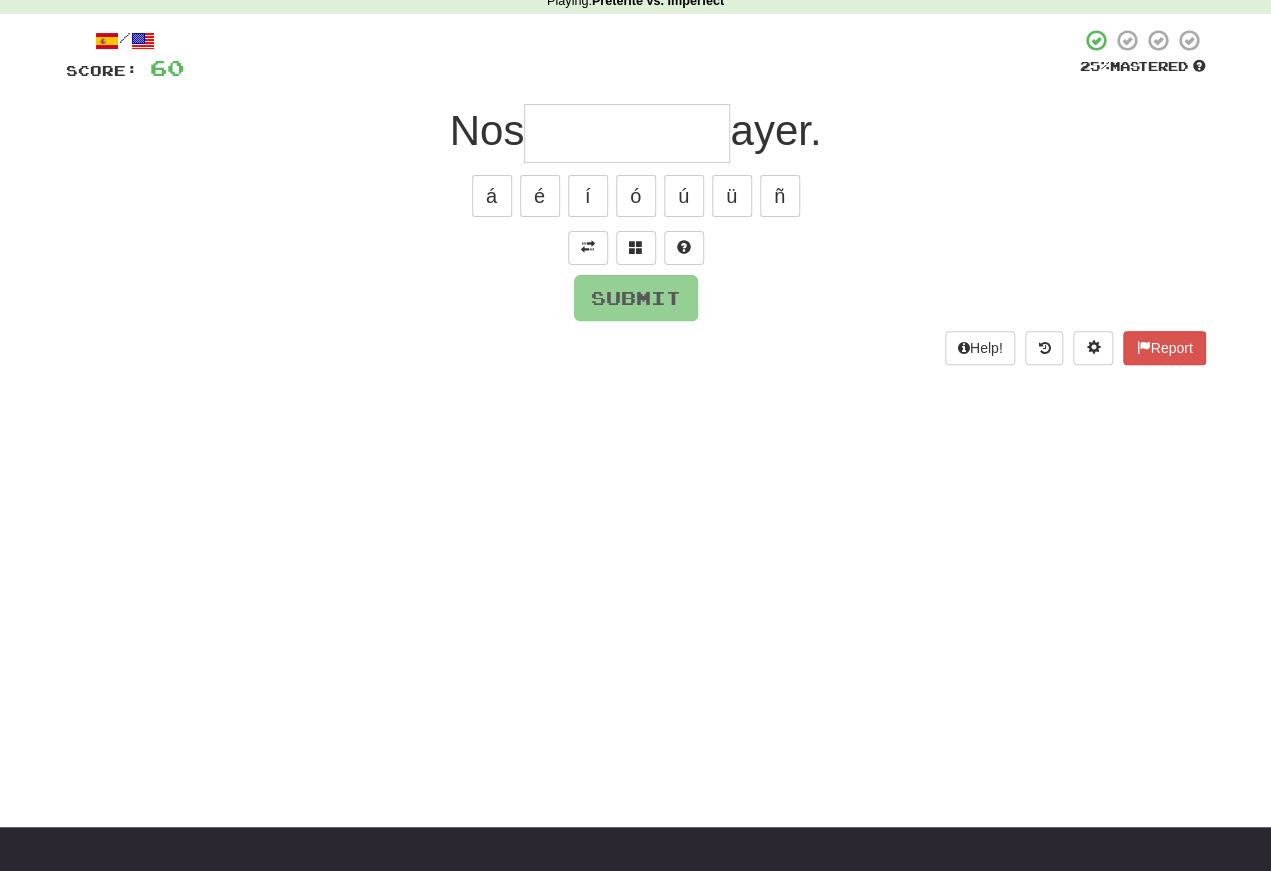click at bounding box center (588, 247) 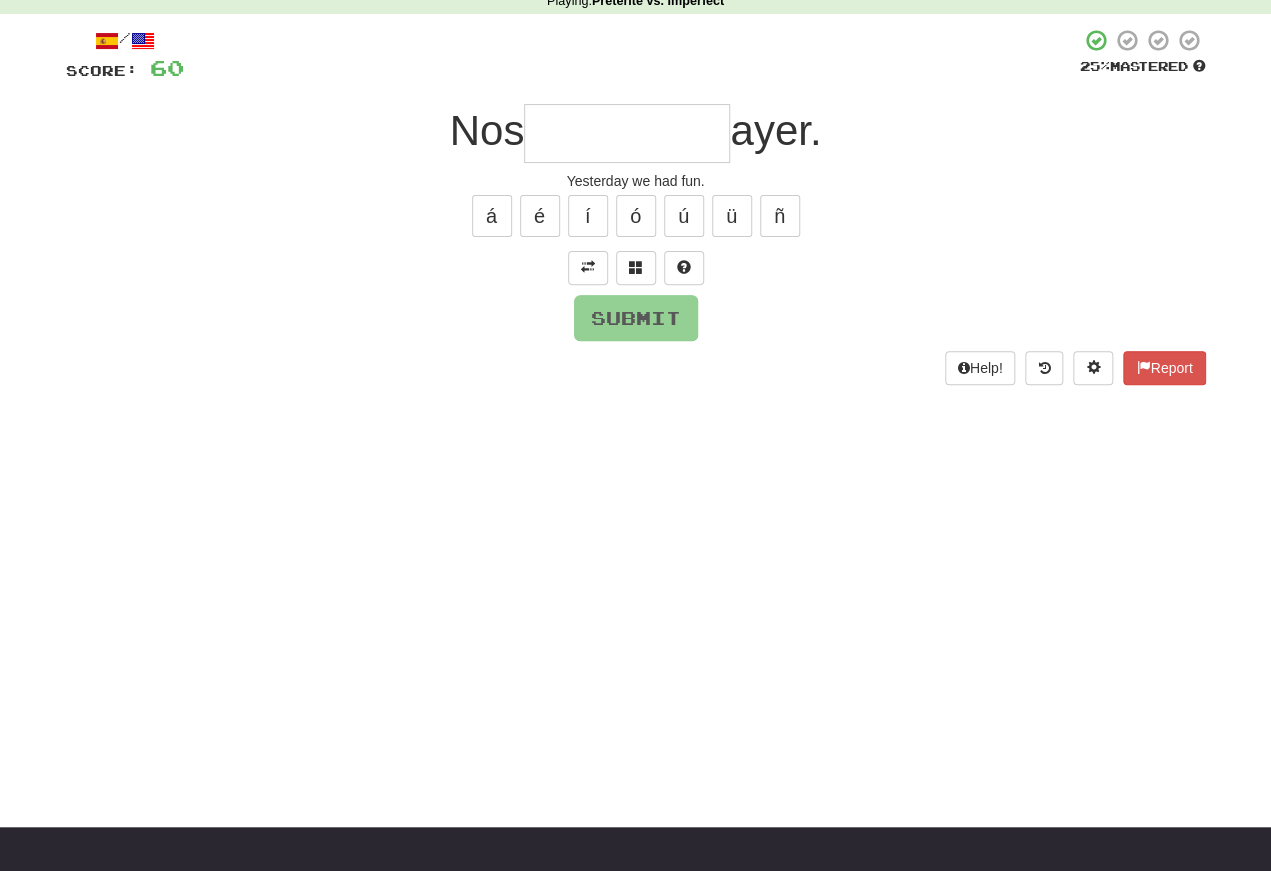 scroll, scrollTop: 94, scrollLeft: 0, axis: vertical 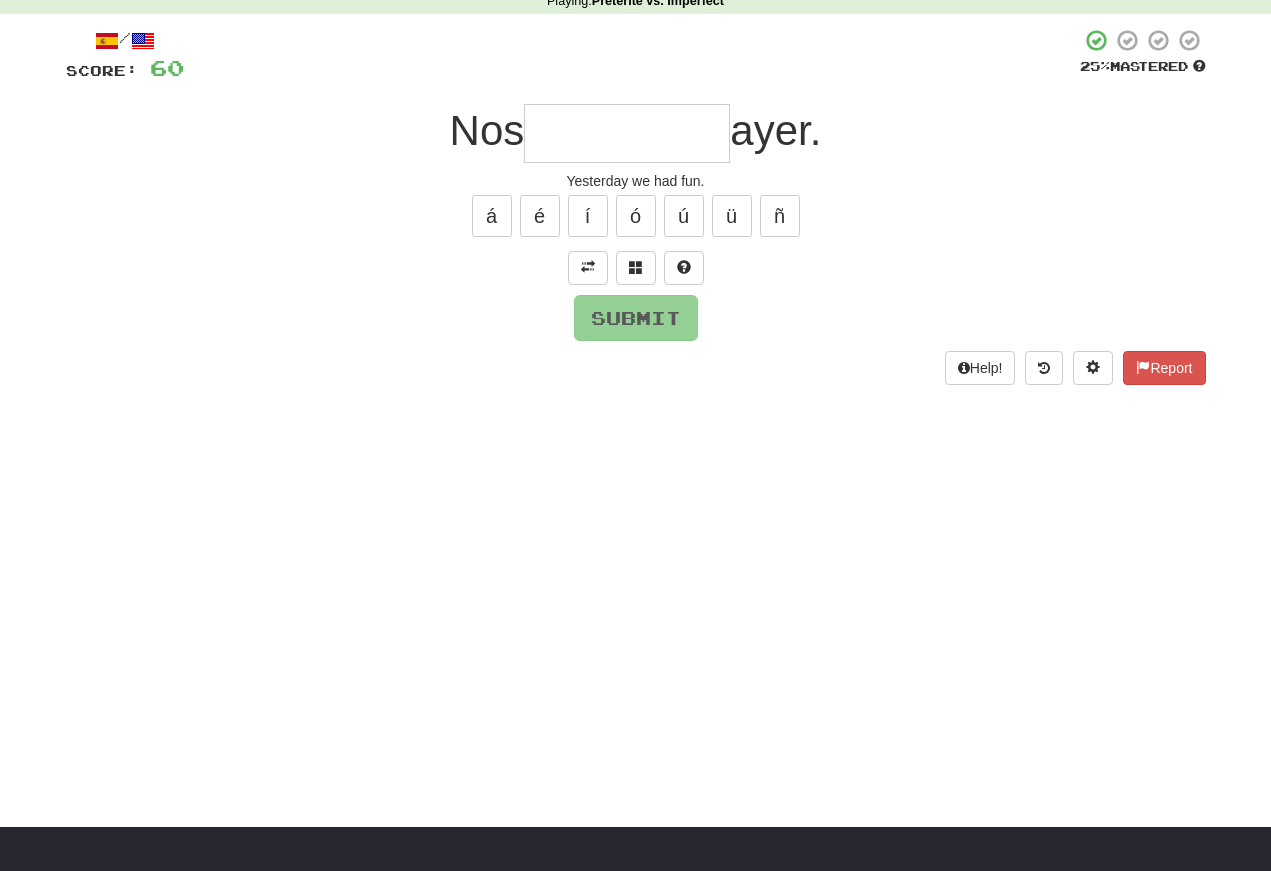 click on "Submit" at bounding box center [636, 318] 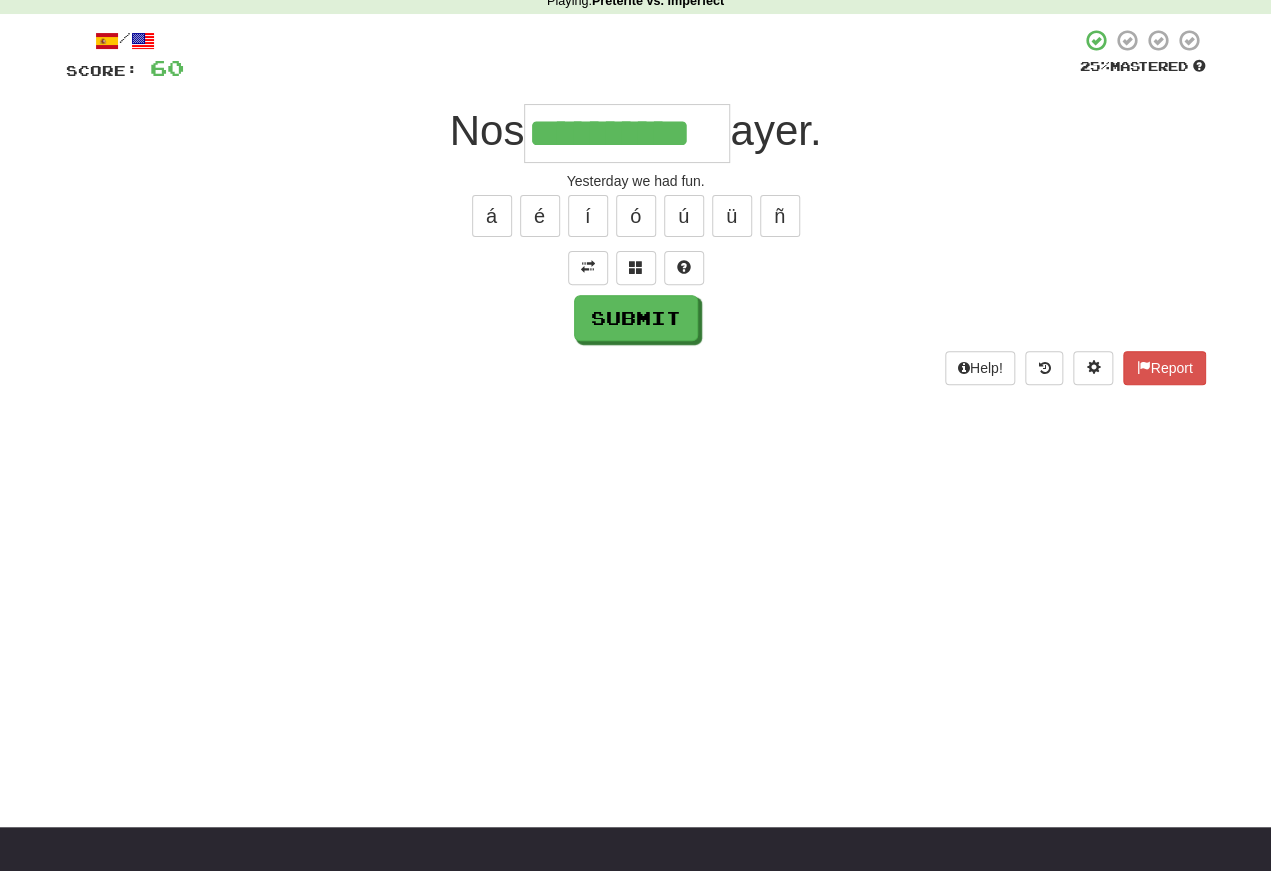 type on "**********" 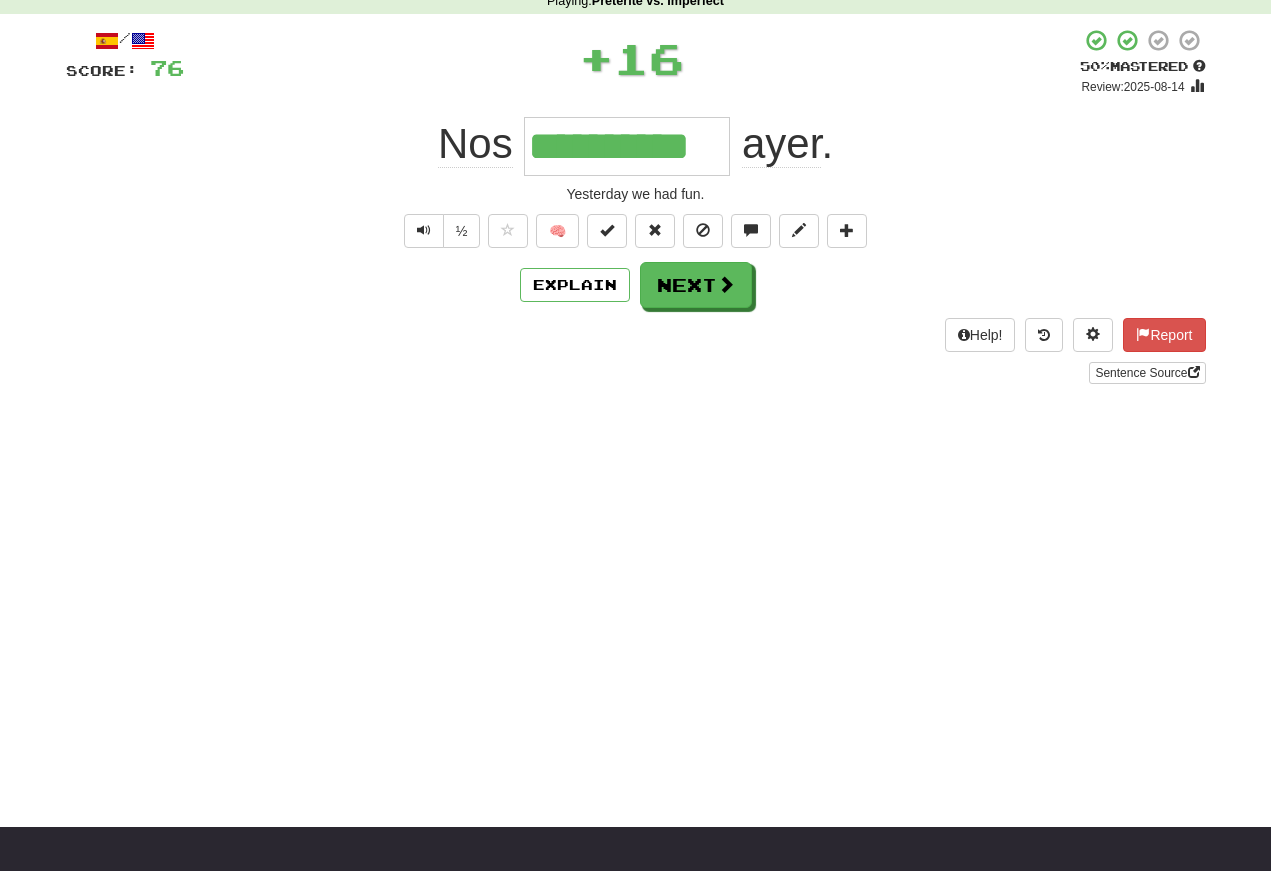scroll, scrollTop: 94, scrollLeft: 0, axis: vertical 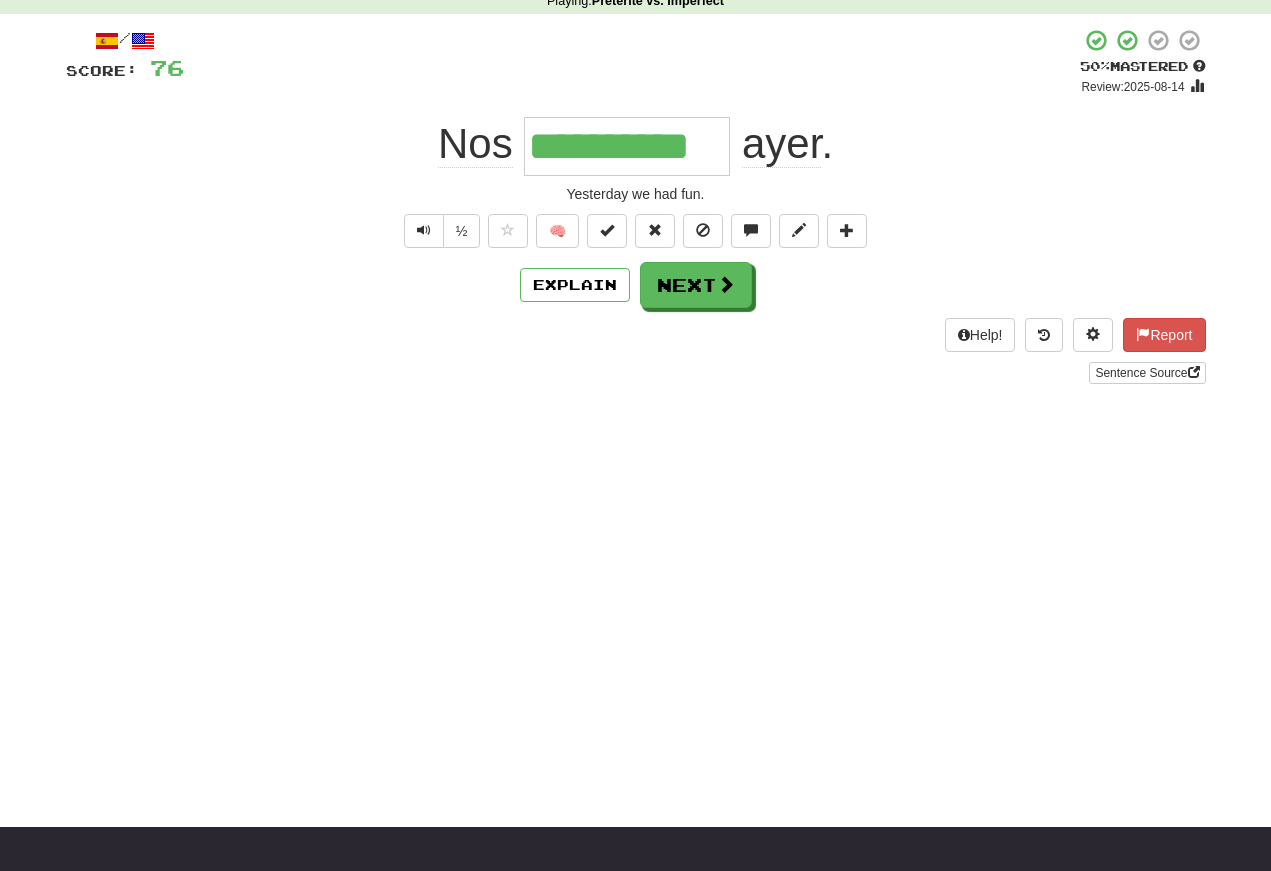click at bounding box center [424, 230] 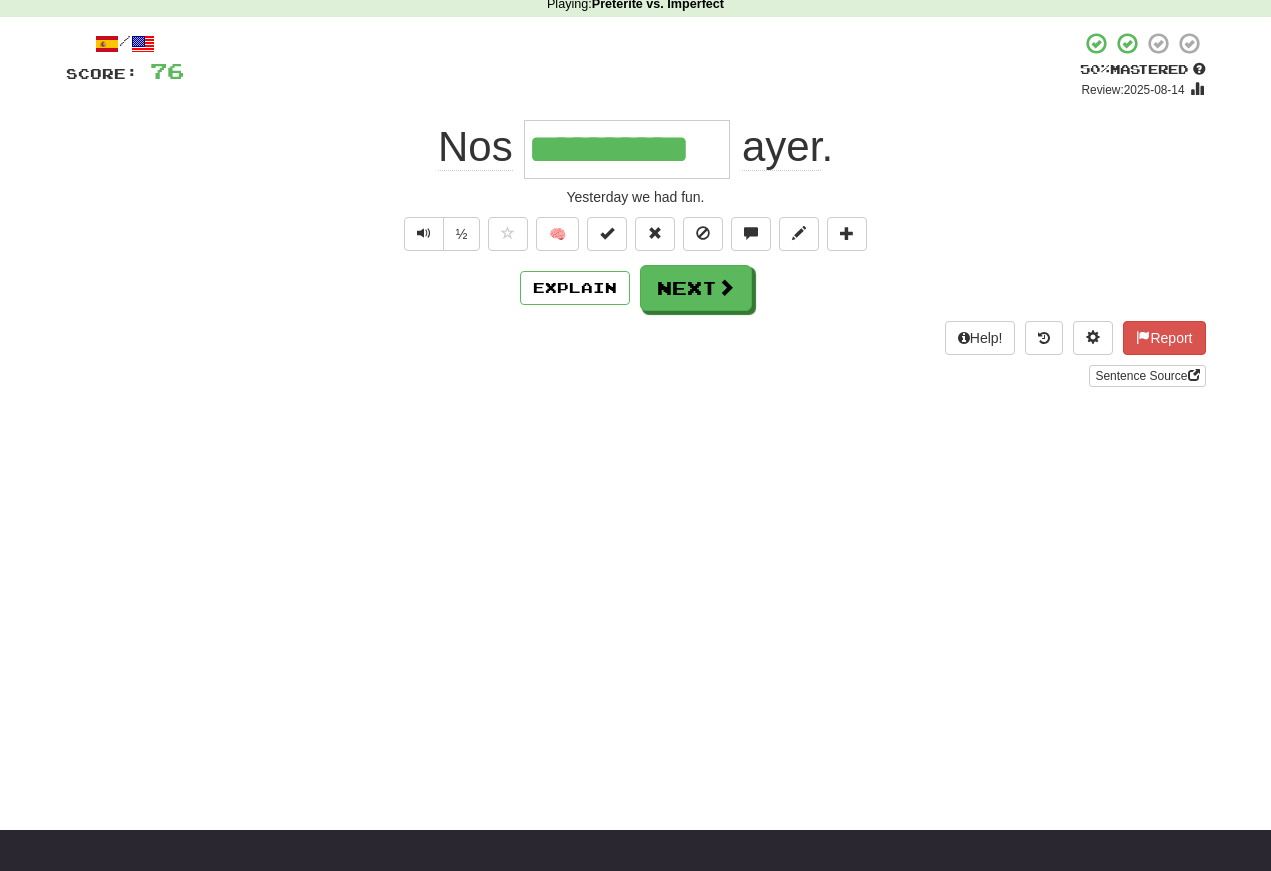 scroll, scrollTop: 90, scrollLeft: 0, axis: vertical 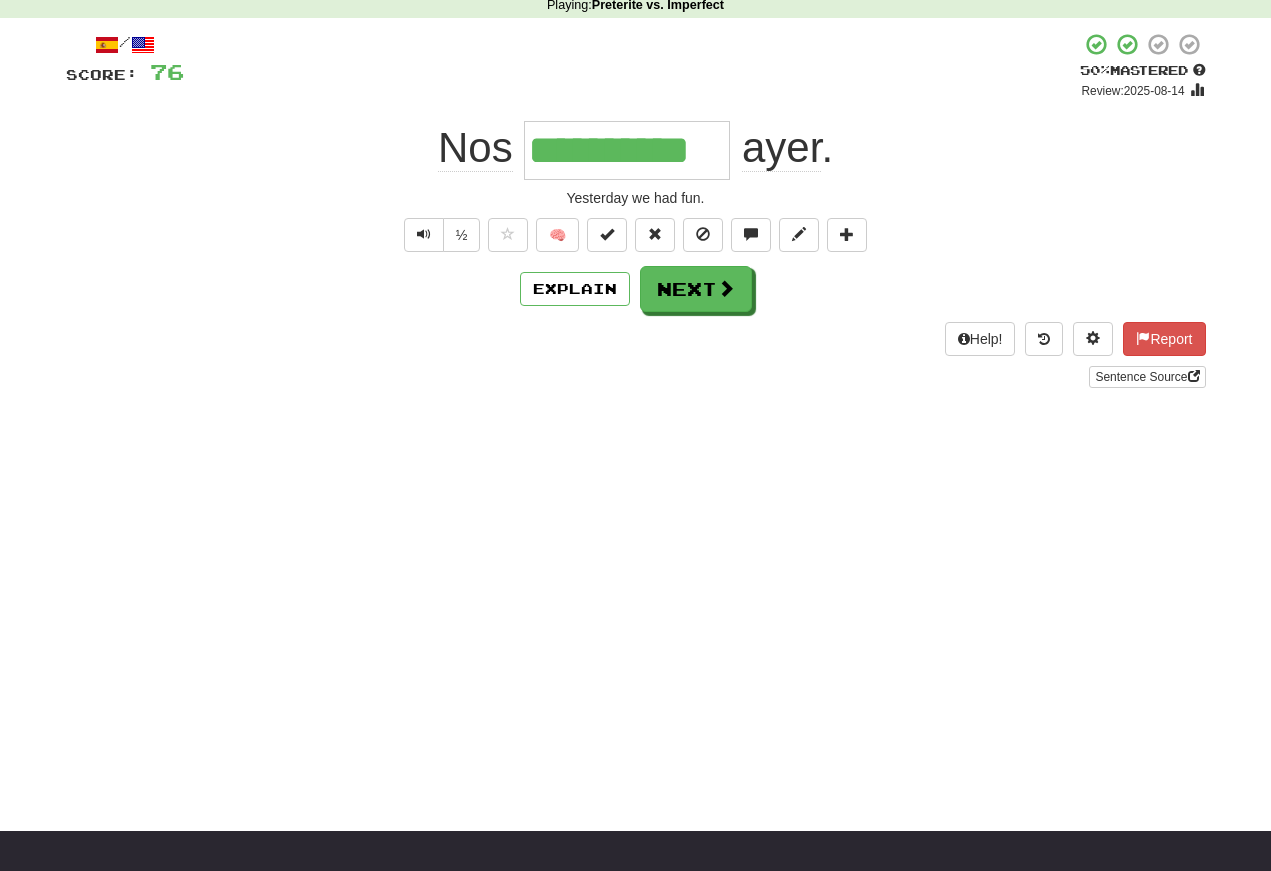 click at bounding box center [424, 235] 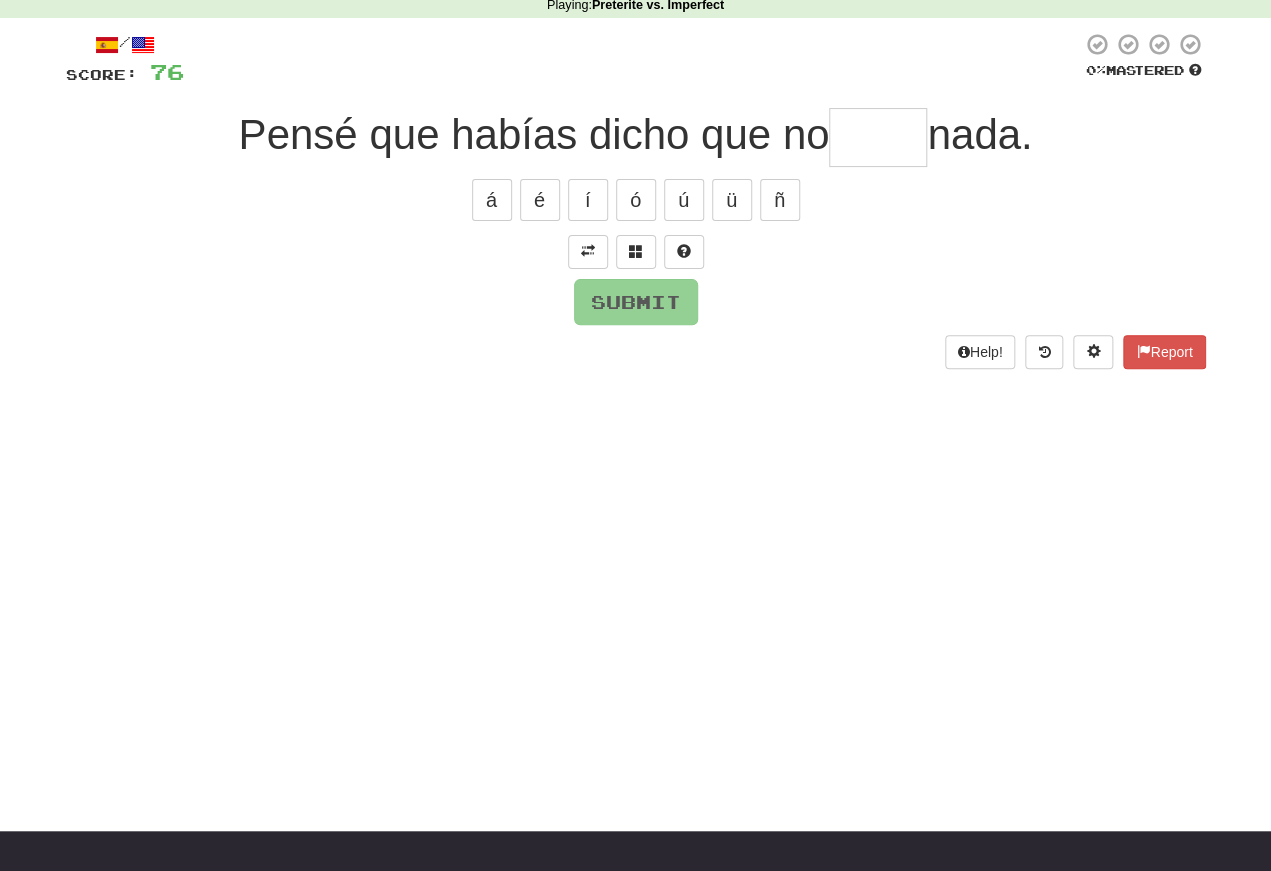 click at bounding box center [588, 251] 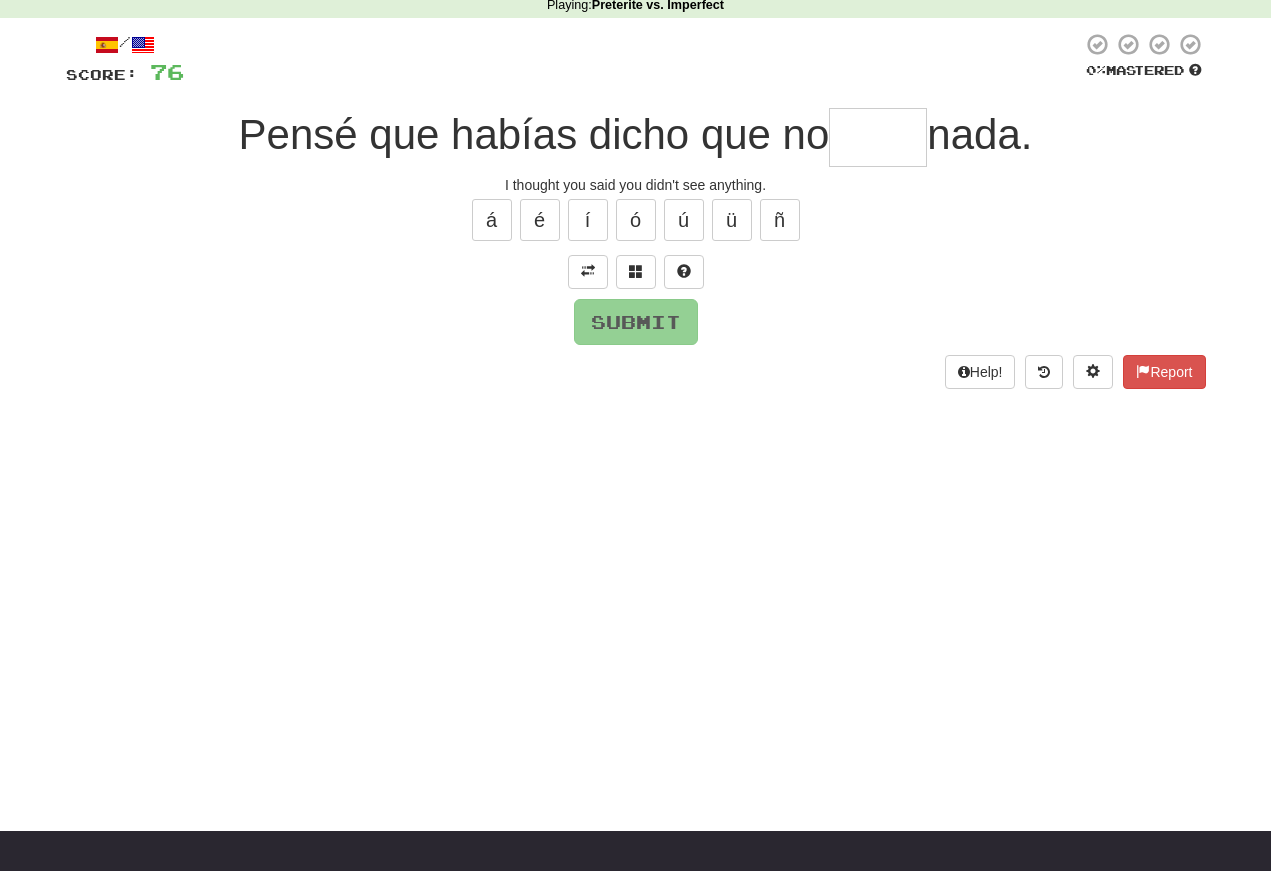 click at bounding box center [878, 137] 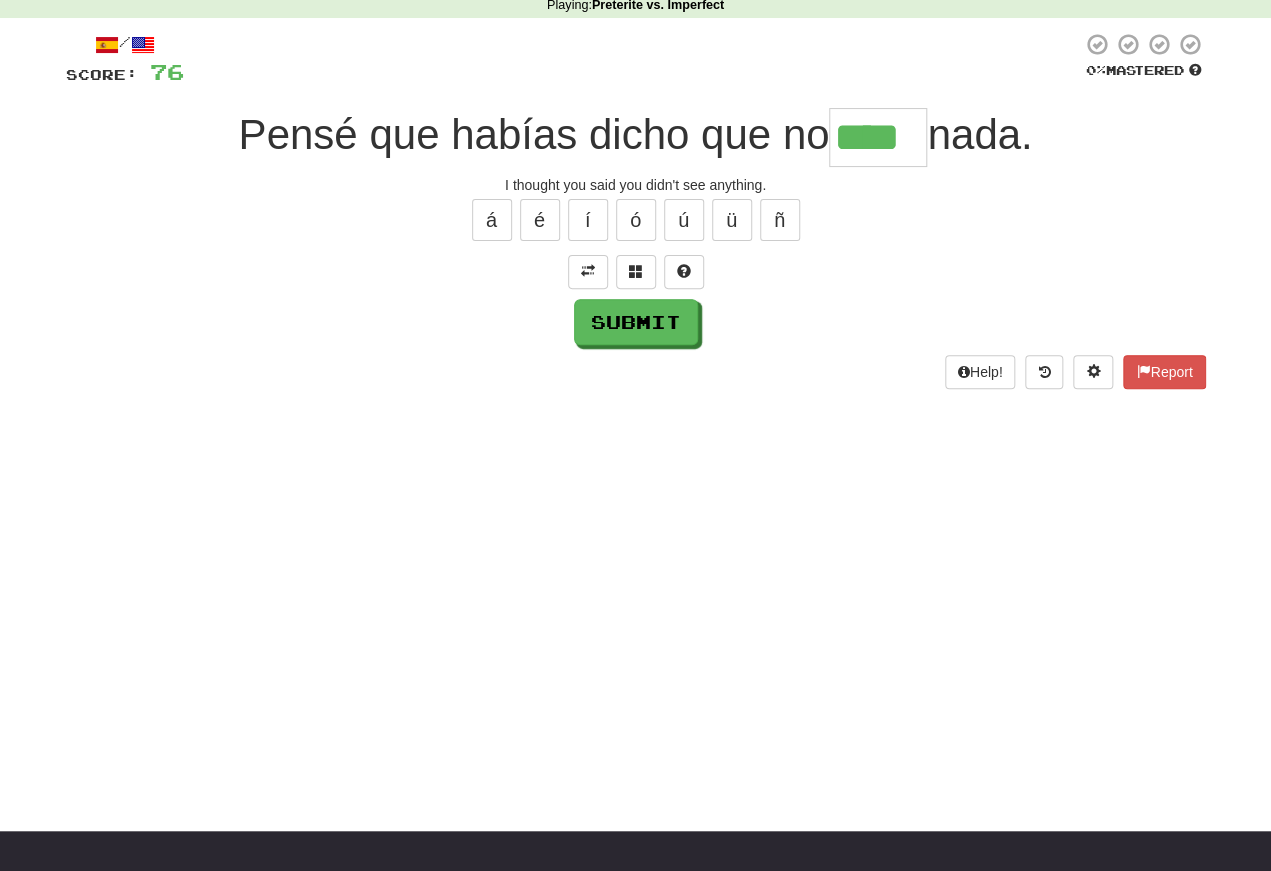 click on "é" at bounding box center (540, 220) 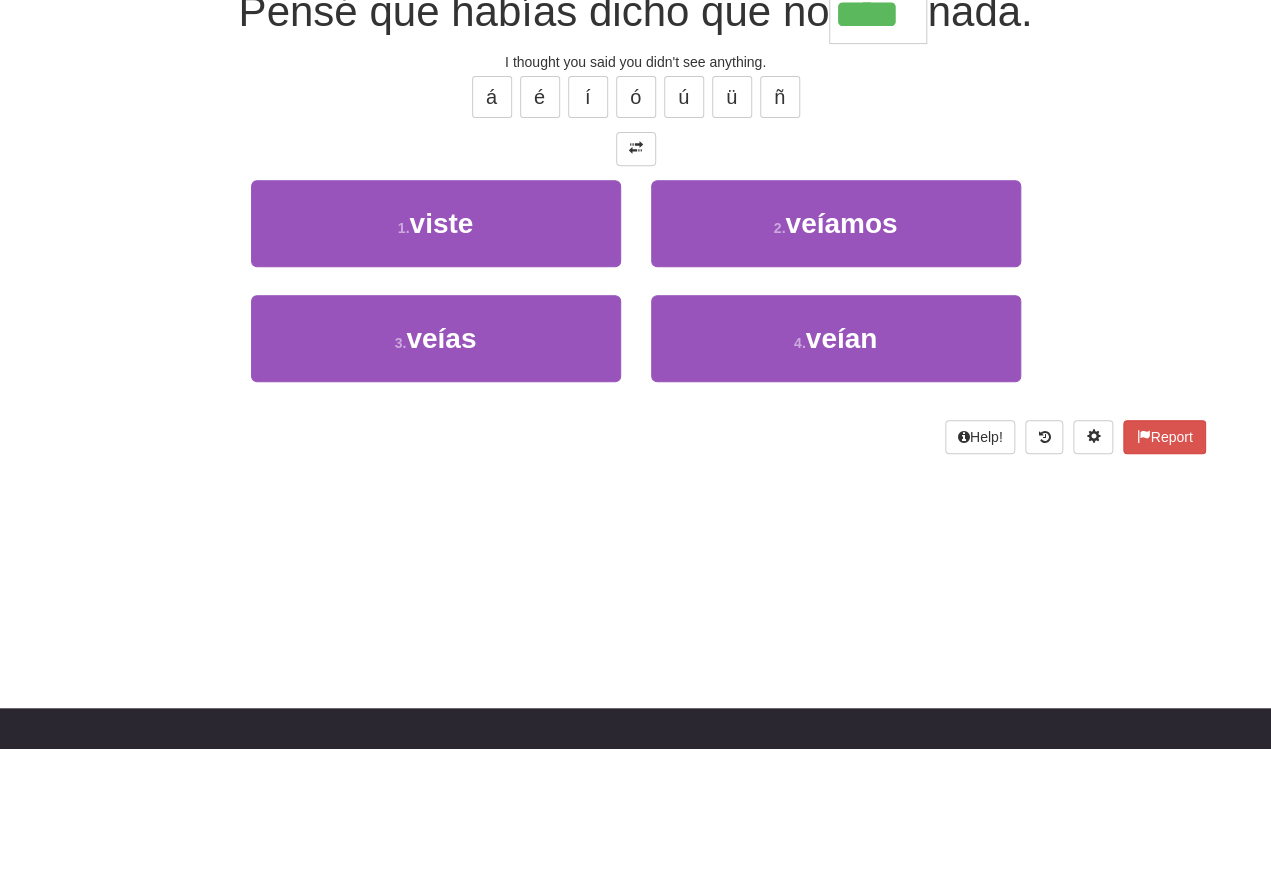click on "veías" at bounding box center [441, 461] 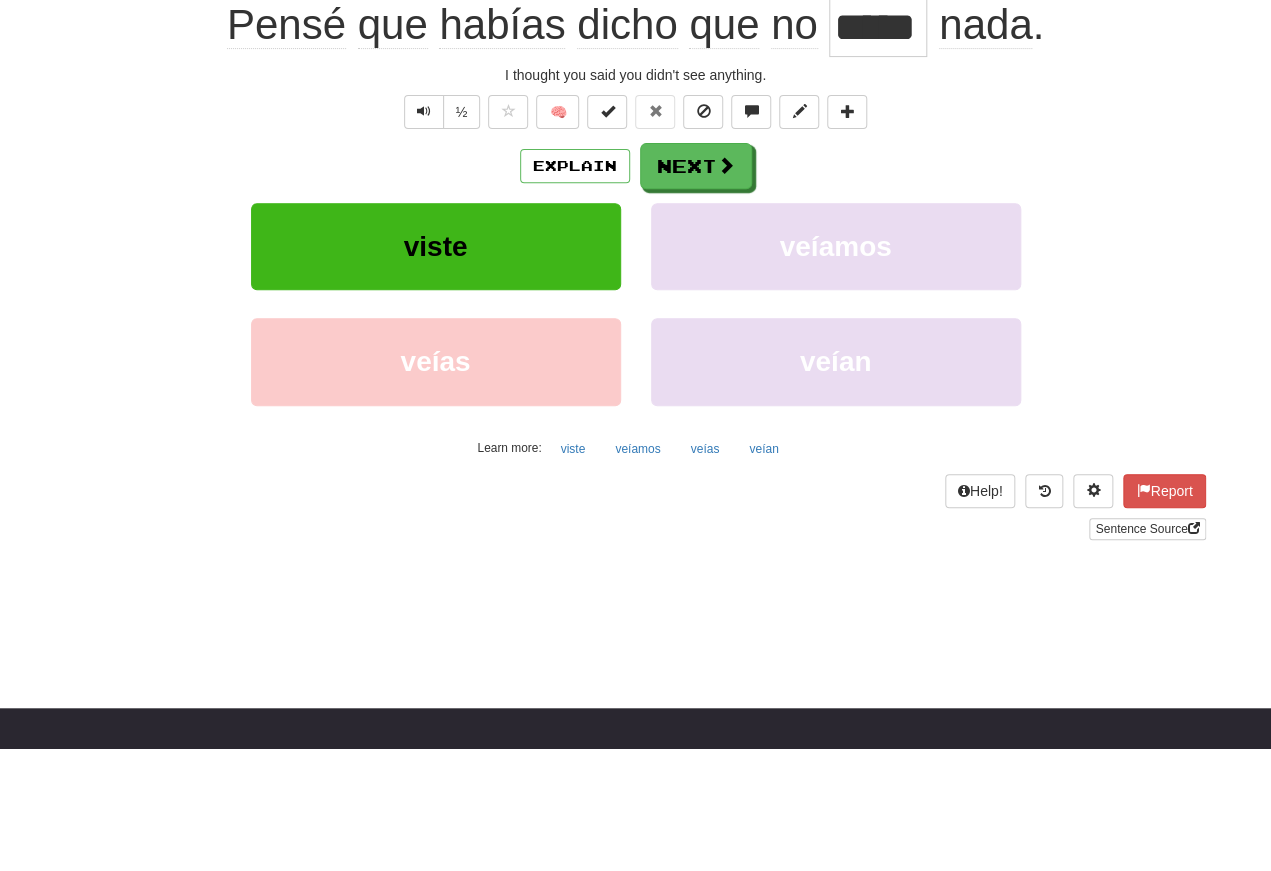 scroll, scrollTop: 212, scrollLeft: 0, axis: vertical 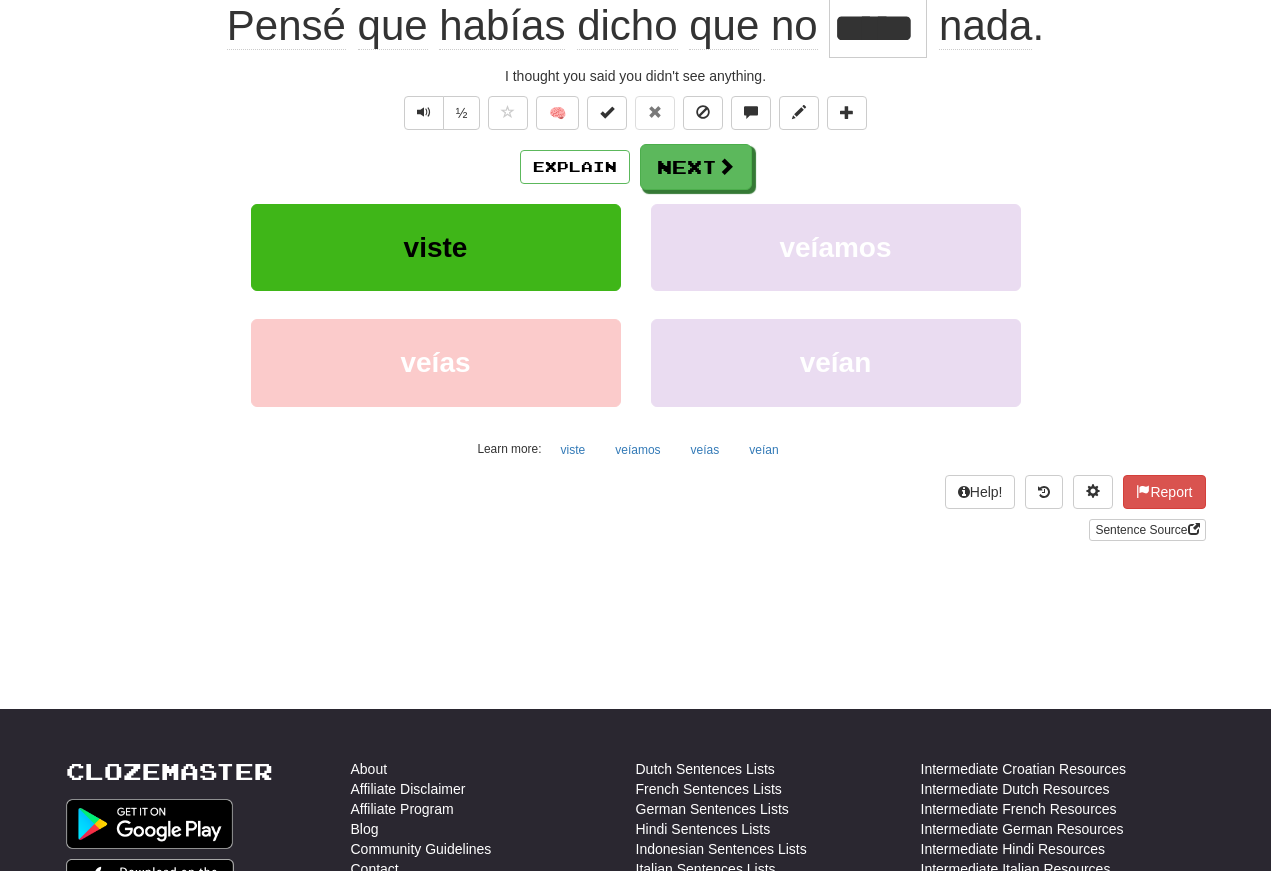 click at bounding box center [424, 112] 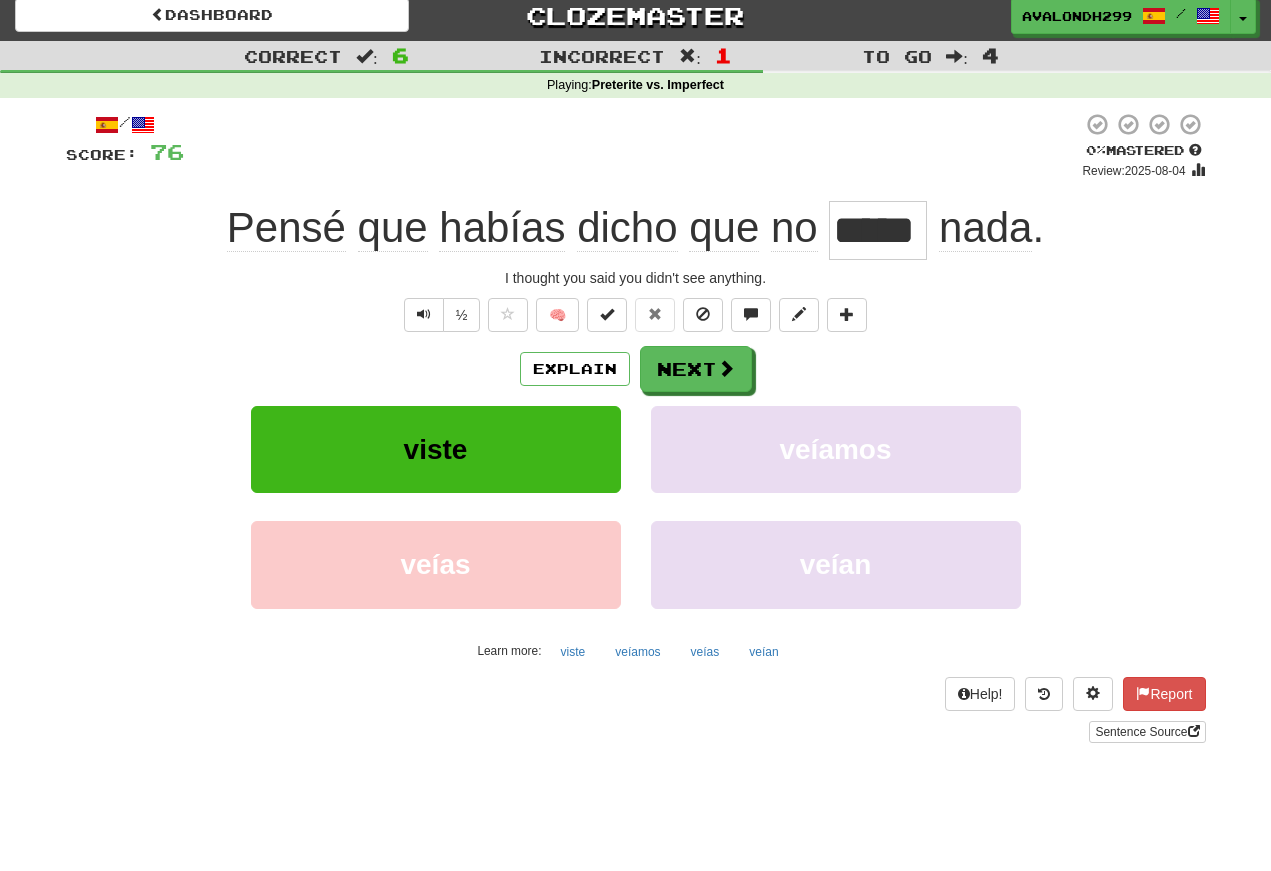 scroll, scrollTop: 11, scrollLeft: 0, axis: vertical 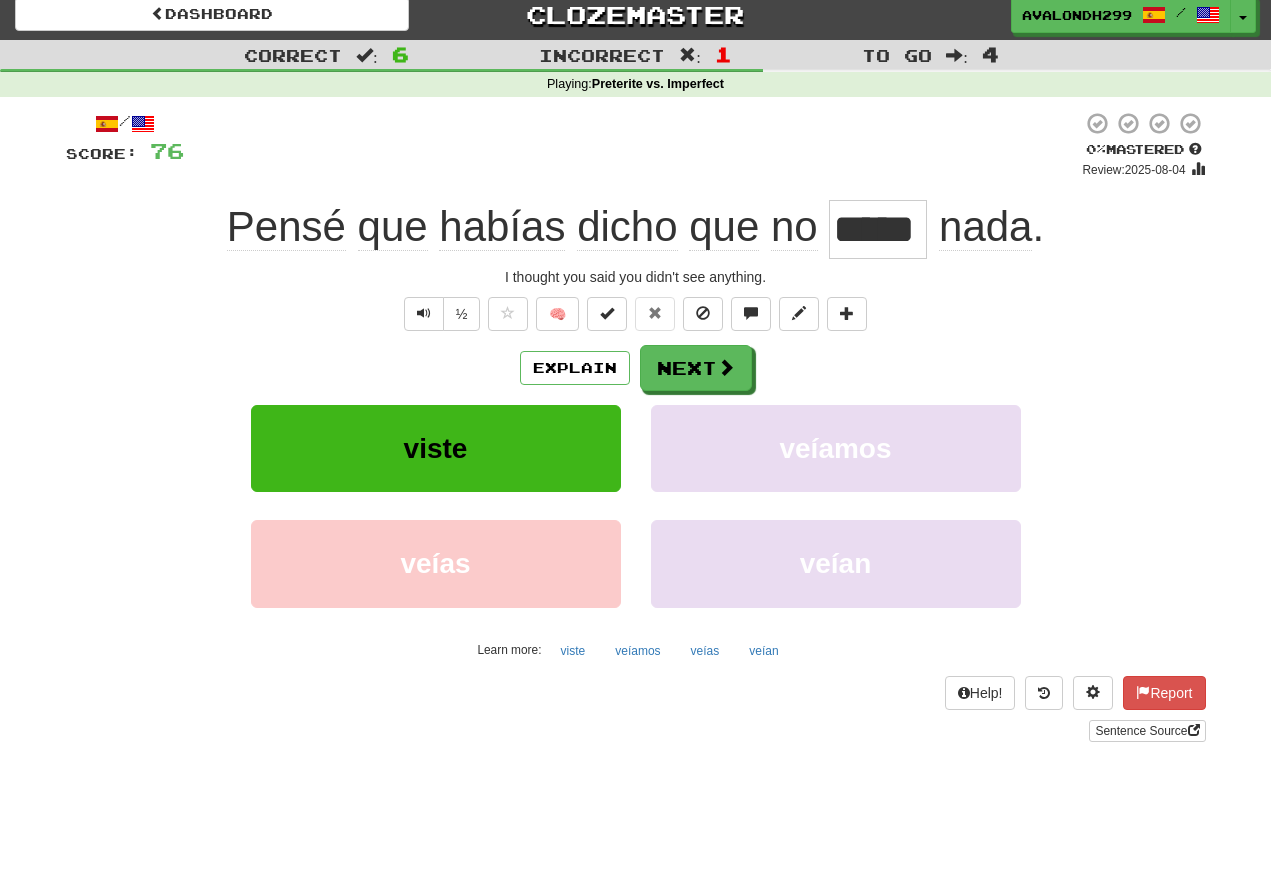 click at bounding box center [424, 313] 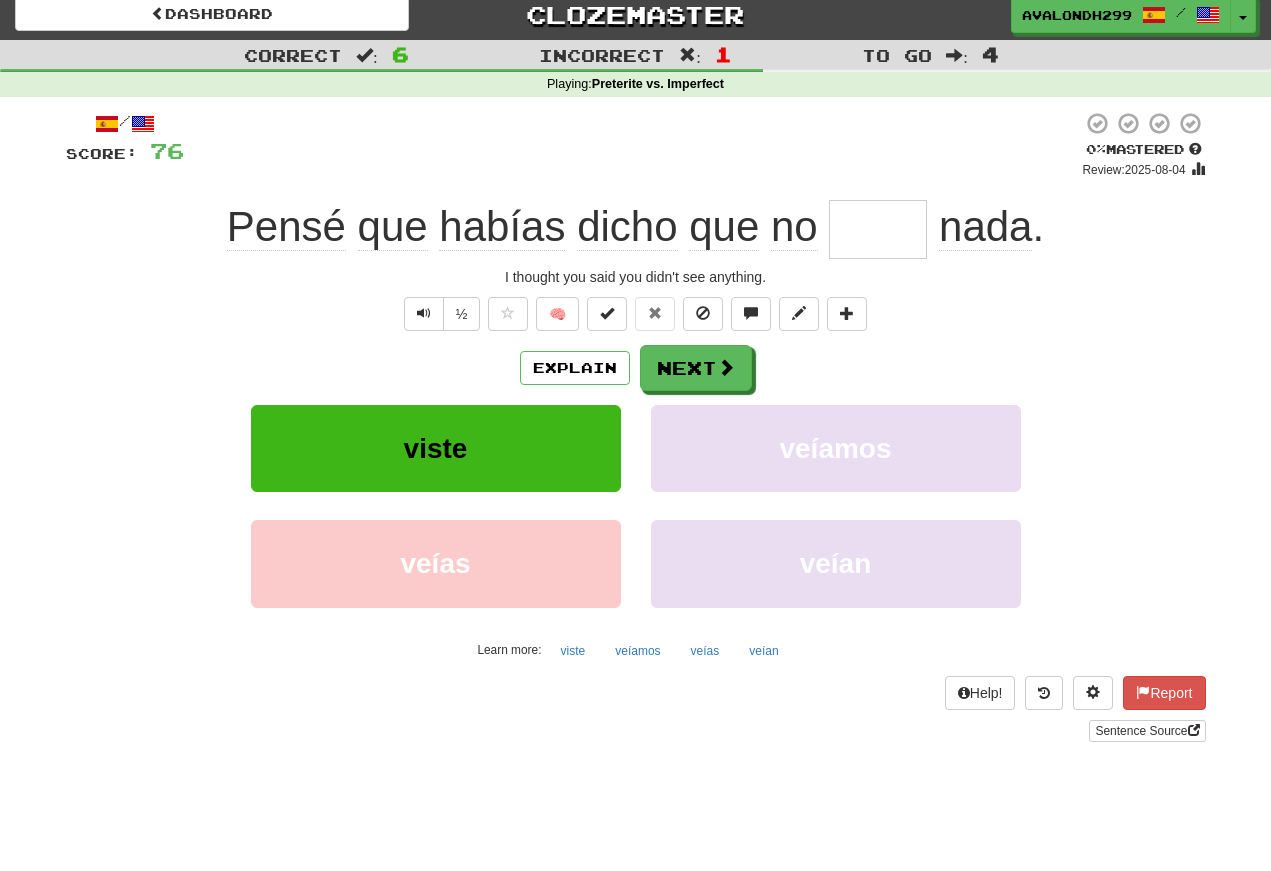 scroll, scrollTop: 11, scrollLeft: 0, axis: vertical 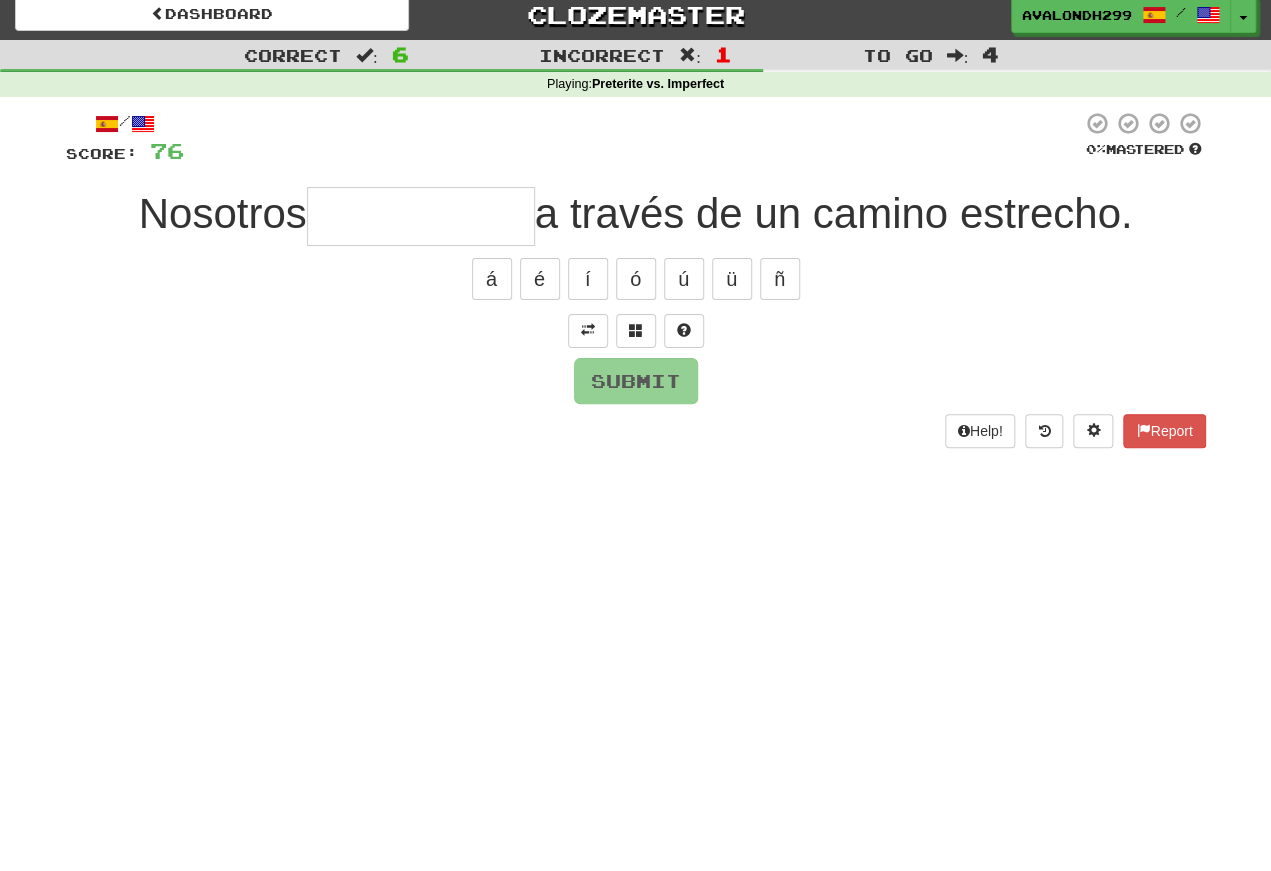 click at bounding box center [588, 331] 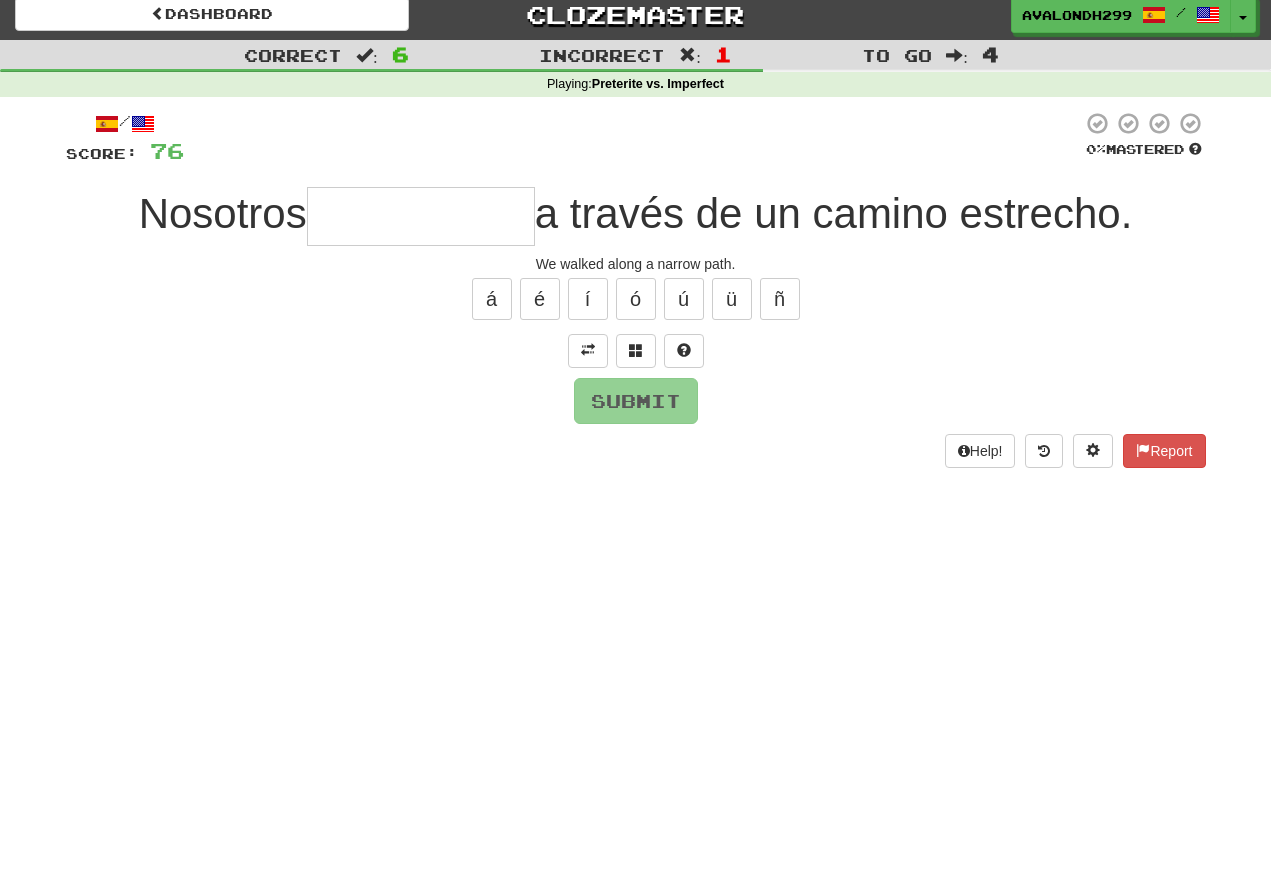 click at bounding box center (421, 216) 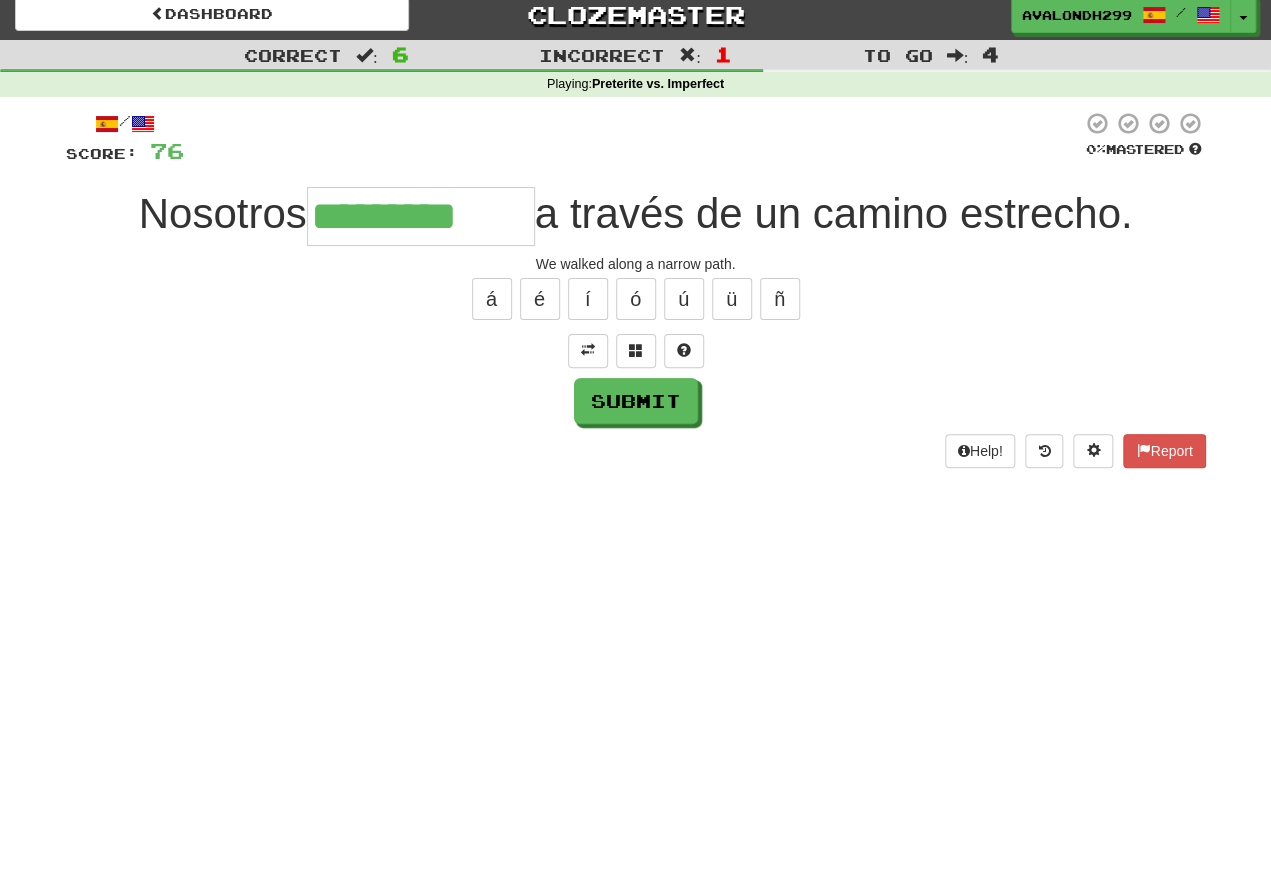 type on "*********" 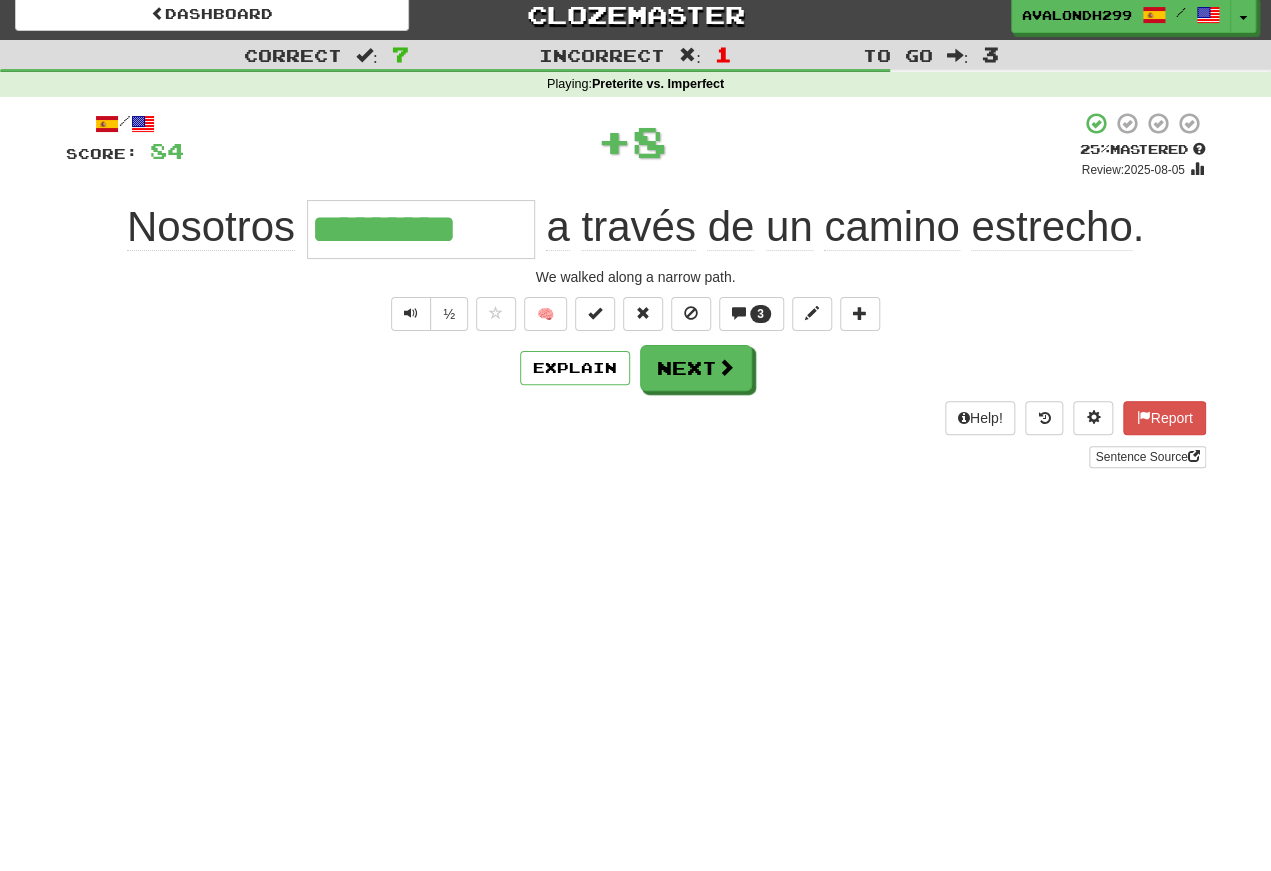 scroll, scrollTop: 11, scrollLeft: 0, axis: vertical 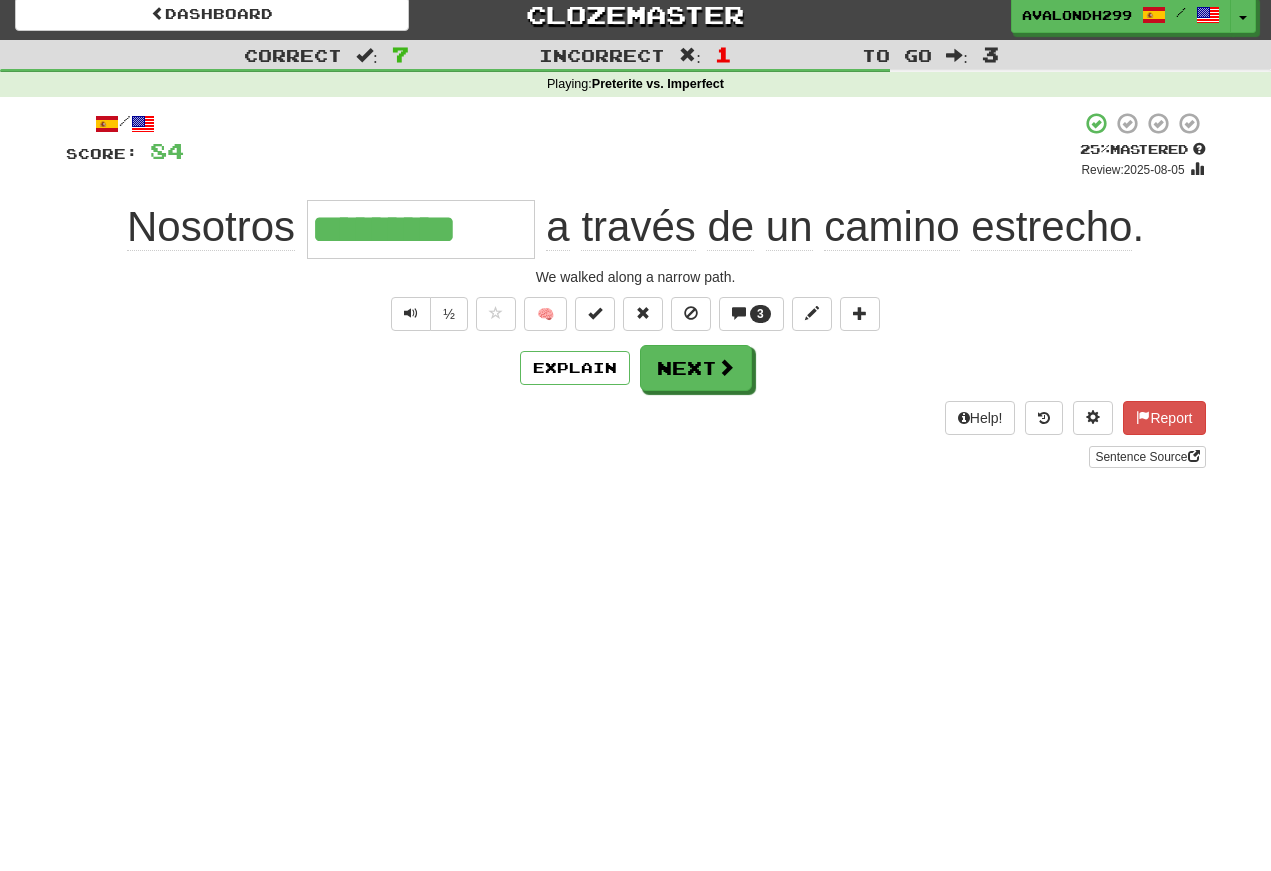 click at bounding box center [411, 313] 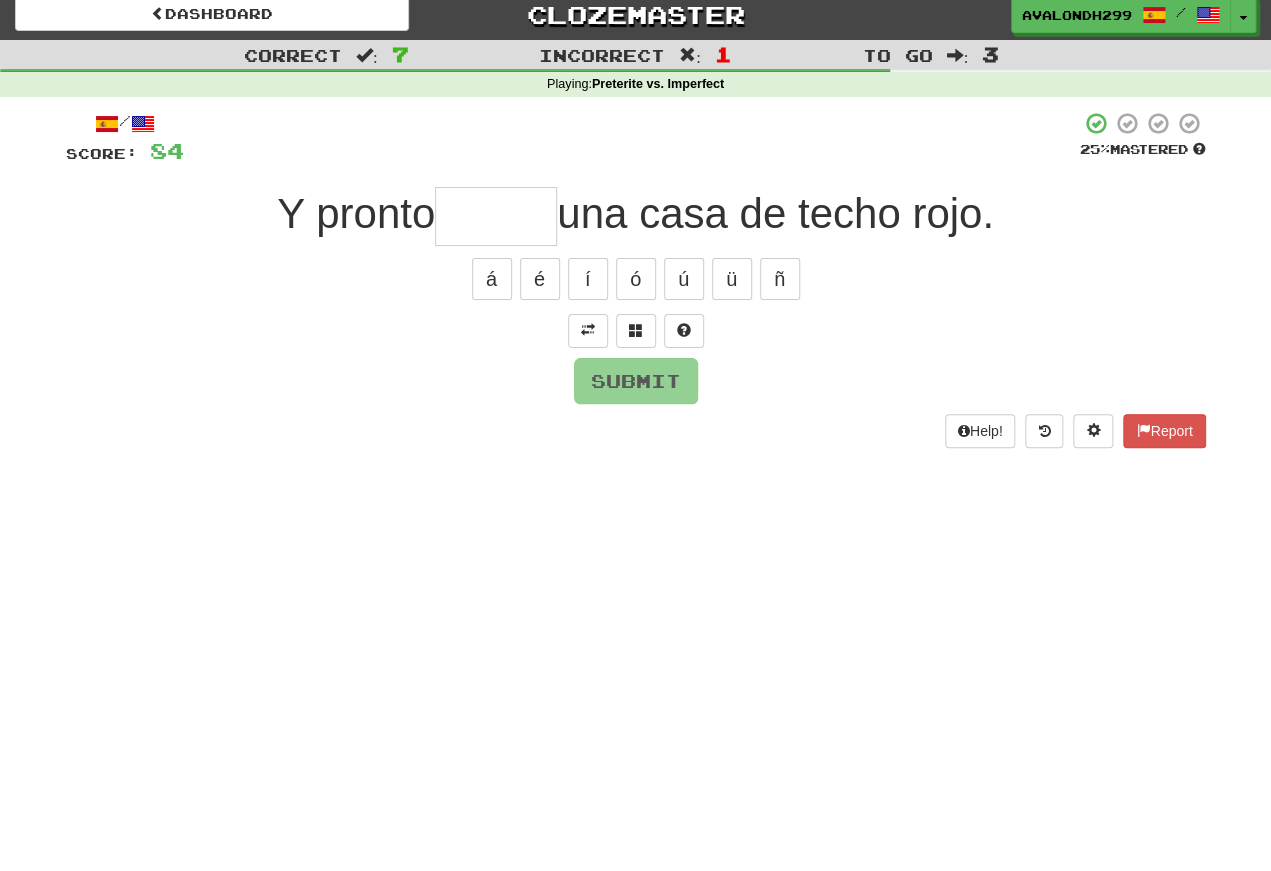 click at bounding box center (588, 330) 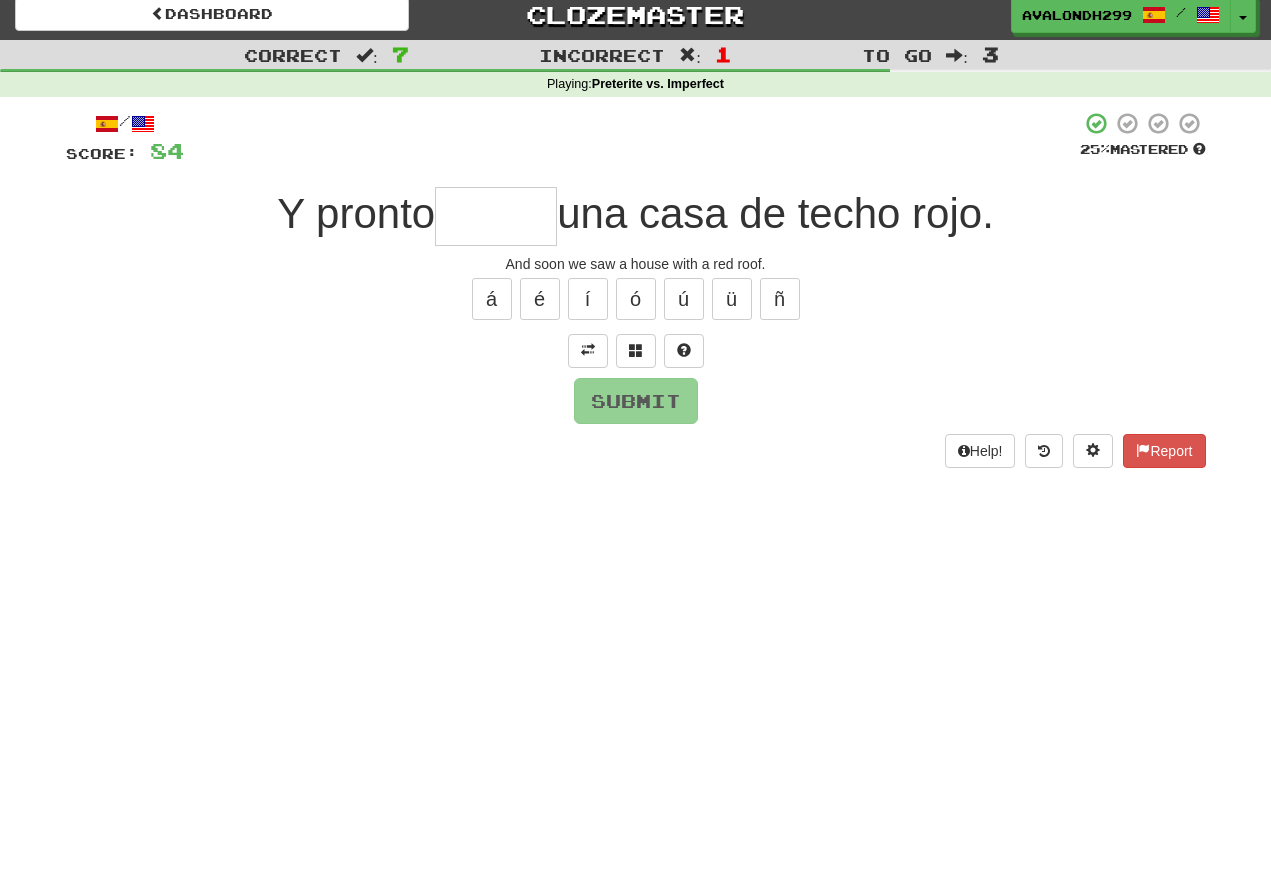 click at bounding box center (496, 216) 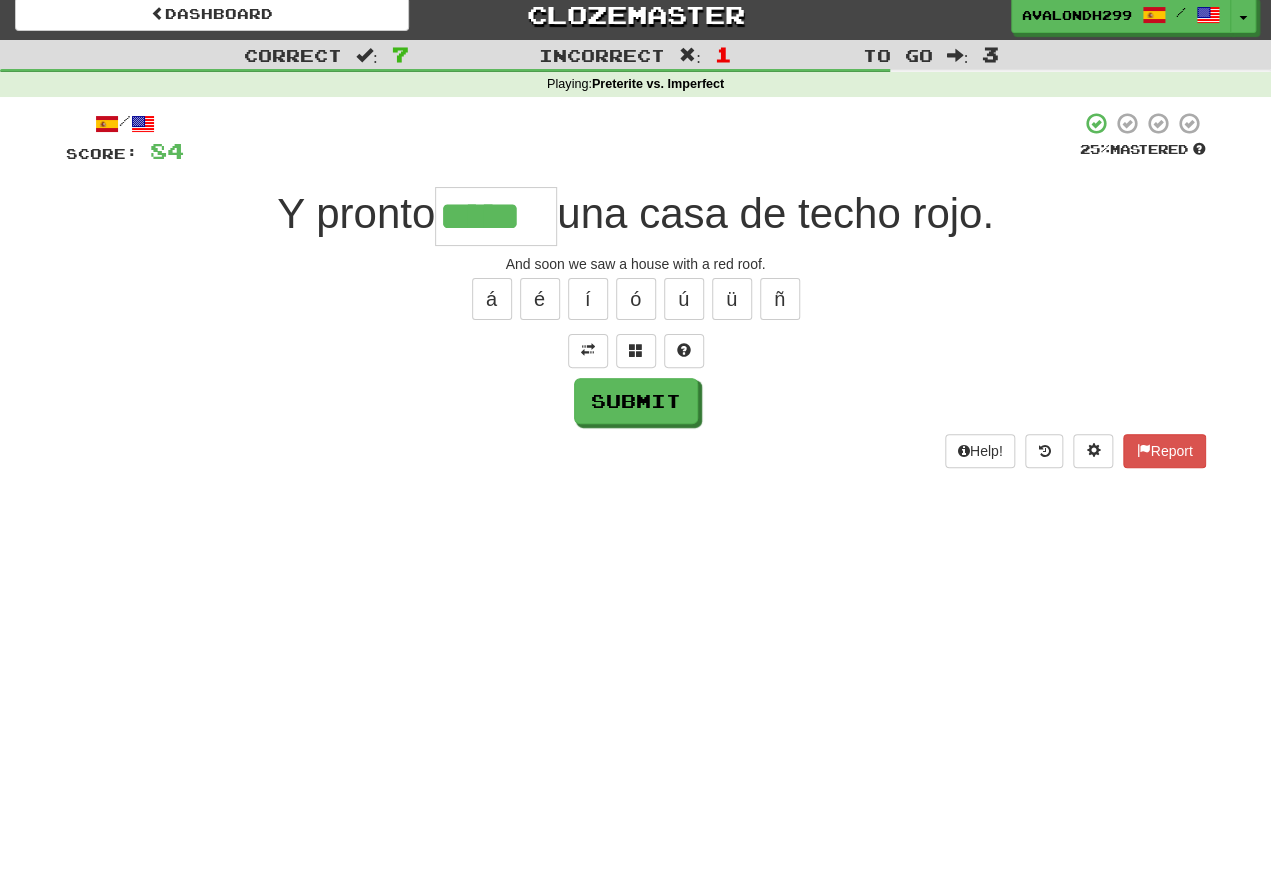 type on "*****" 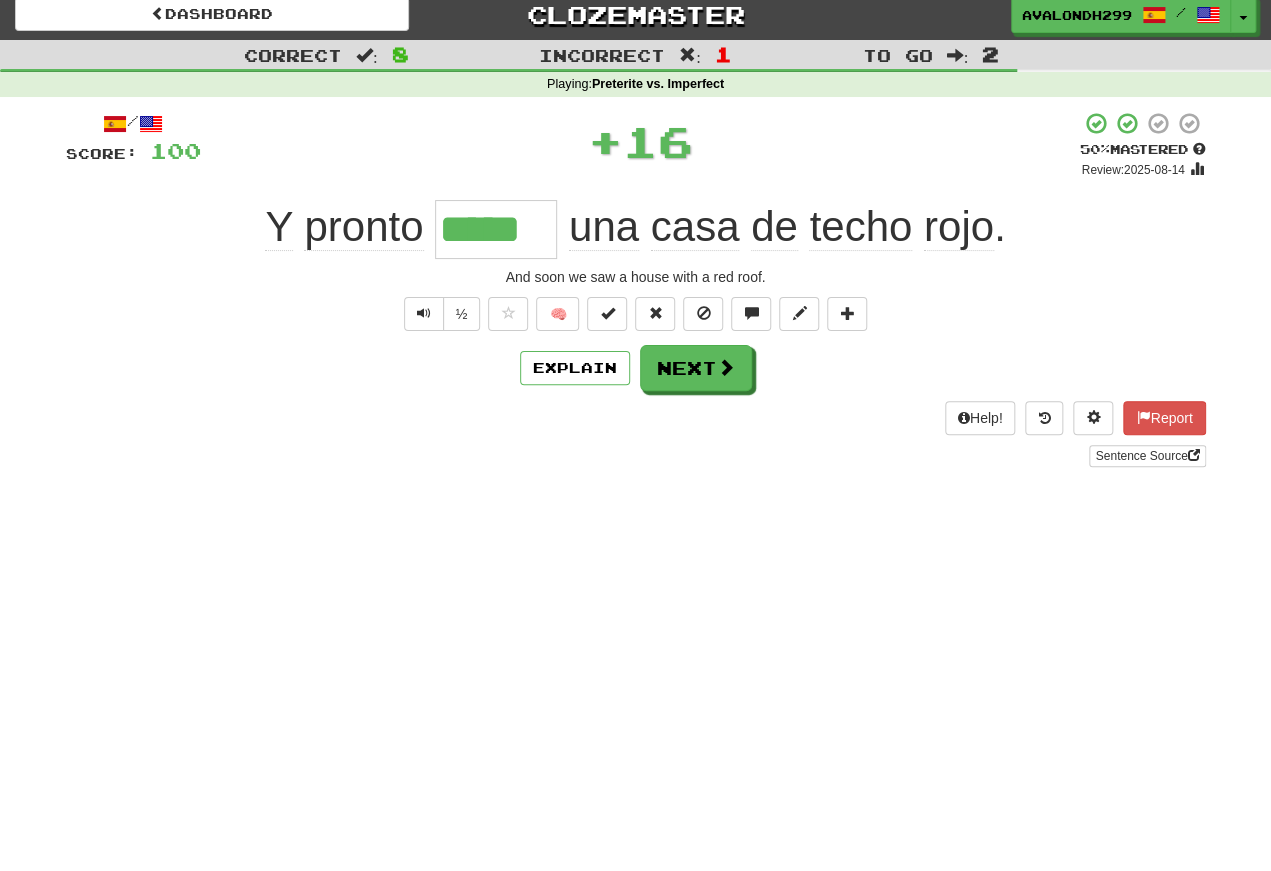 scroll, scrollTop: 11, scrollLeft: 0, axis: vertical 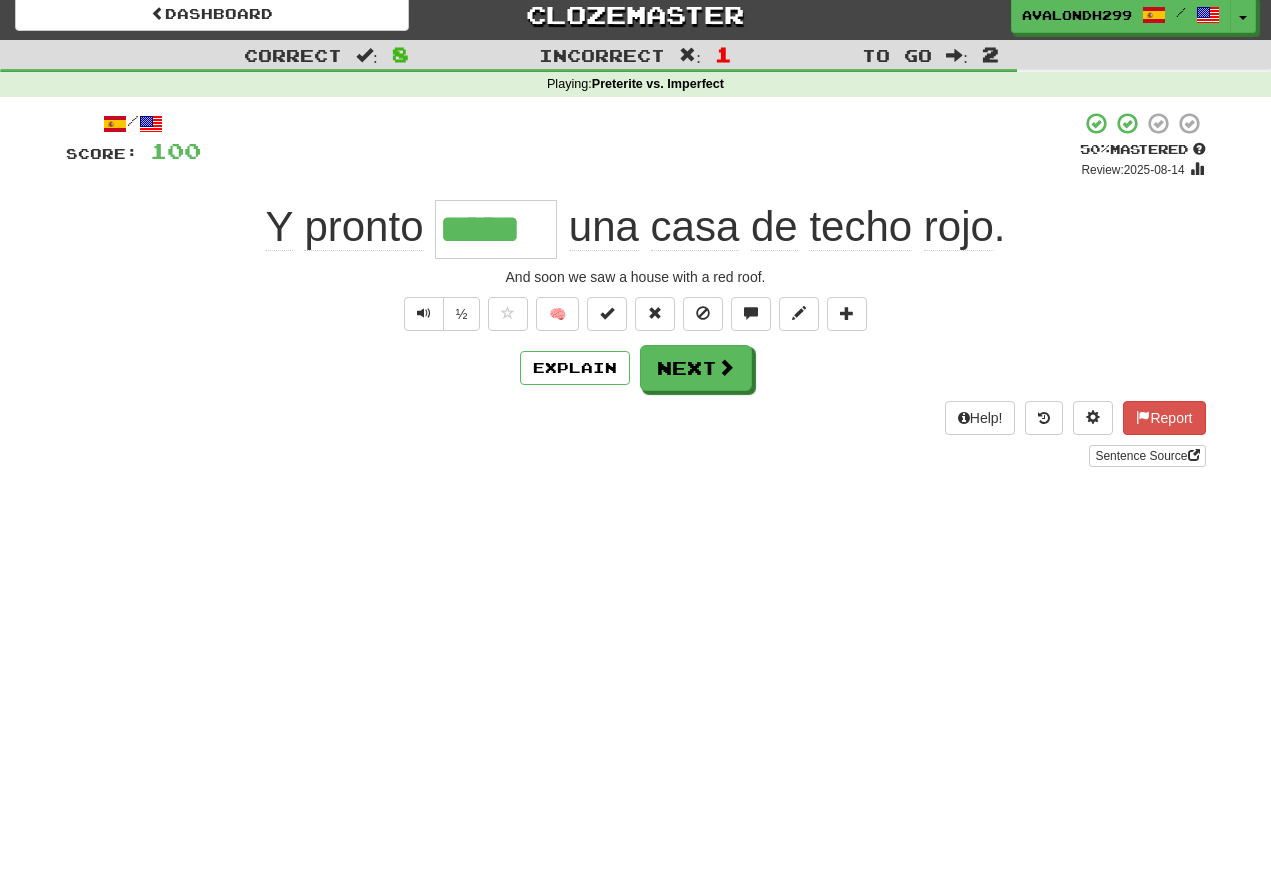 click at bounding box center [424, 314] 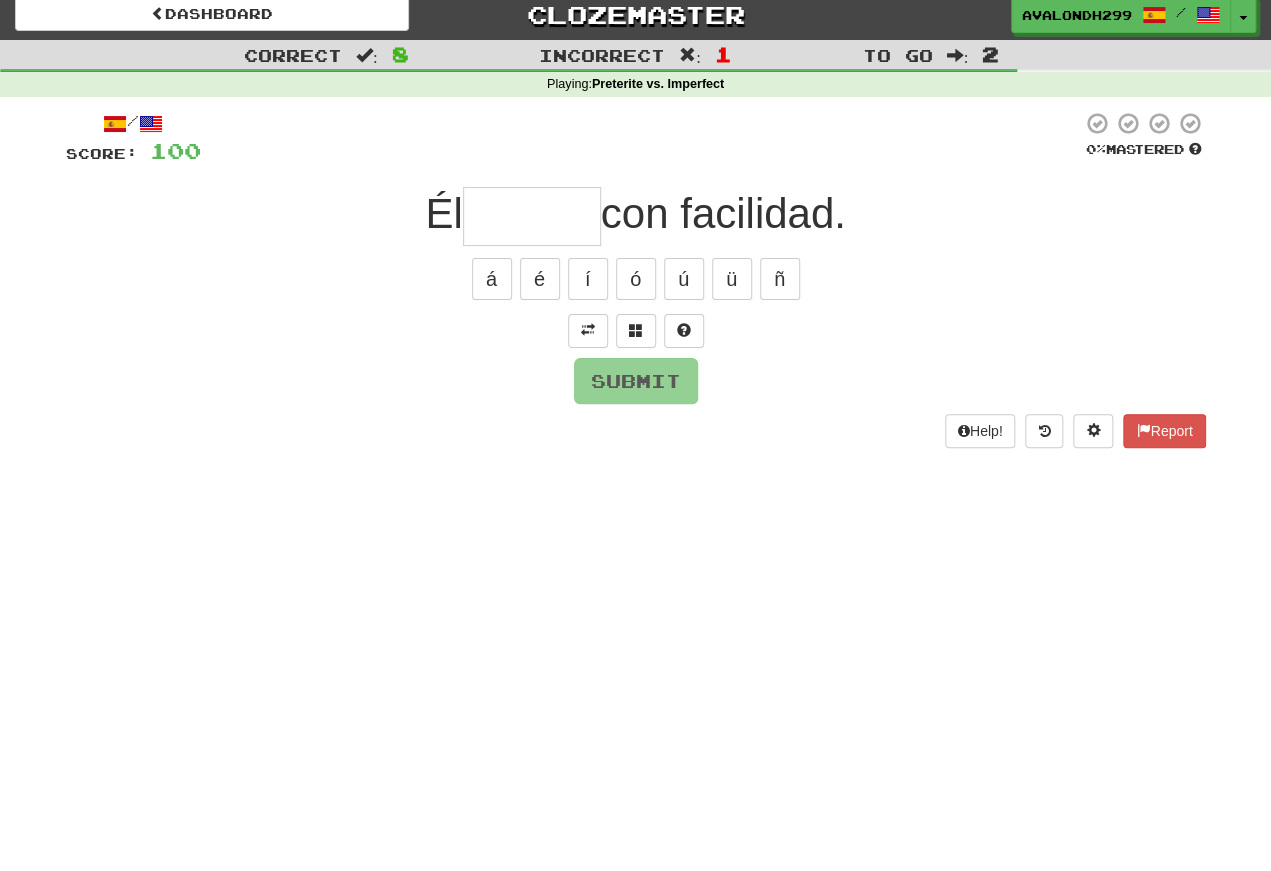 click at bounding box center [588, 330] 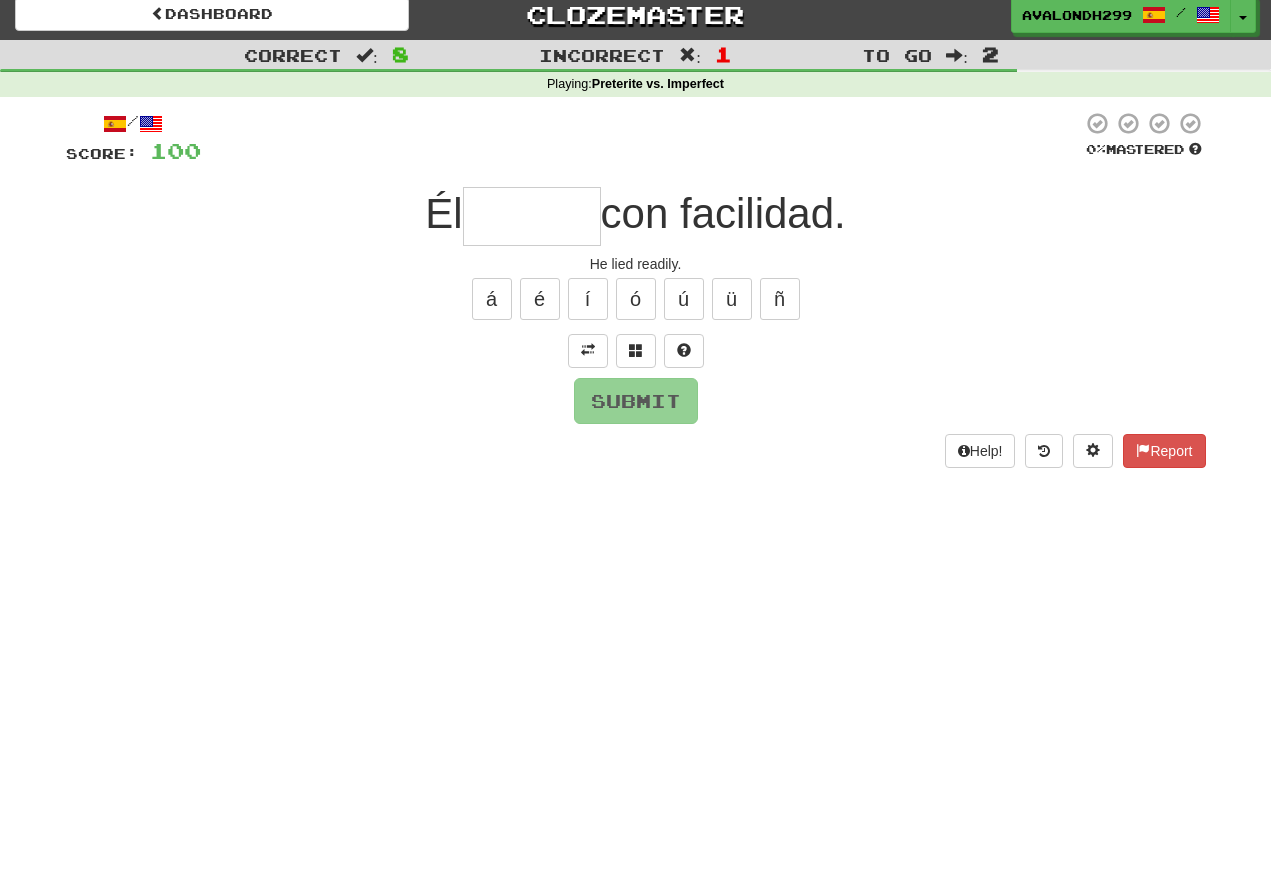 click at bounding box center (532, 216) 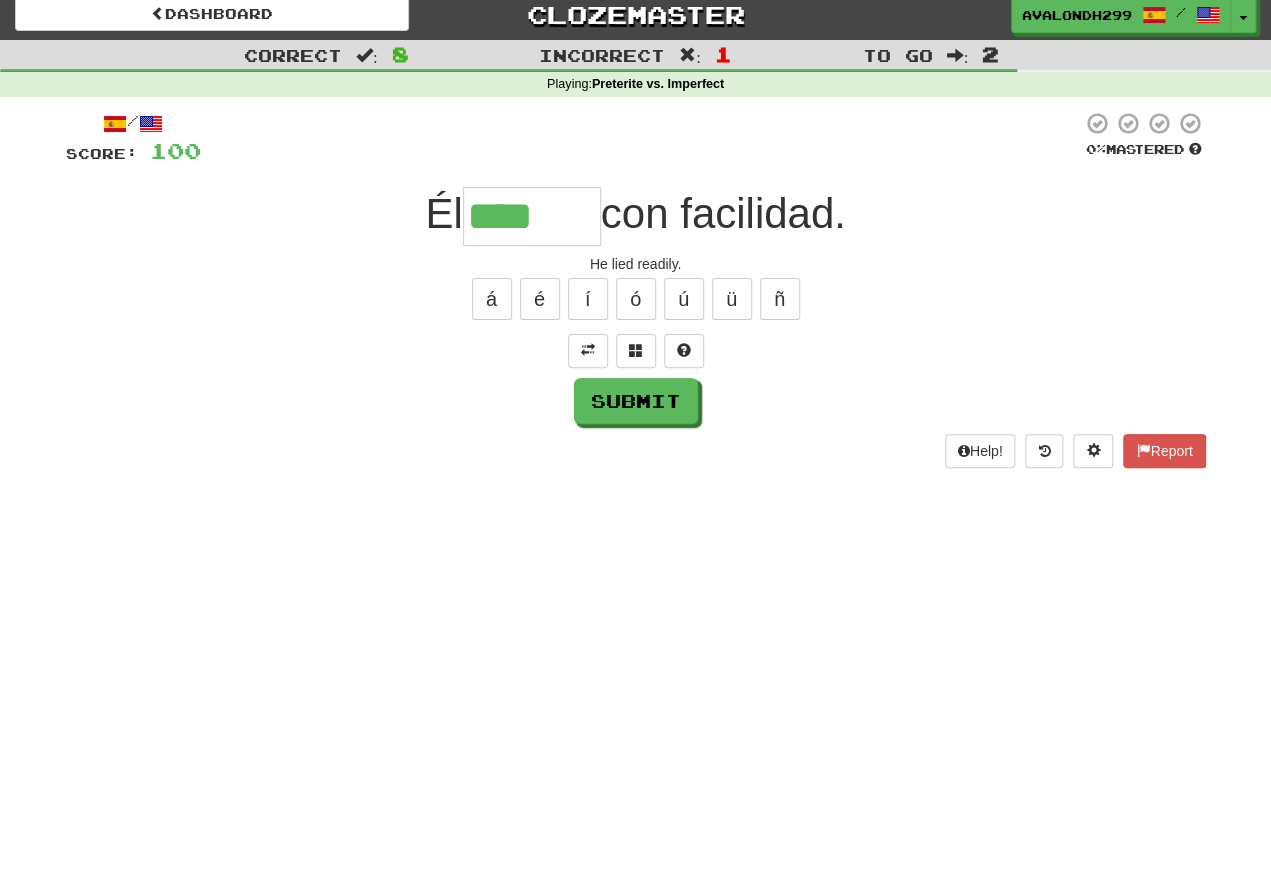 click on "í" at bounding box center (588, 299) 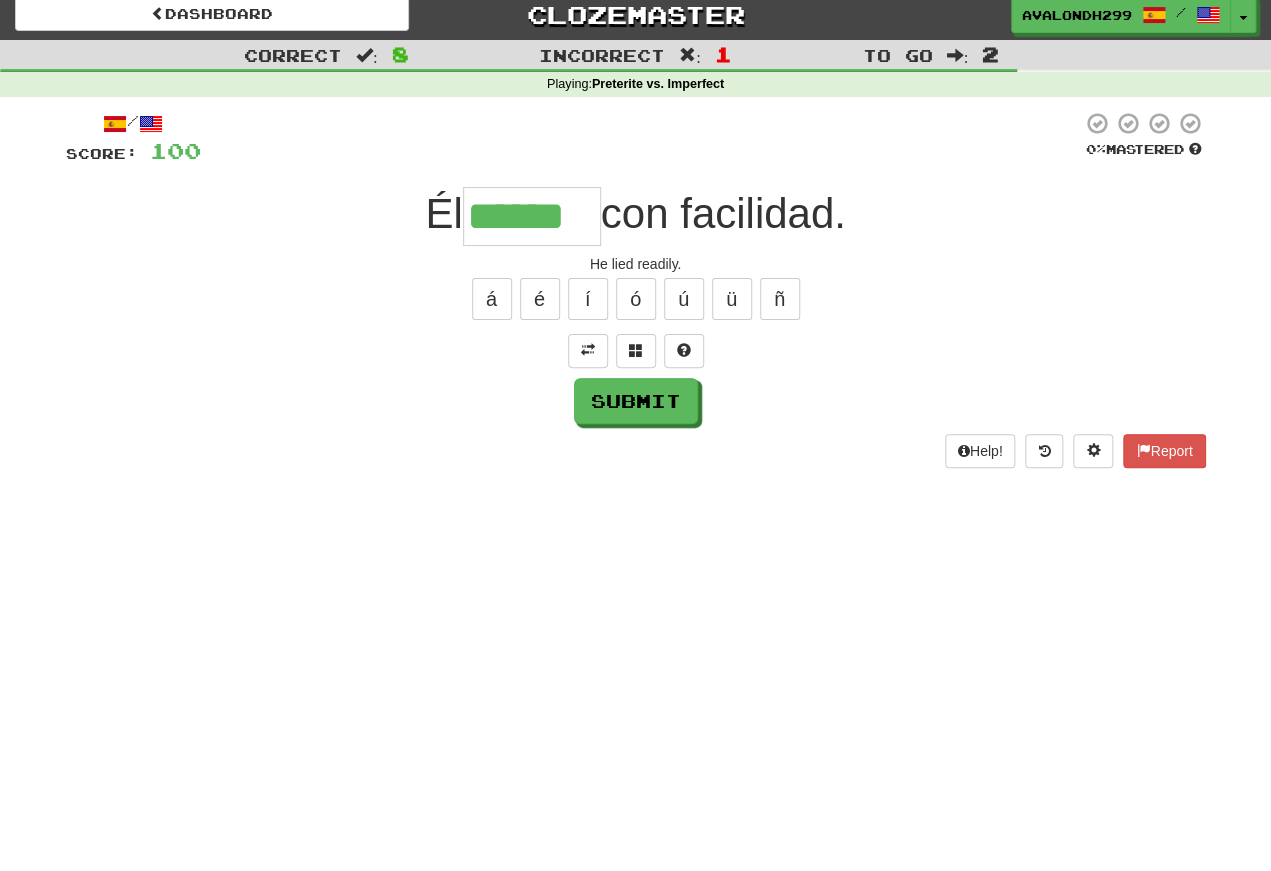 type on "******" 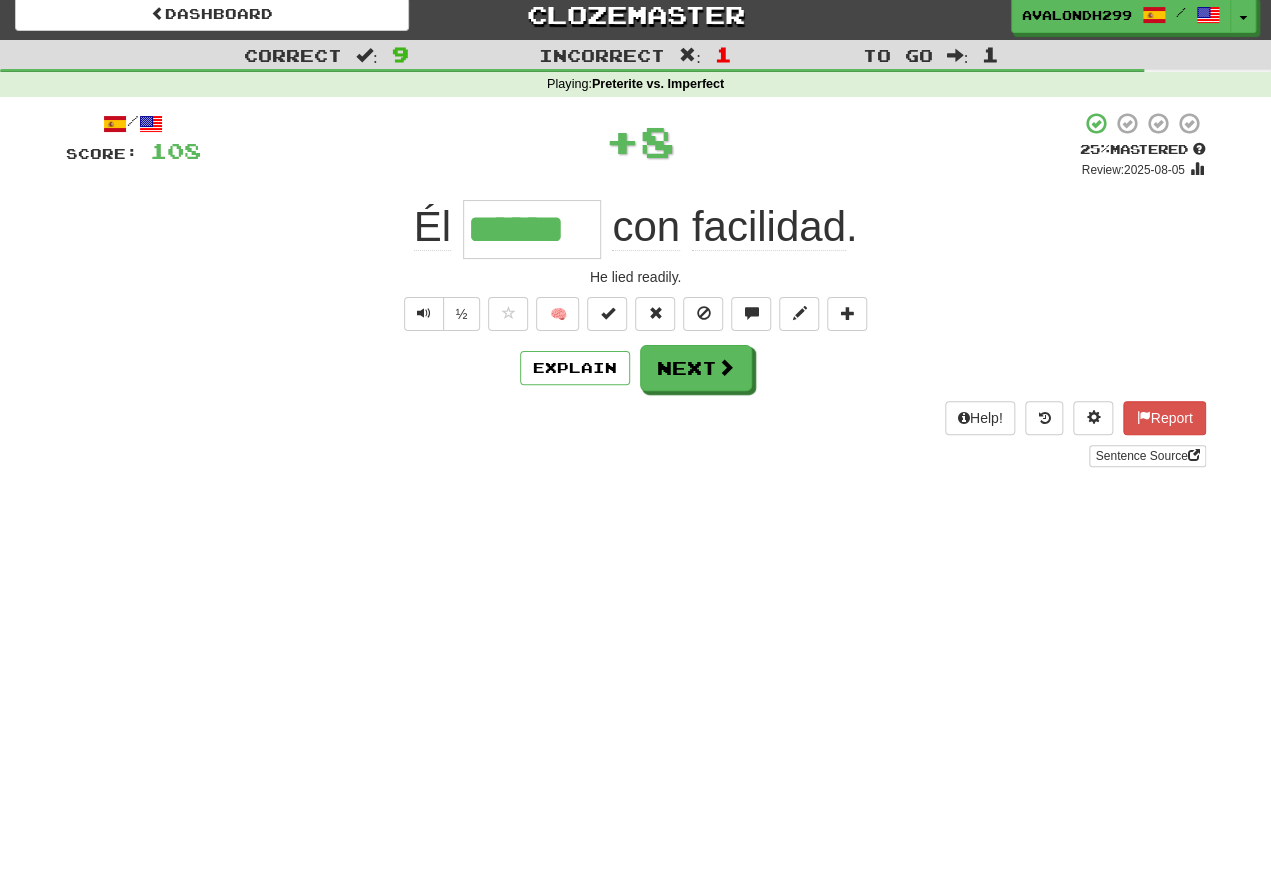 scroll, scrollTop: 11, scrollLeft: 0, axis: vertical 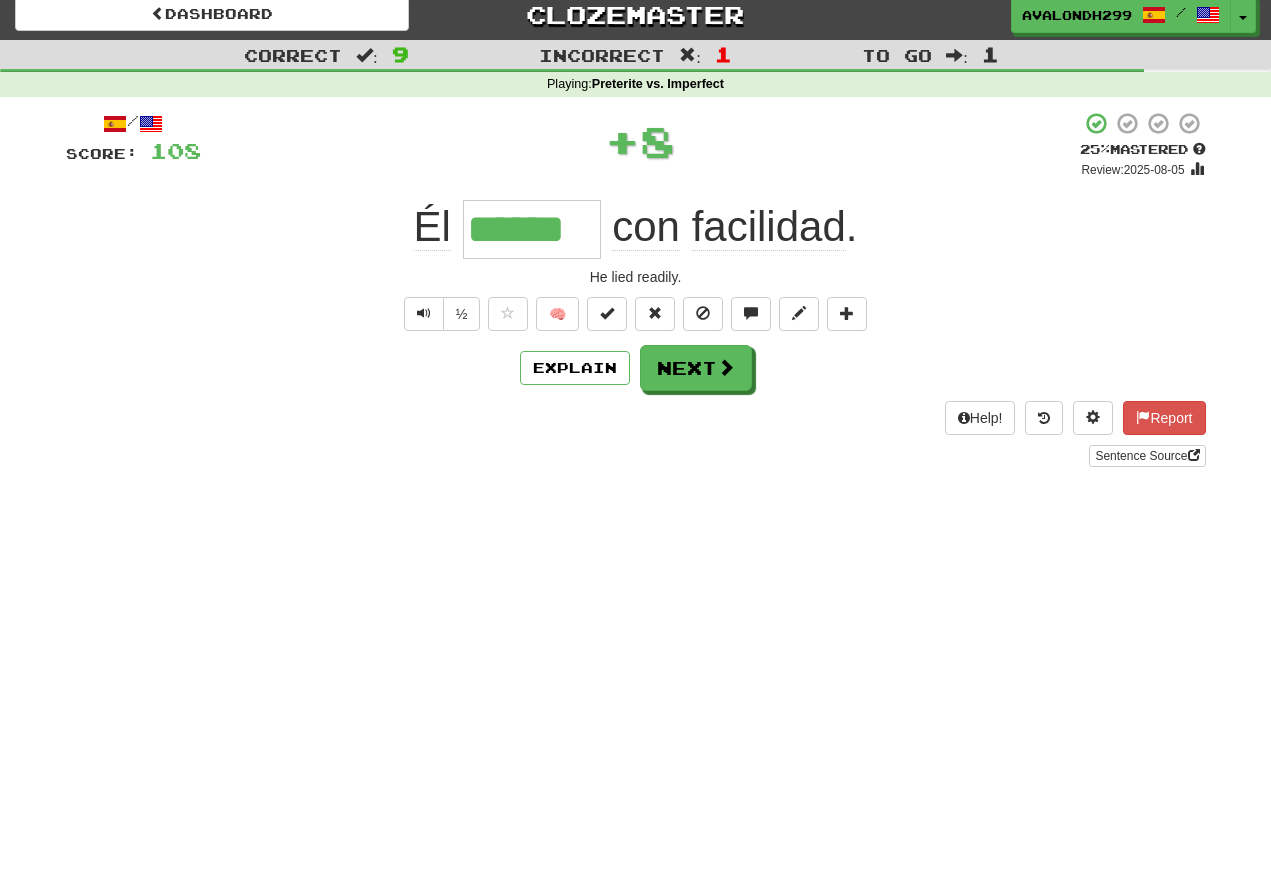 click at bounding box center (424, 313) 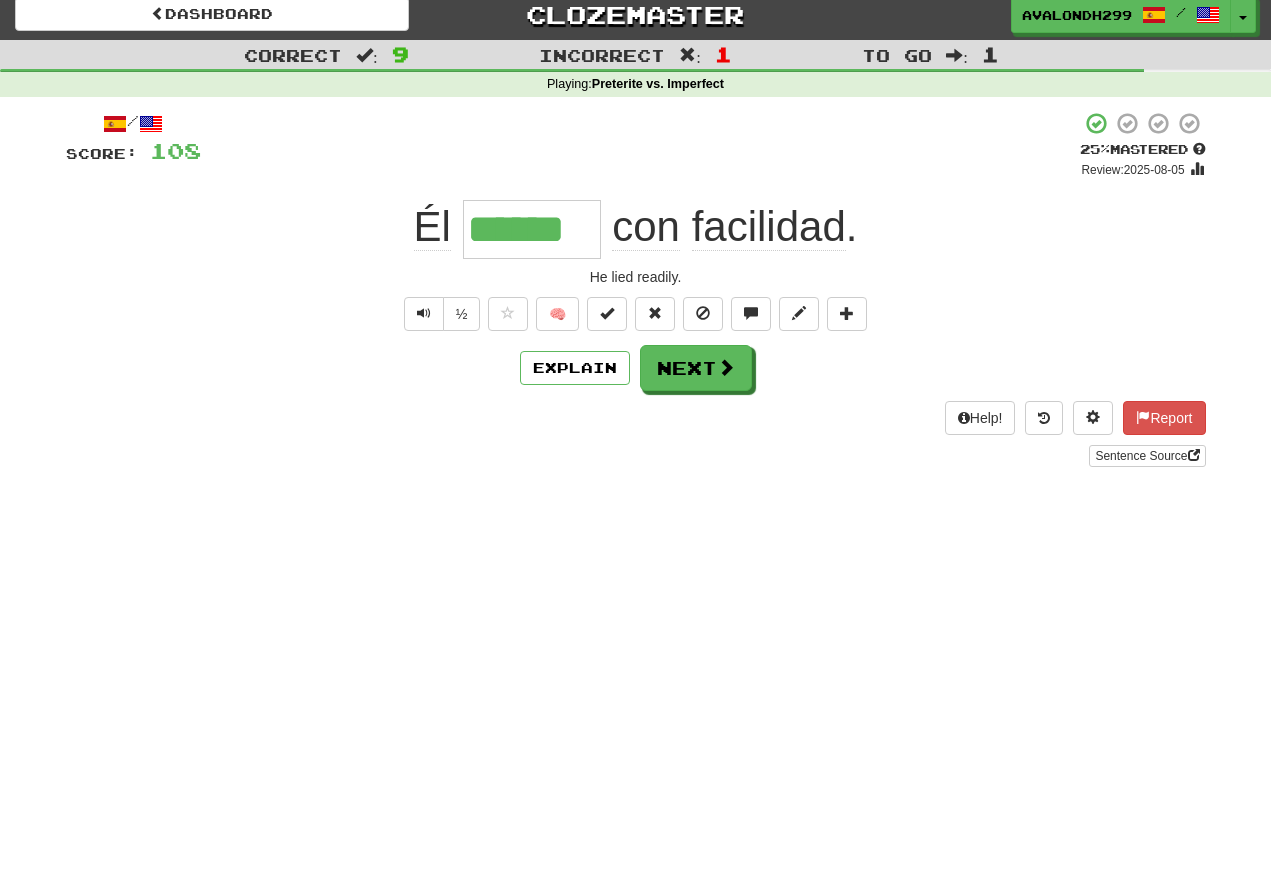 click at bounding box center [424, 314] 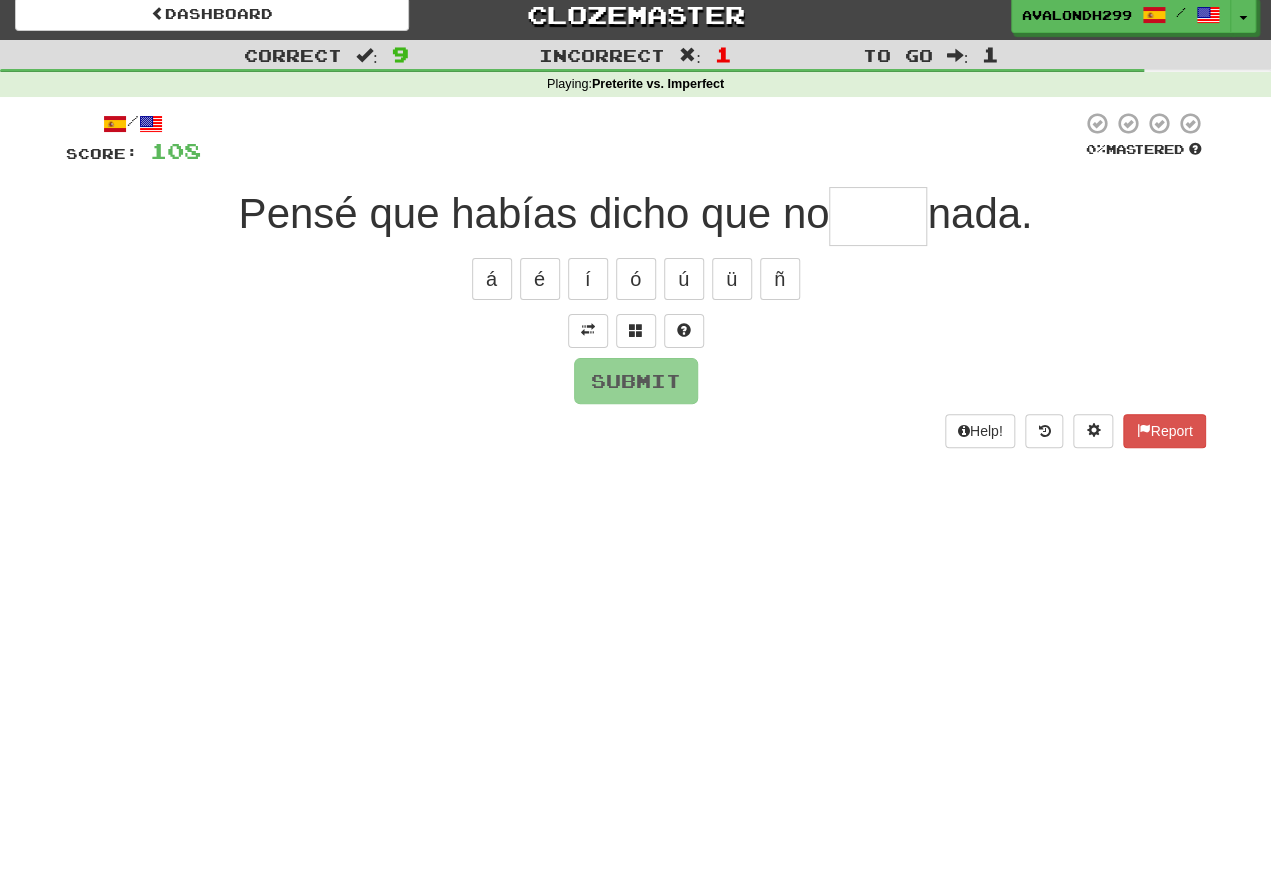 click at bounding box center [588, 330] 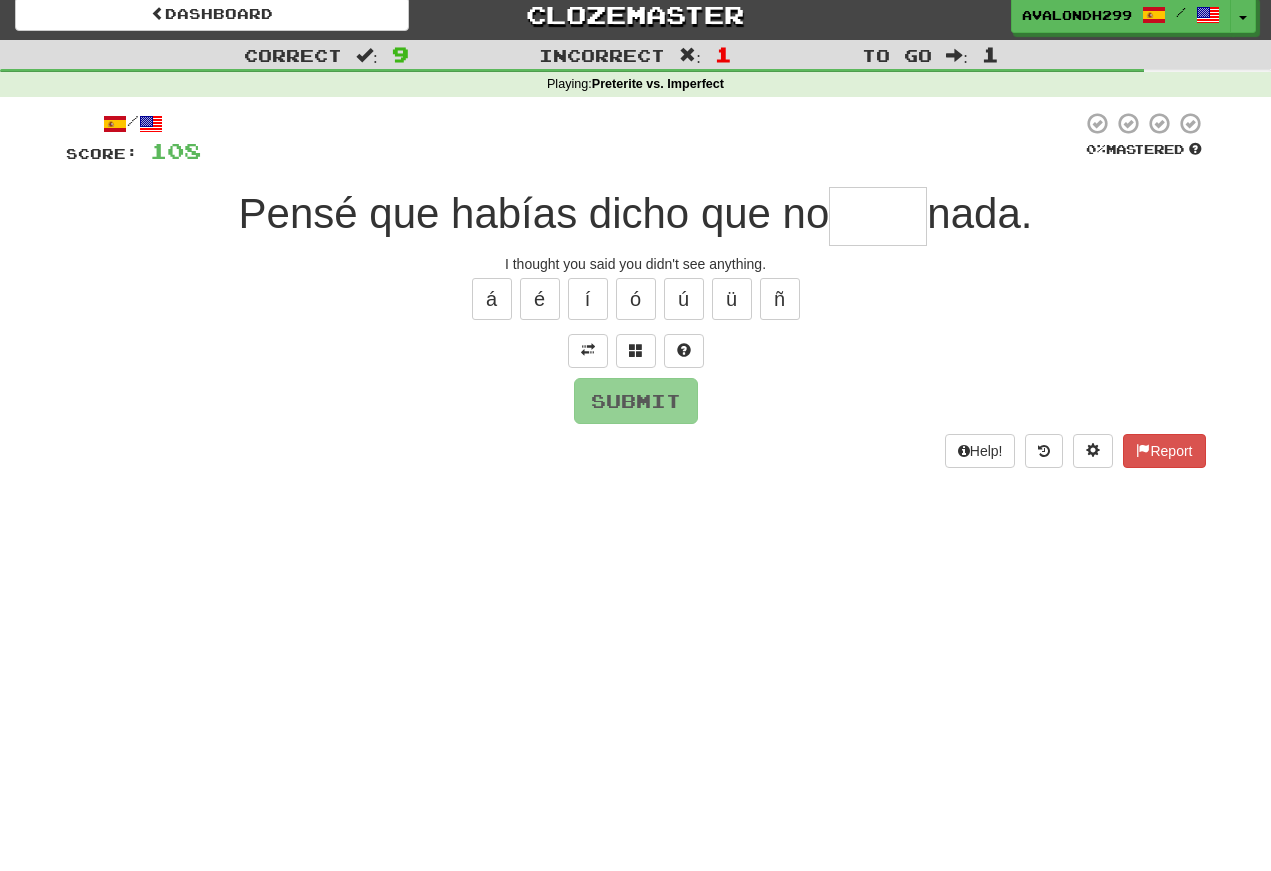 scroll, scrollTop: 11, scrollLeft: 0, axis: vertical 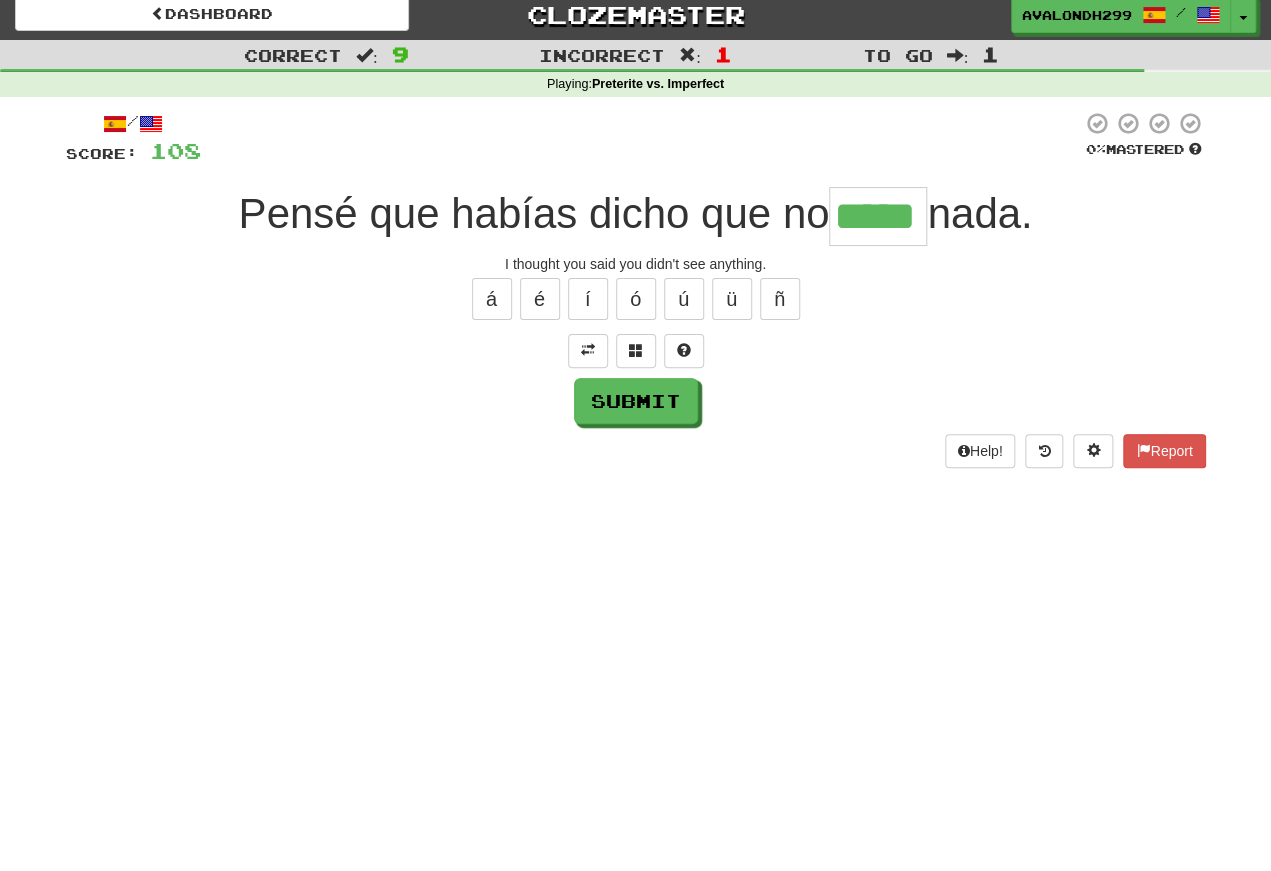 type on "*****" 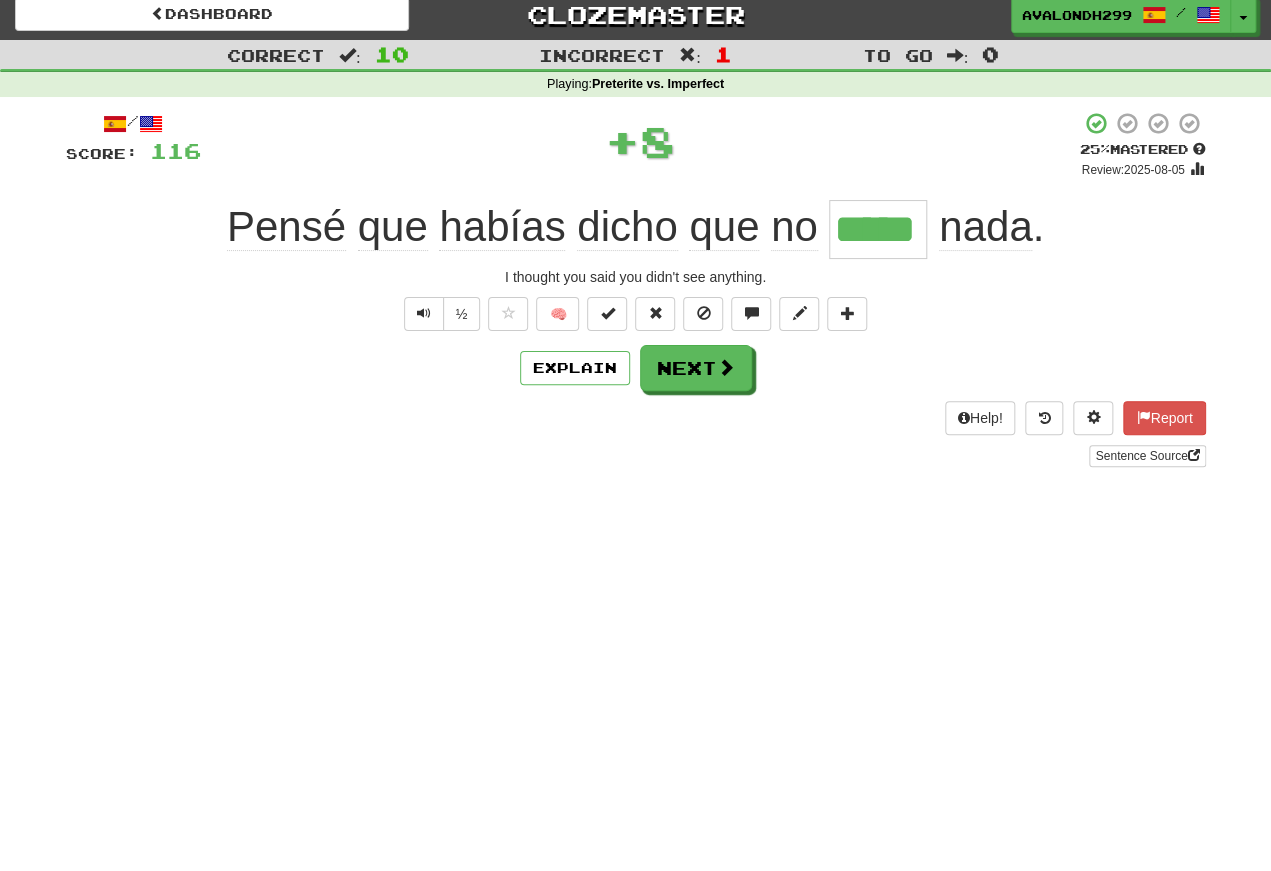 scroll, scrollTop: 11, scrollLeft: 0, axis: vertical 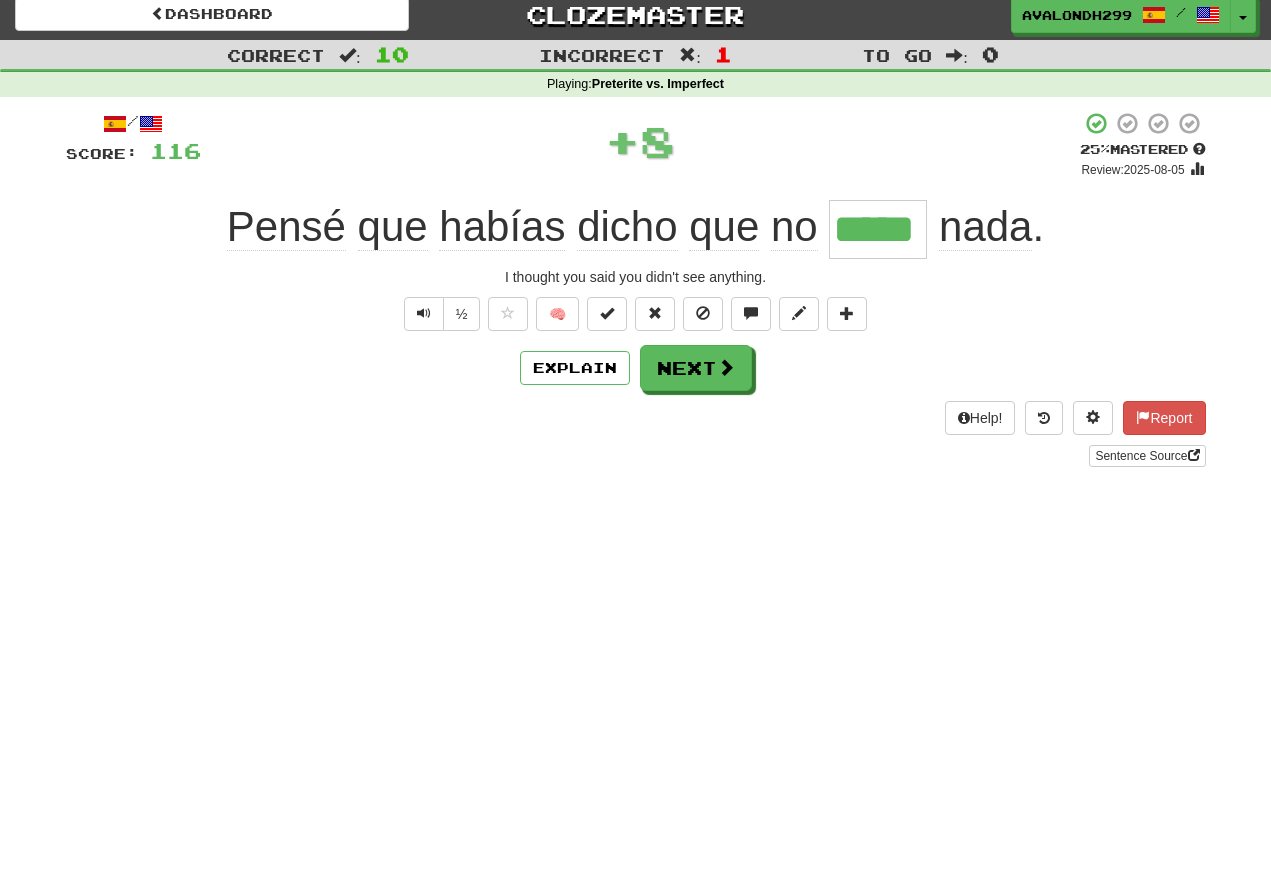 click at bounding box center [424, 313] 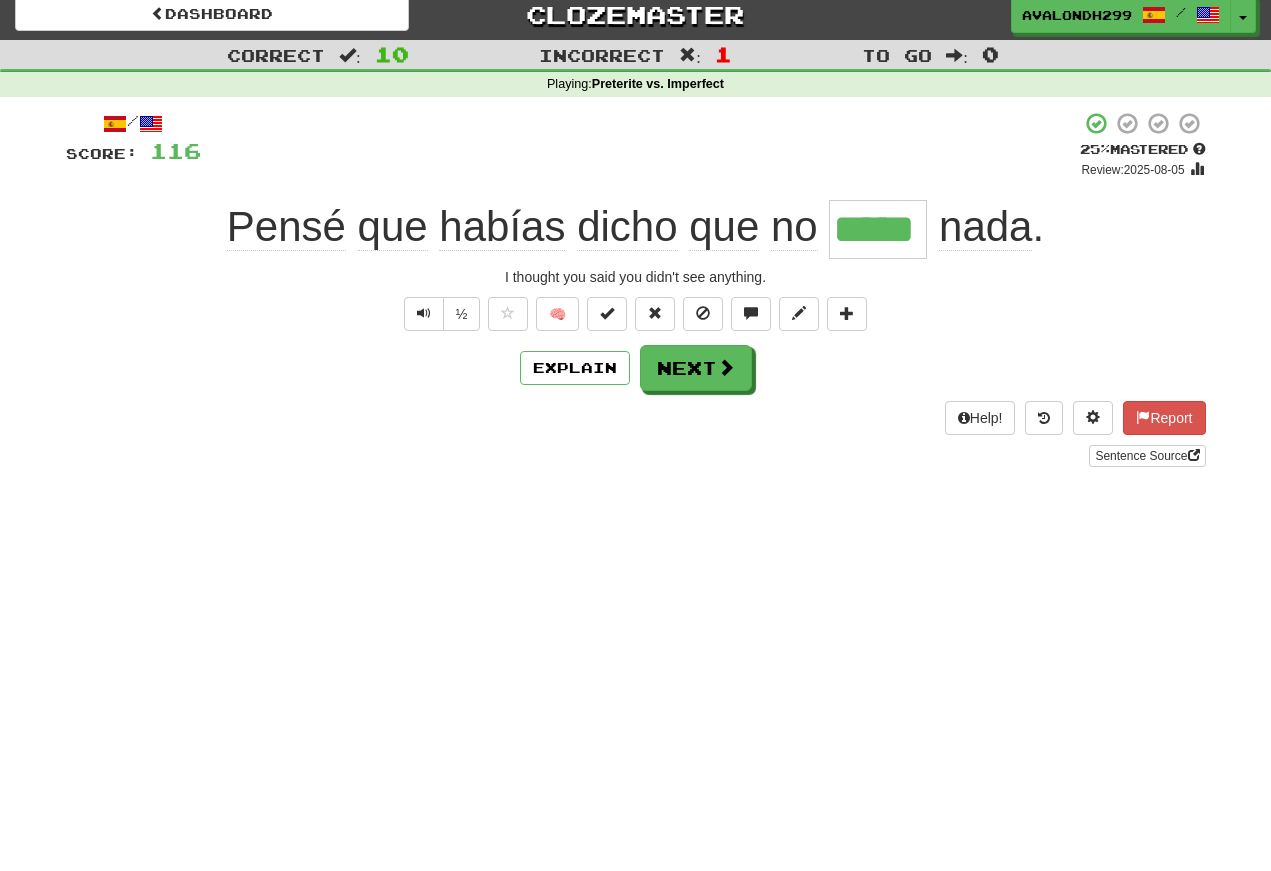 click at bounding box center (424, 314) 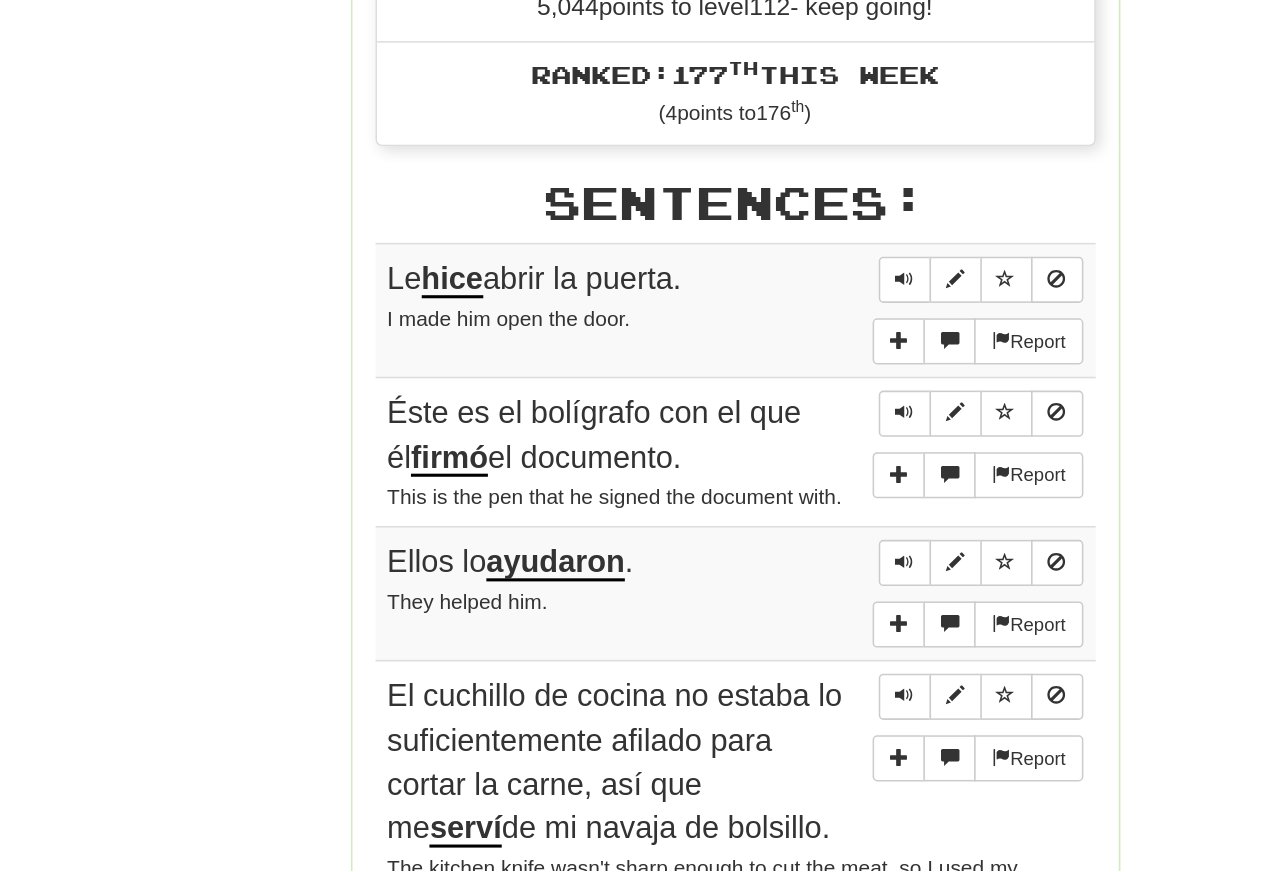 scroll, scrollTop: 772, scrollLeft: 0, axis: vertical 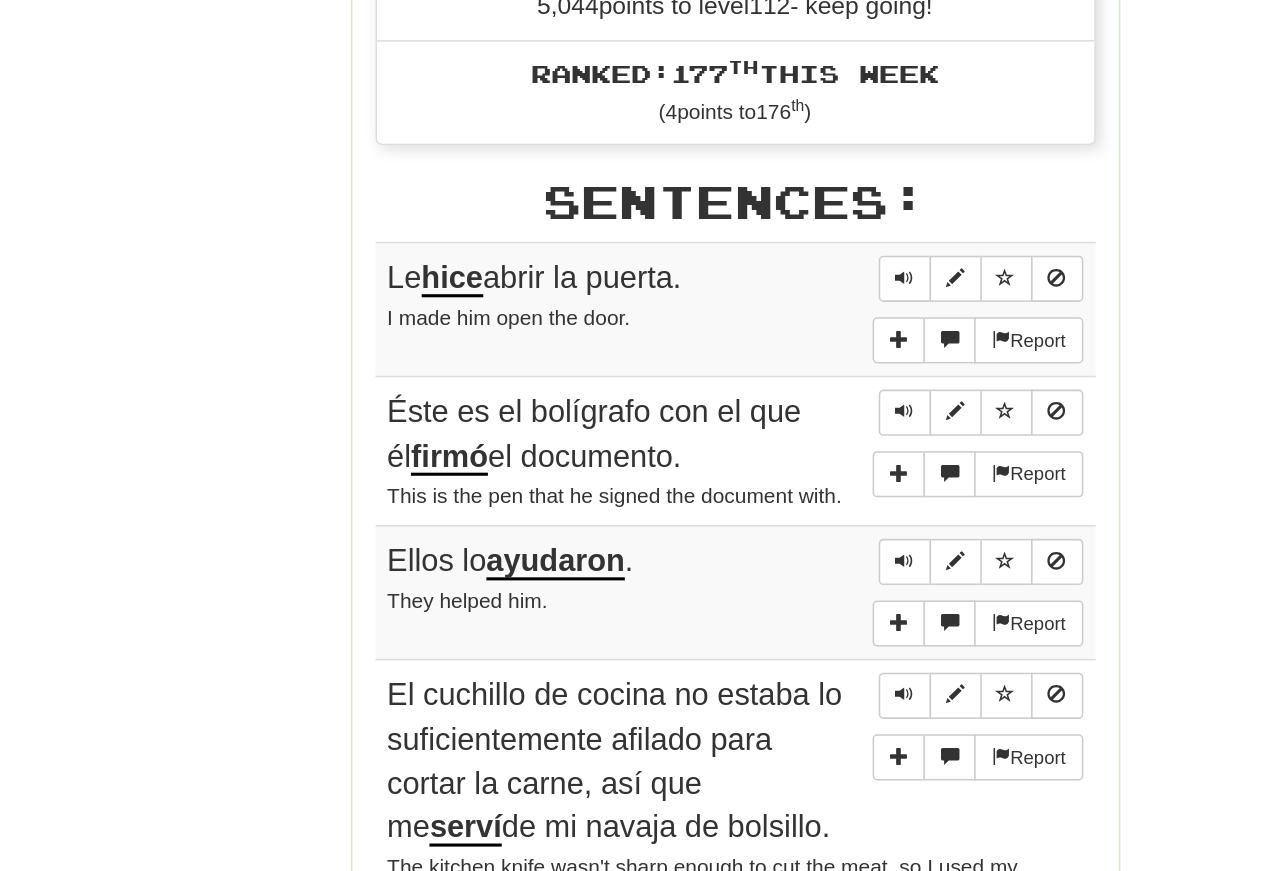 click at bounding box center (746, 461) 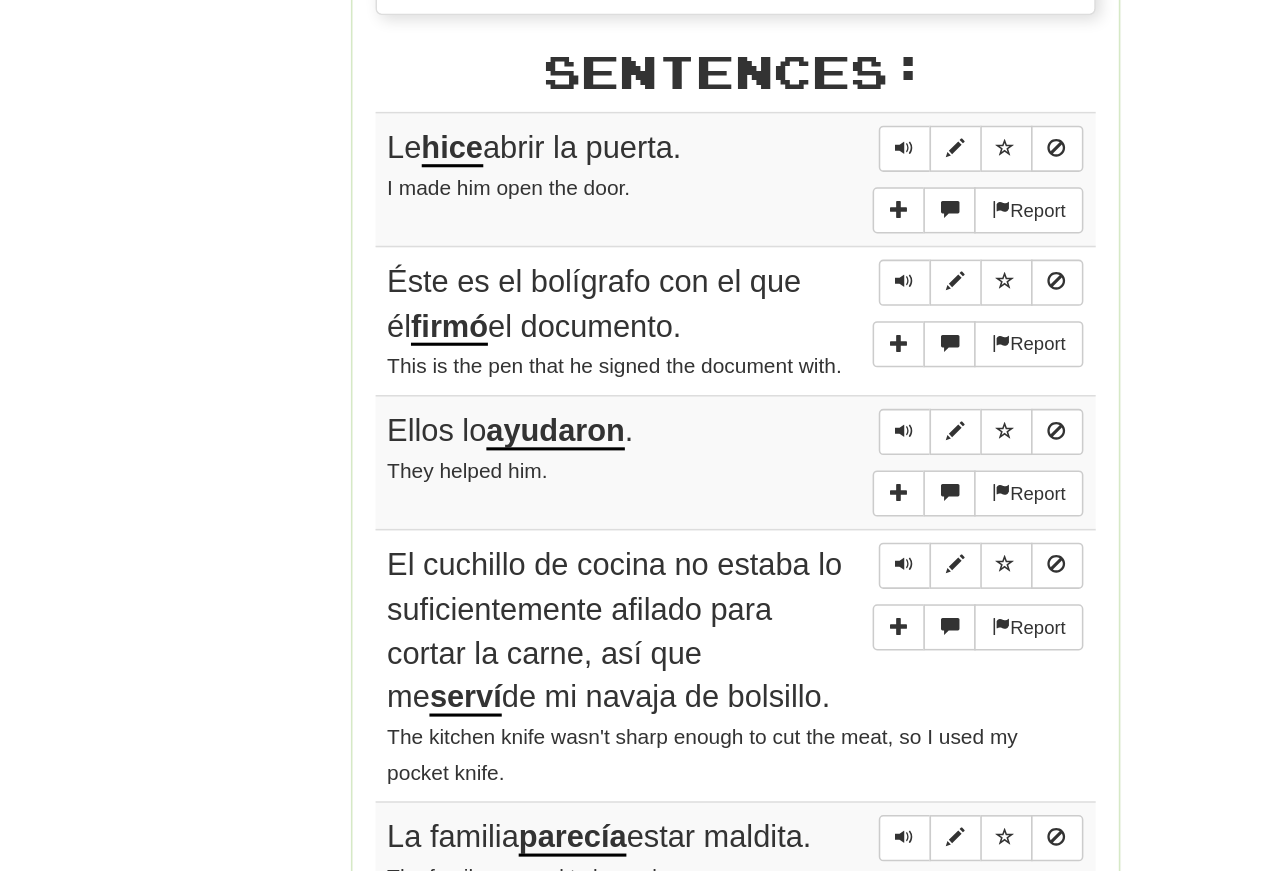 scroll, scrollTop: 873, scrollLeft: 0, axis: vertical 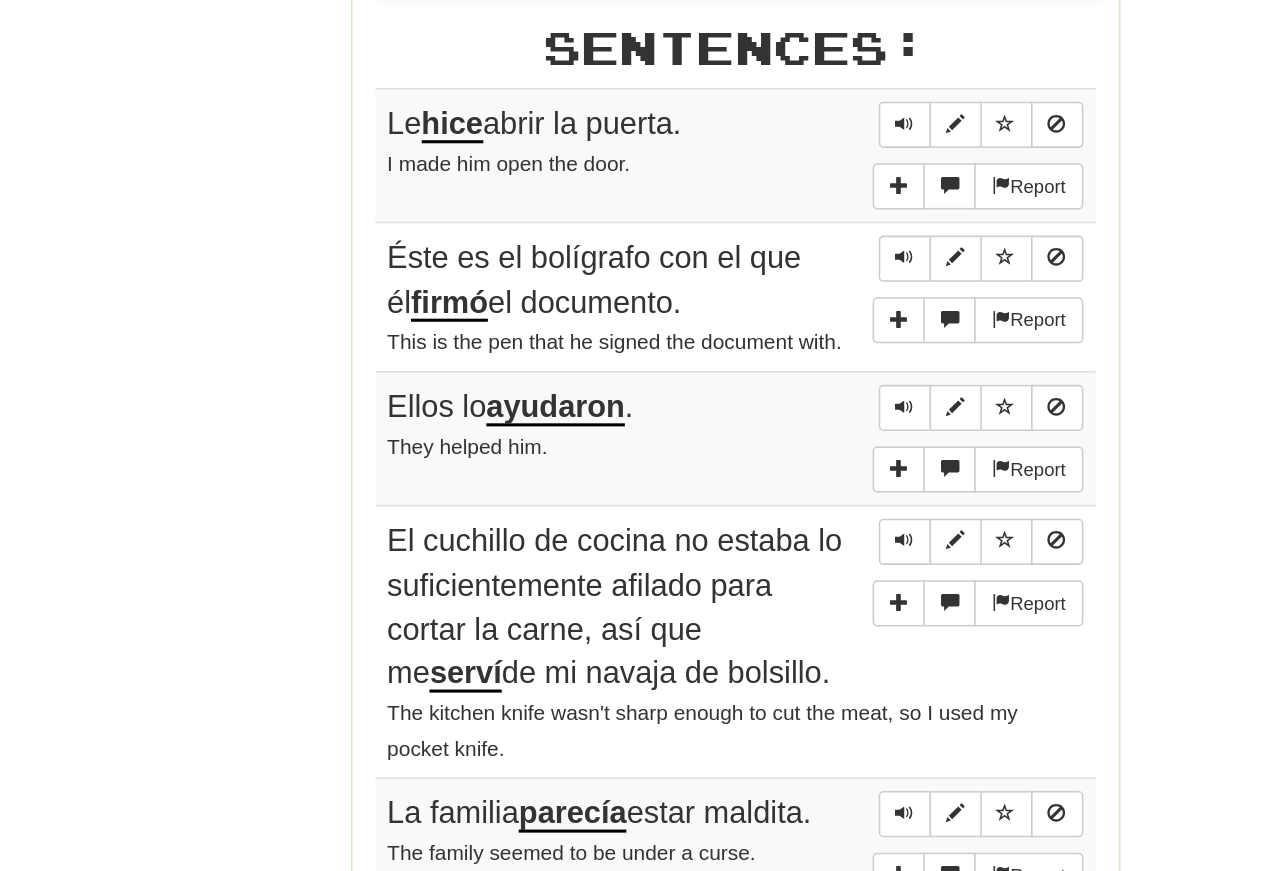 click at bounding box center [746, 545] 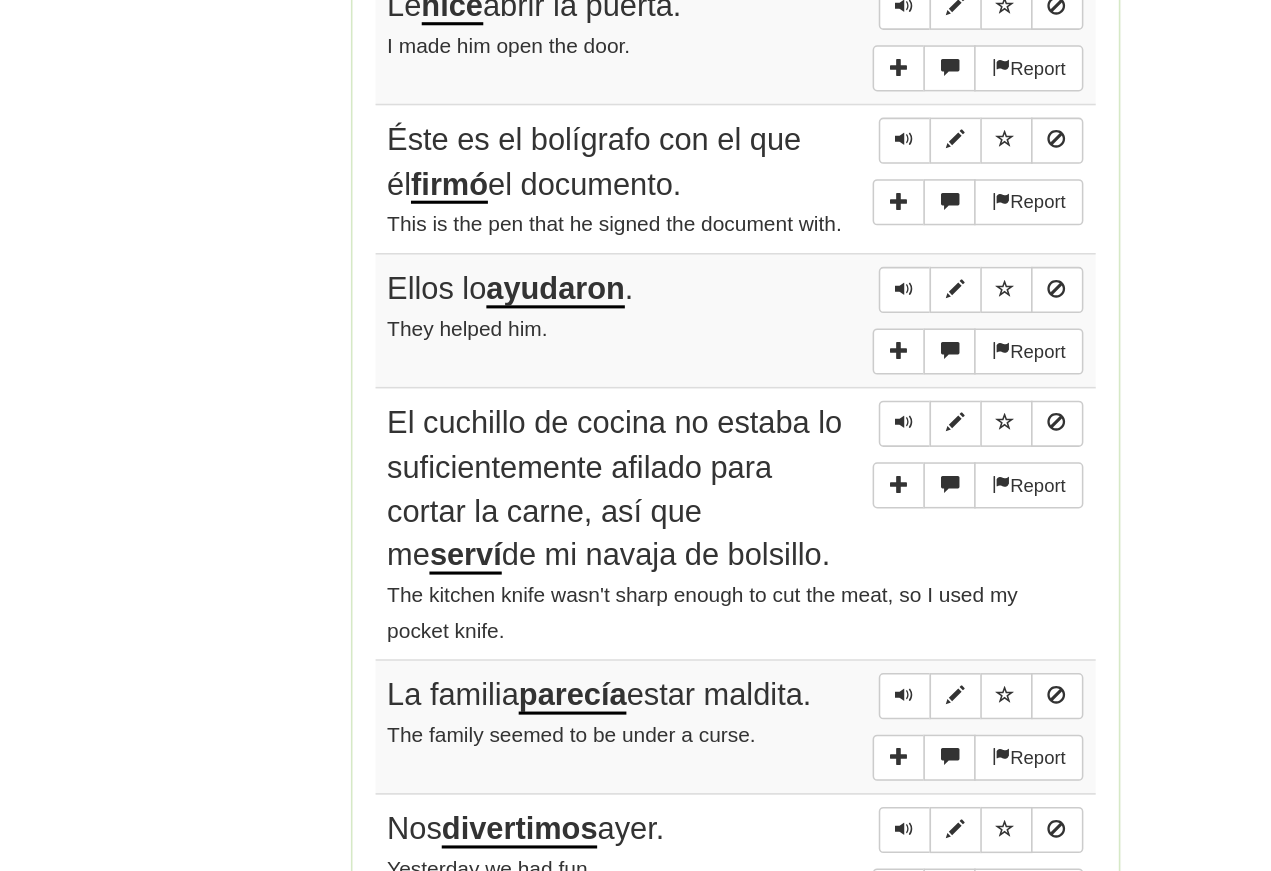 scroll, scrollTop: 949, scrollLeft: 0, axis: vertical 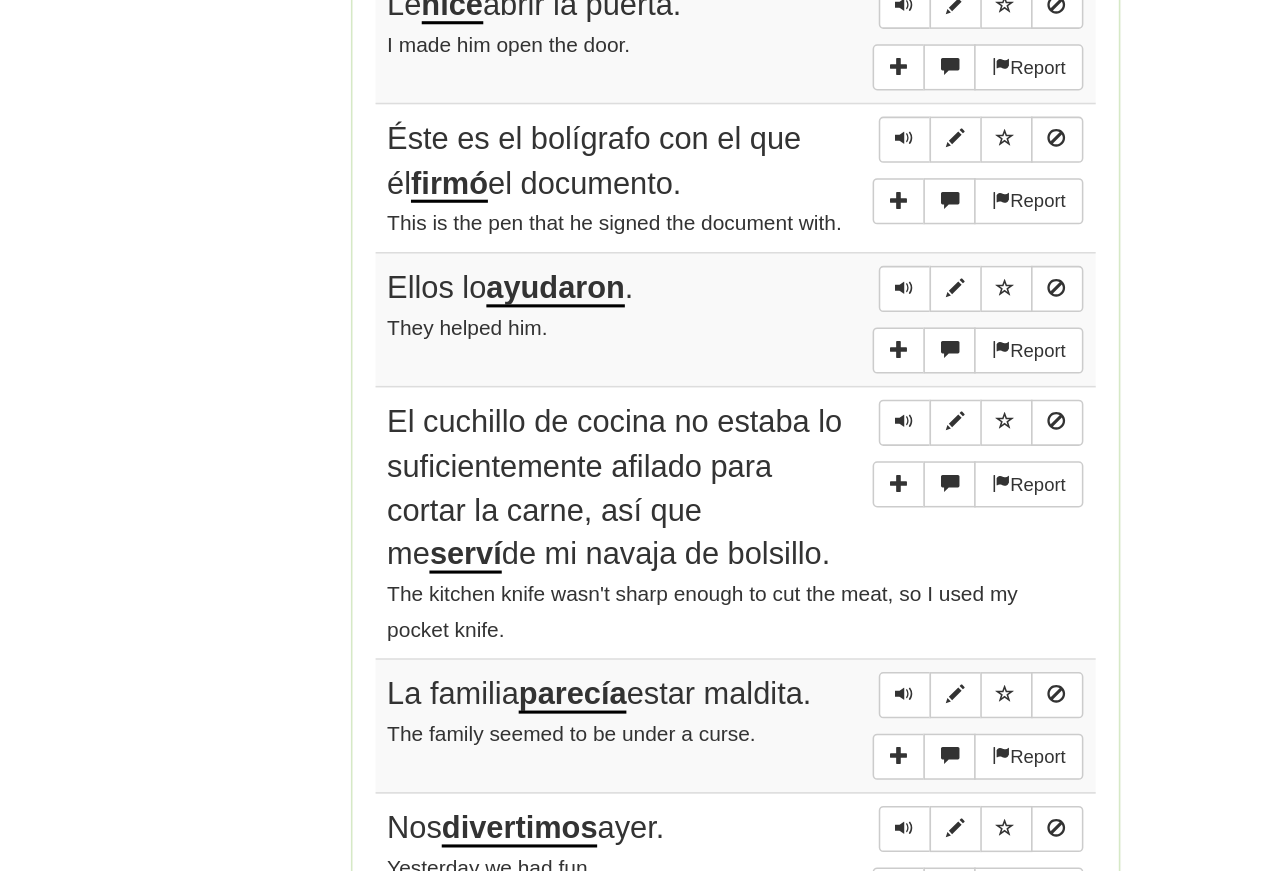 click at bounding box center [746, 556] 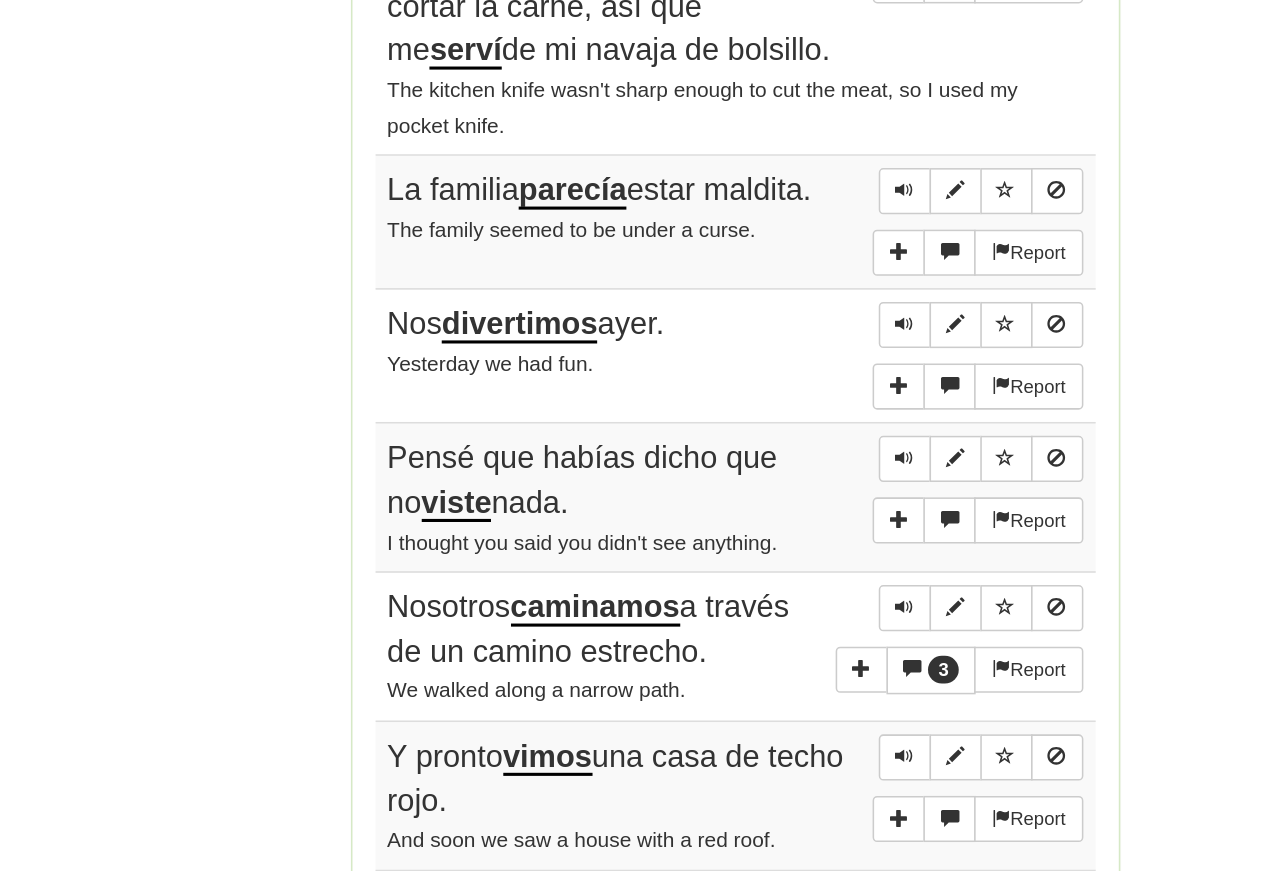 scroll, scrollTop: 1327, scrollLeft: 0, axis: vertical 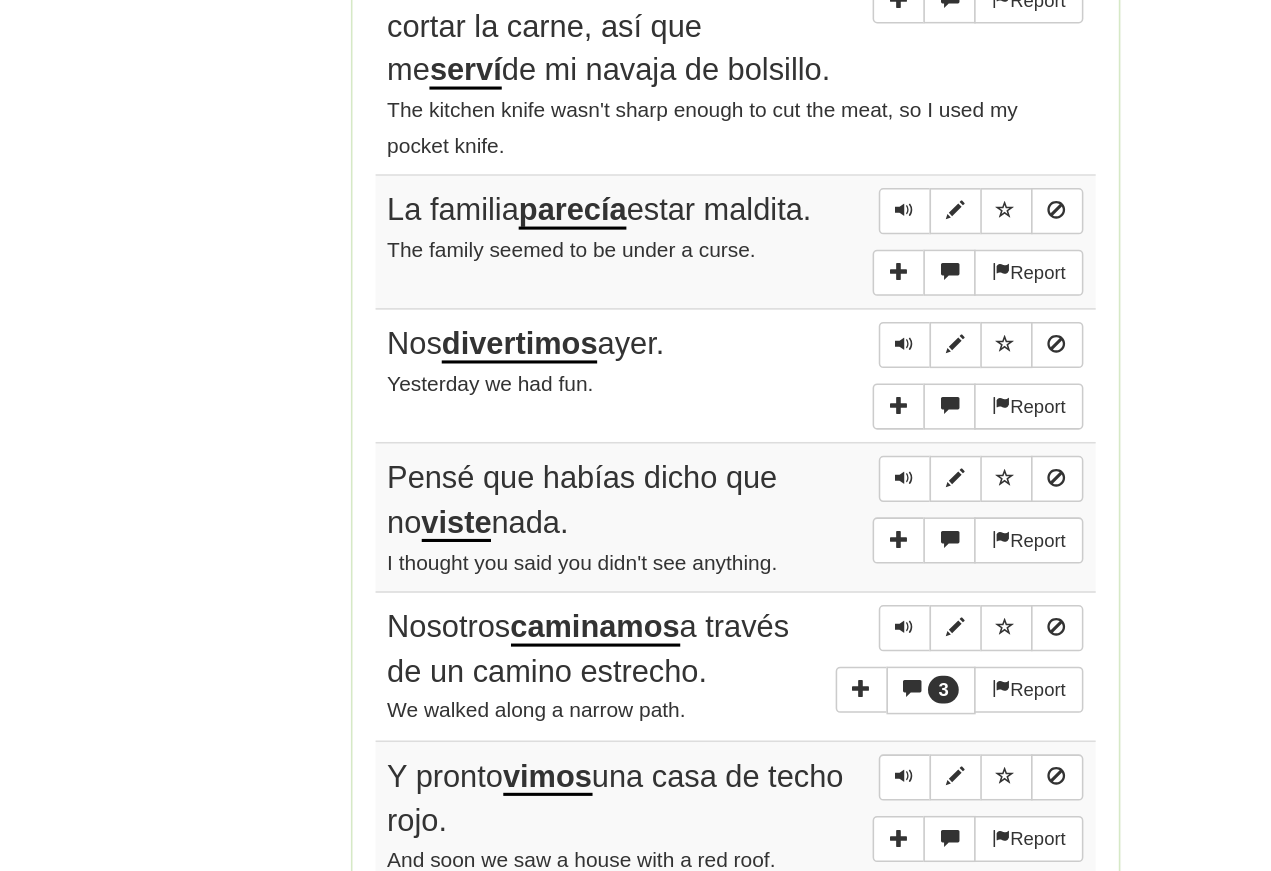 click at bounding box center (746, 354) 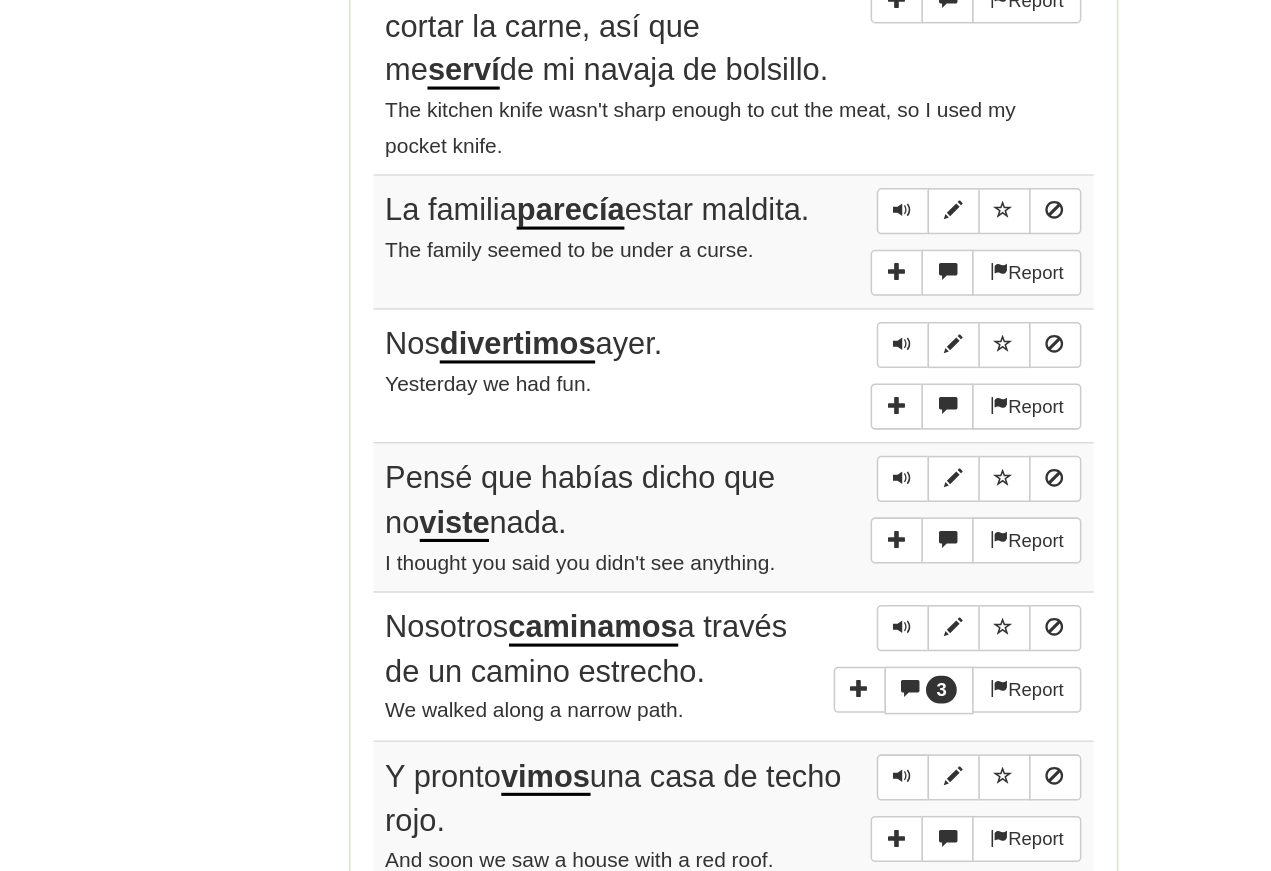 click at bounding box center (746, 441) 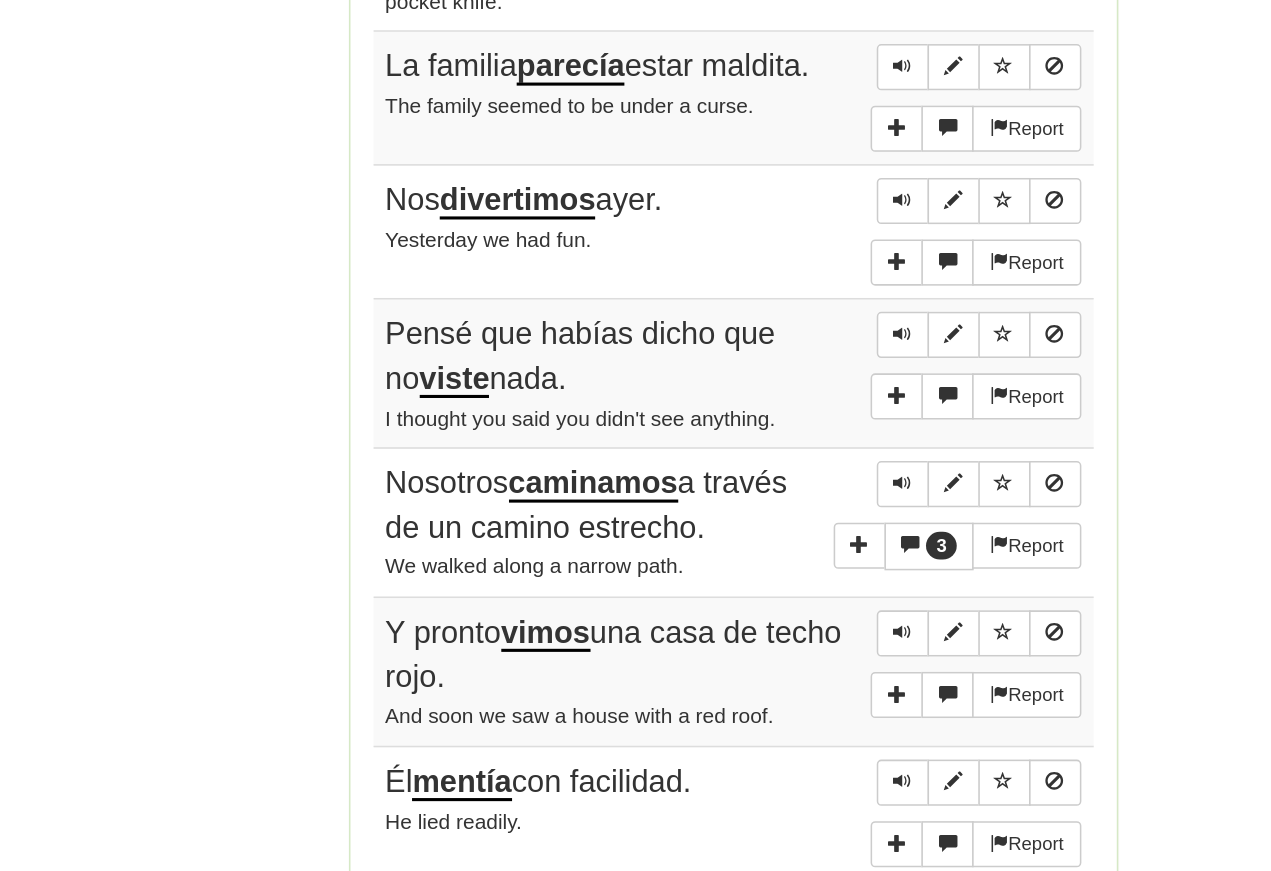scroll, scrollTop: 1358, scrollLeft: 0, axis: vertical 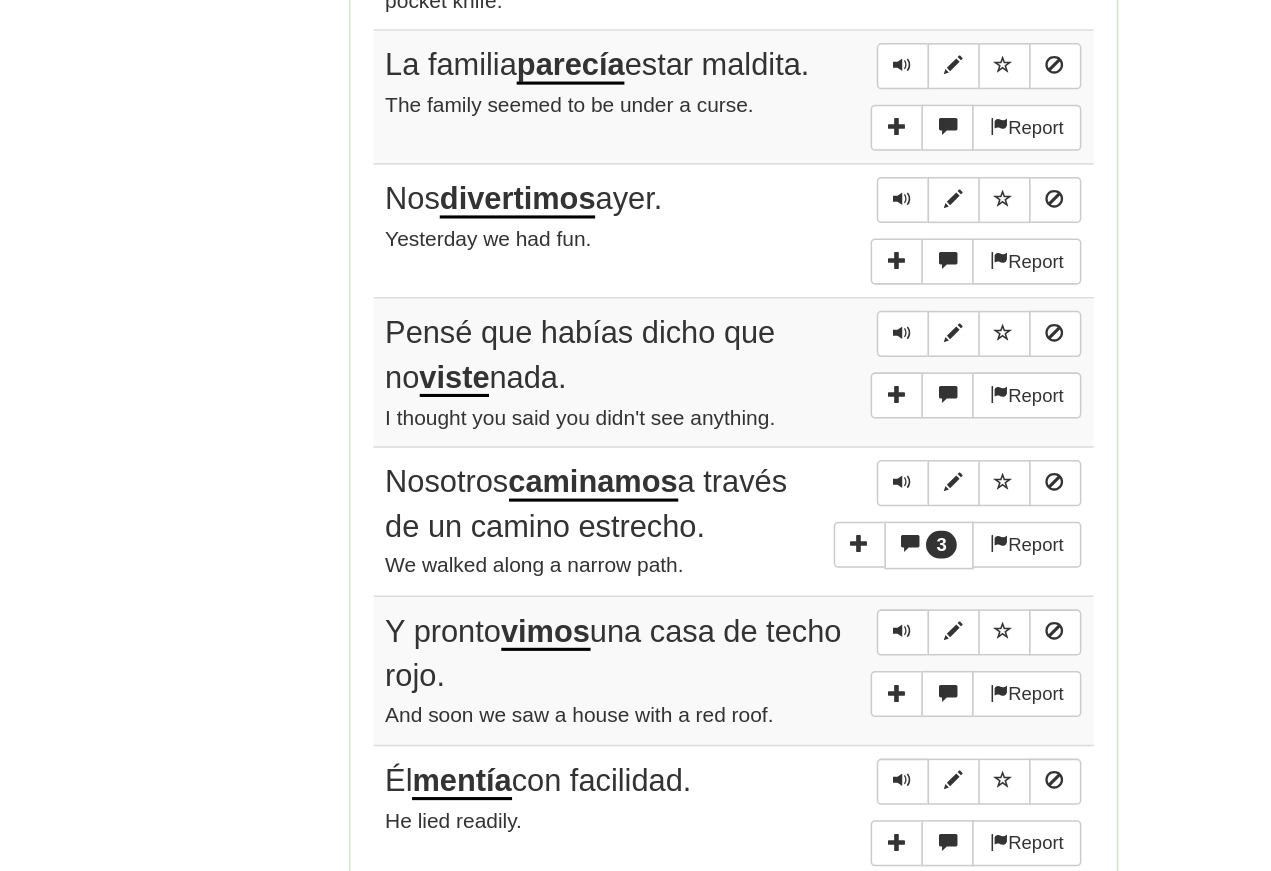 click at bounding box center (746, 497) 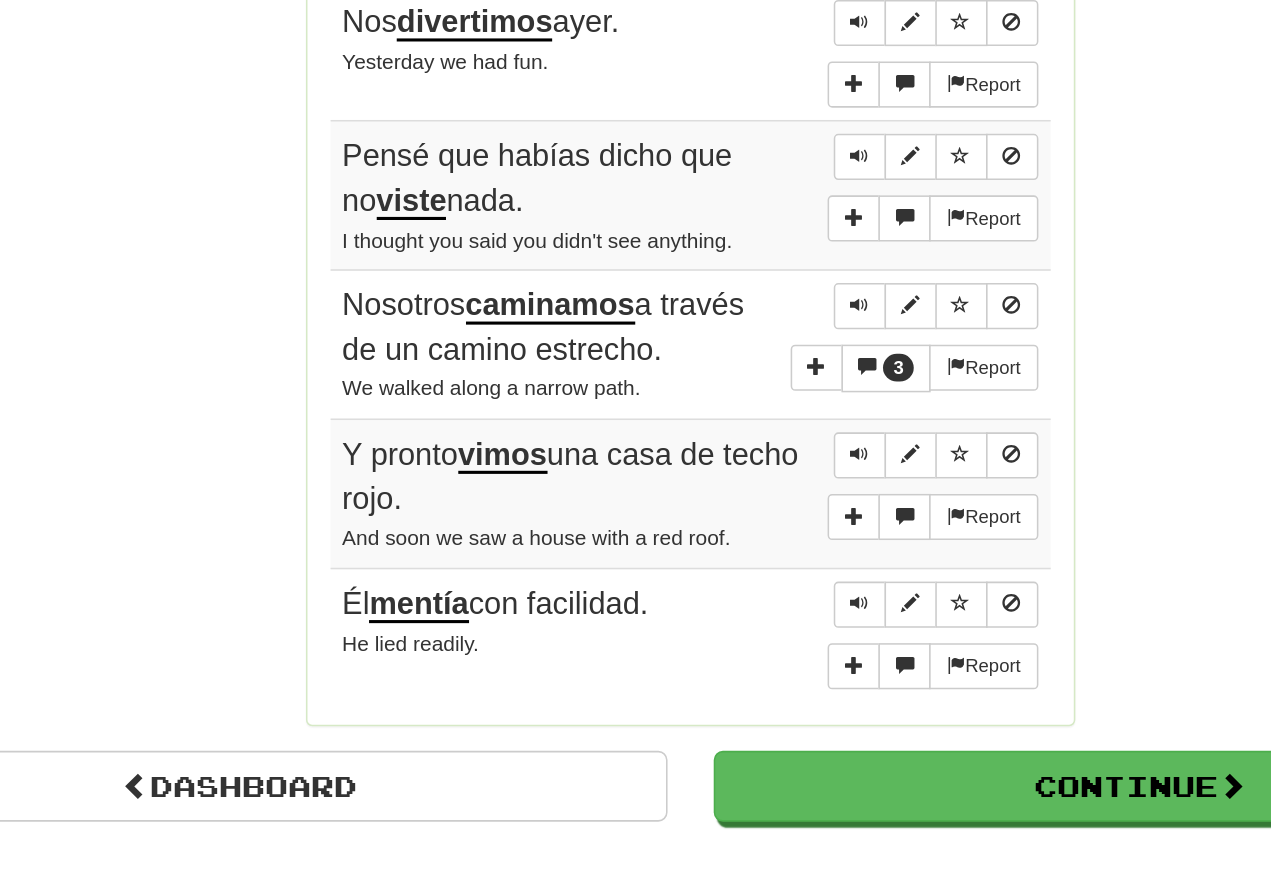 scroll, scrollTop: 1474, scrollLeft: 0, axis: vertical 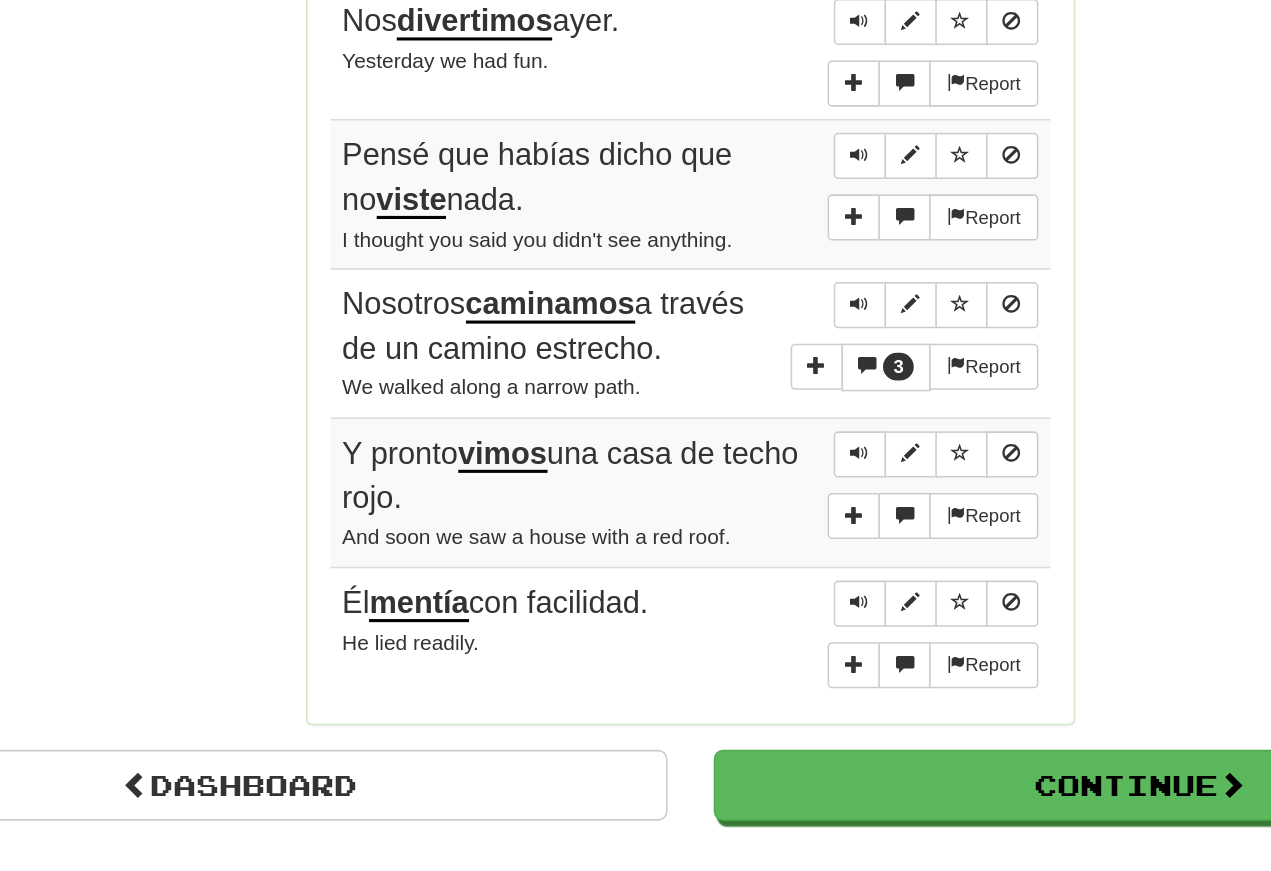 click at bounding box center [746, 479] 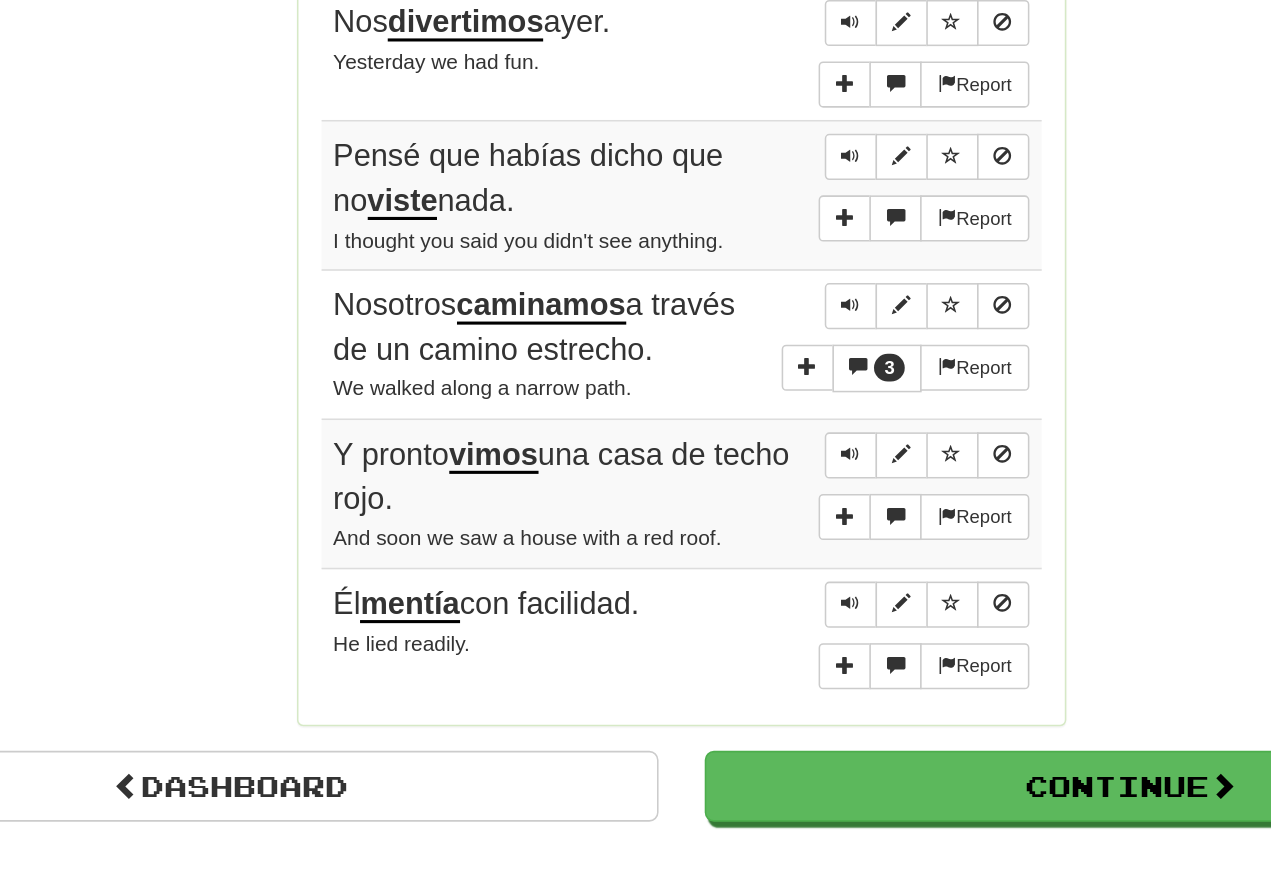scroll, scrollTop: 1474, scrollLeft: 0, axis: vertical 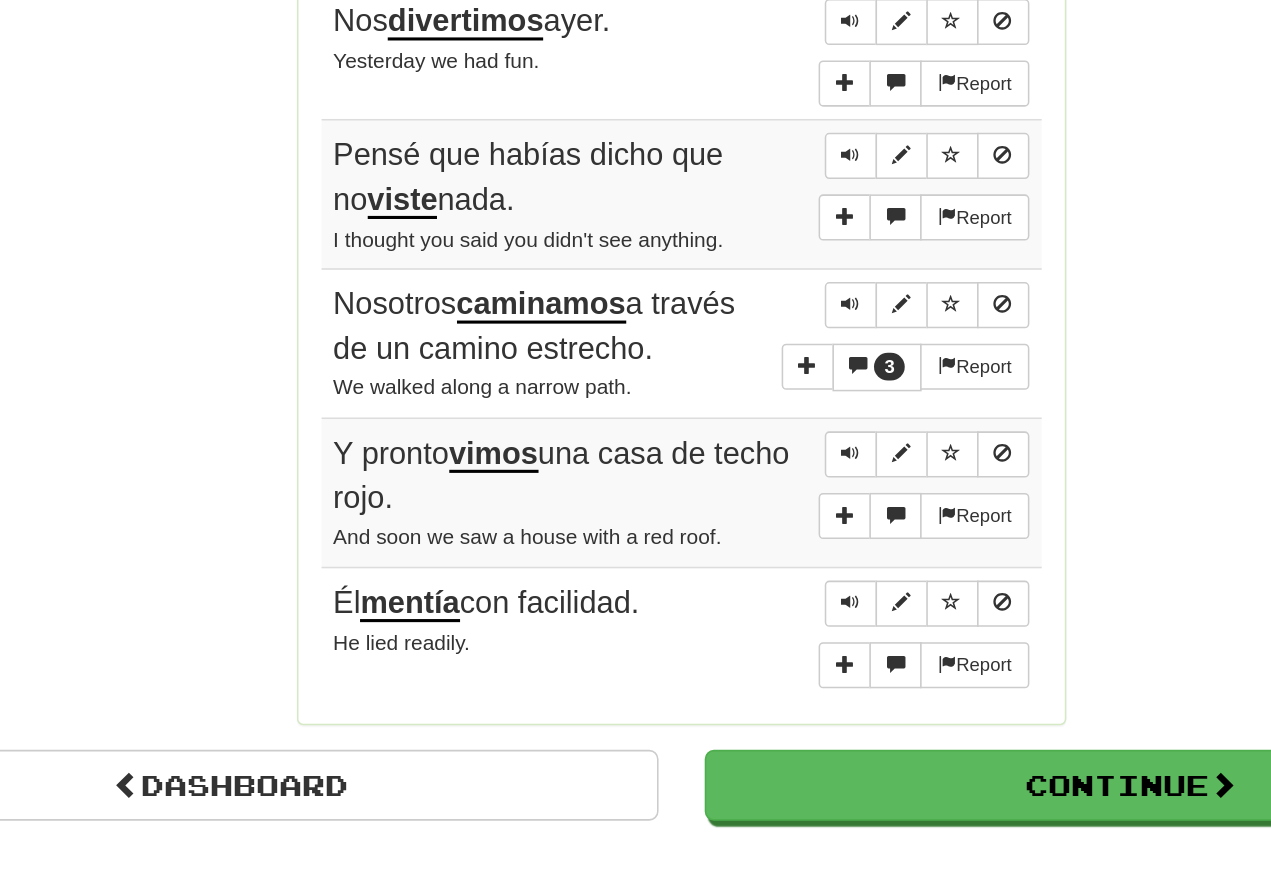 click at bounding box center (746, 672) 